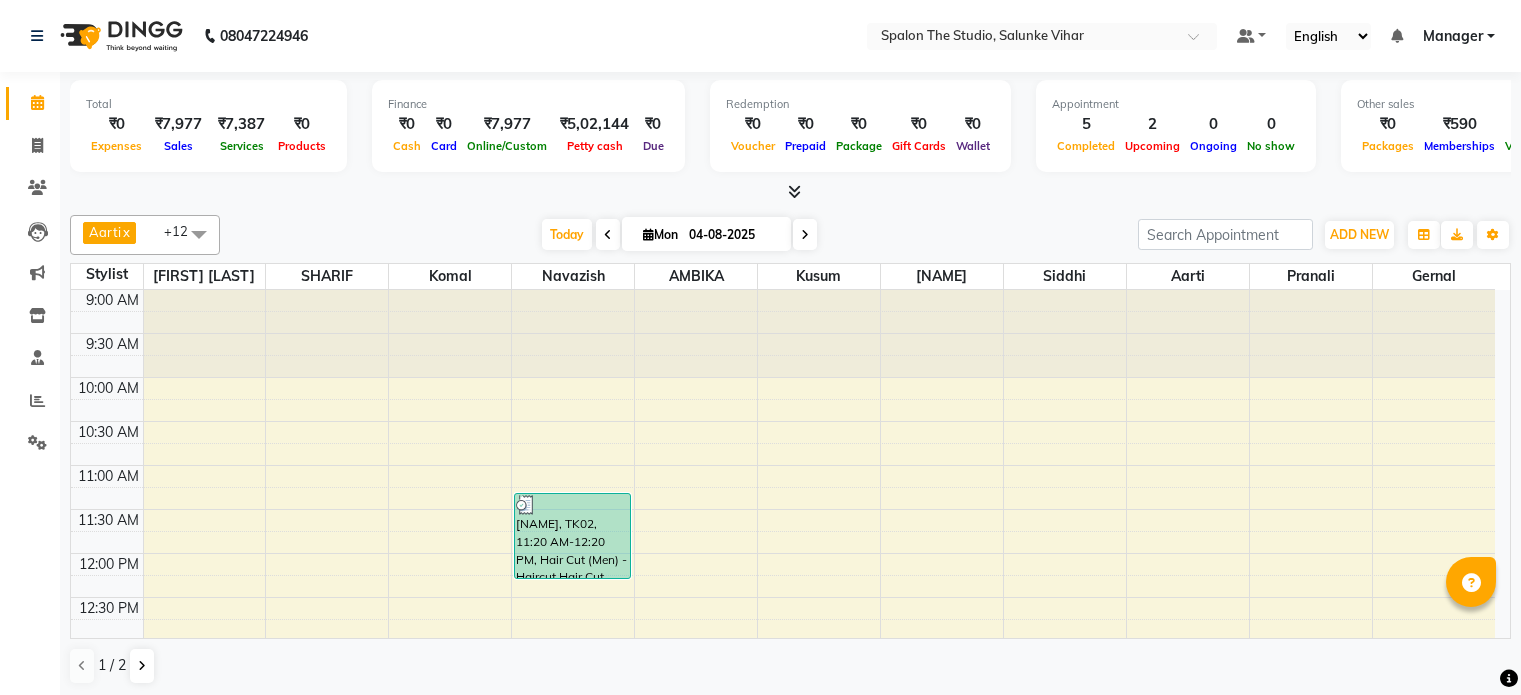 scroll, scrollTop: 0, scrollLeft: 0, axis: both 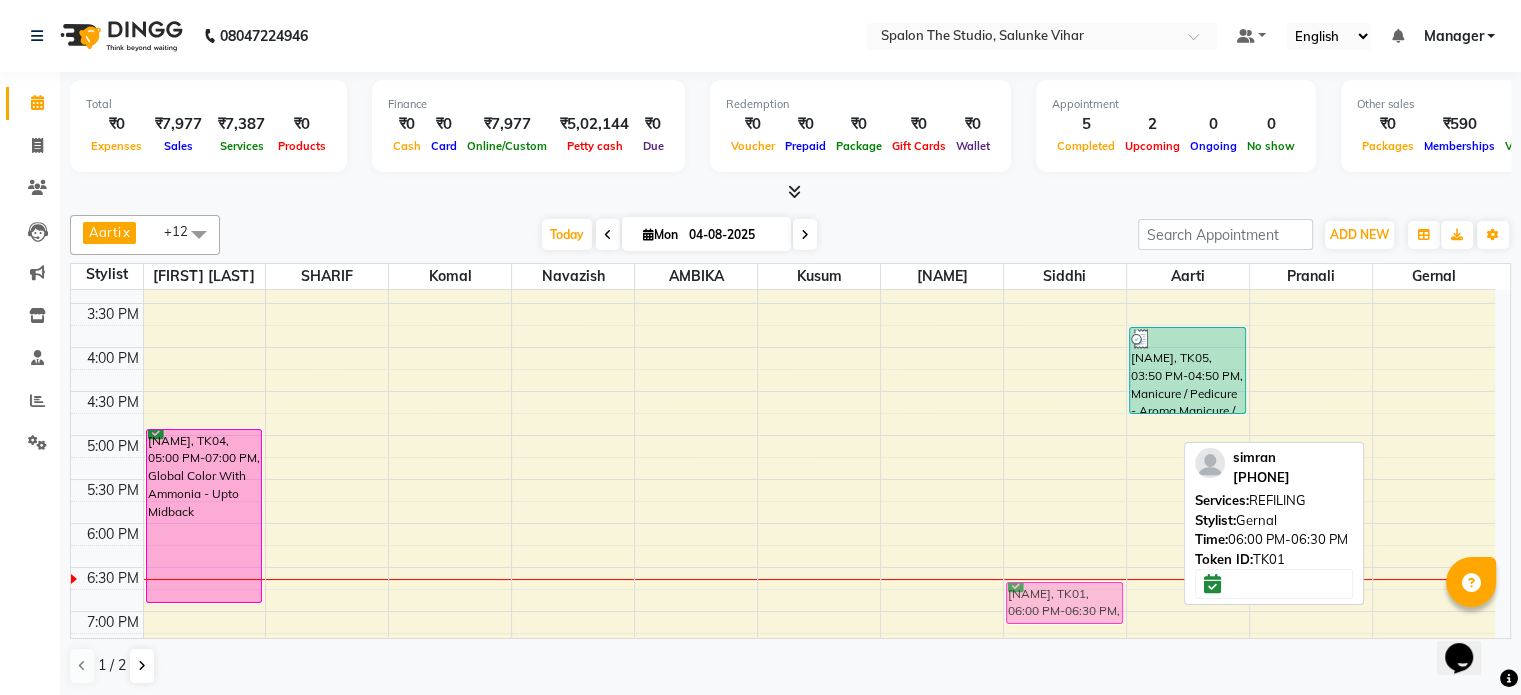 drag, startPoint x: 1405, startPoint y: 580, endPoint x: 1070, endPoint y: 587, distance: 335.07312 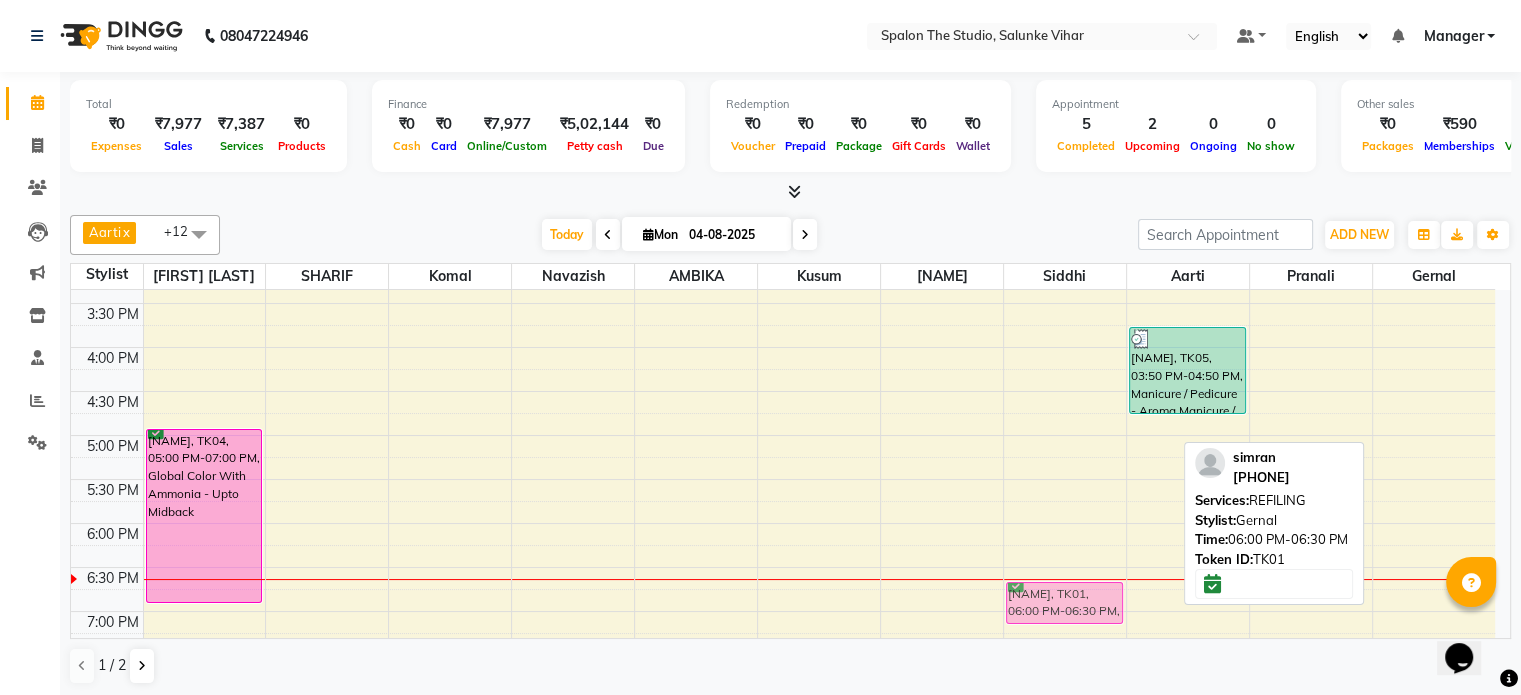 click on "[NAME], TK04, 05:00 PM-07:00 PM, Global Color With Ammonia - Upto Midback [NAME], TK02, 11:20 AM-12:20 PM, Hair Cut (Men) - Haircut,Hair Cut (Men) - Beard Trim [NAME], TK03, 01:20 PM-01:50 PM, Head Massage (Women) - Regular Oil [NAME], TK01, 06:00 PM-06:30 PM, REFILING [NAME], TK05, 03:50 PM-04:50 PM, Manicure / Pedicure - Aroma,Manicure / Pedicure - Aroma [NAME], TK01, 06:00 PM-06:30 PM, REFILING" at bounding box center (783, 347) 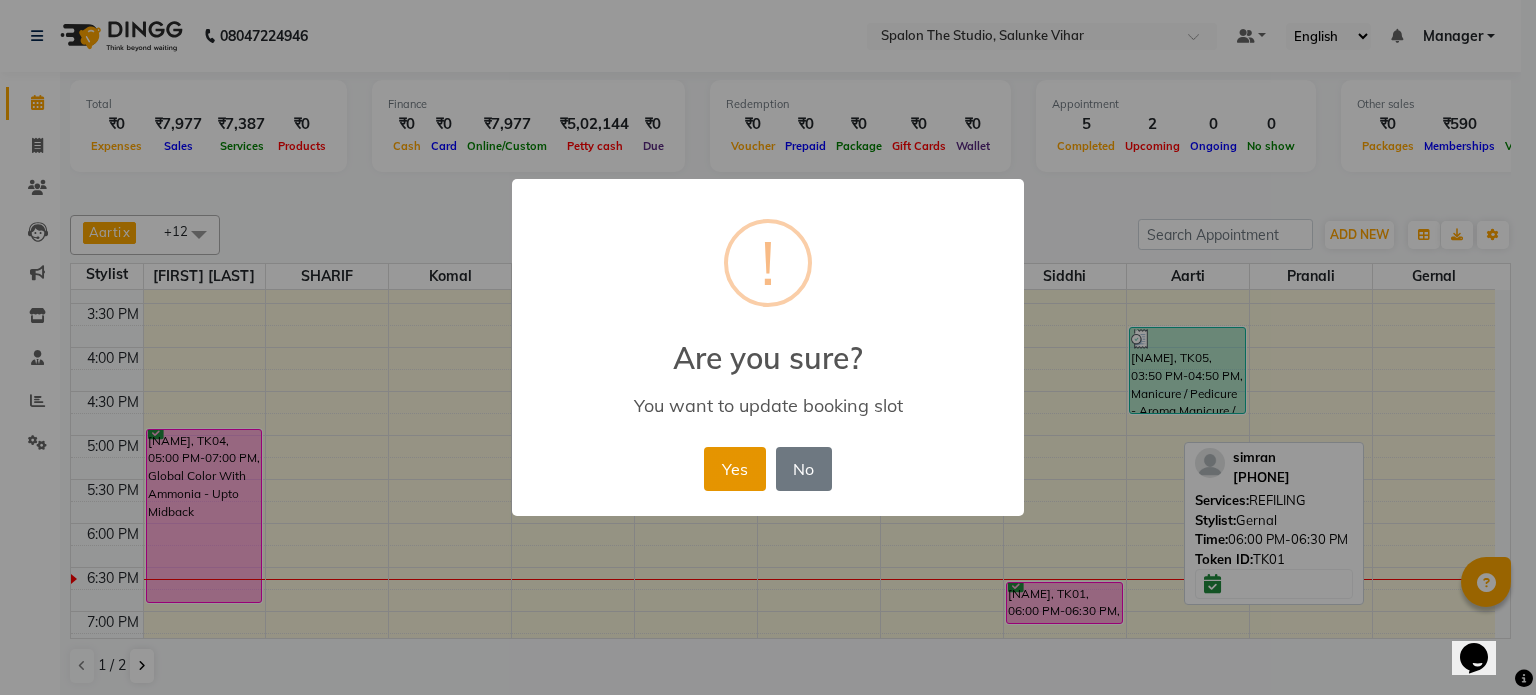 click on "Yes" at bounding box center (734, 469) 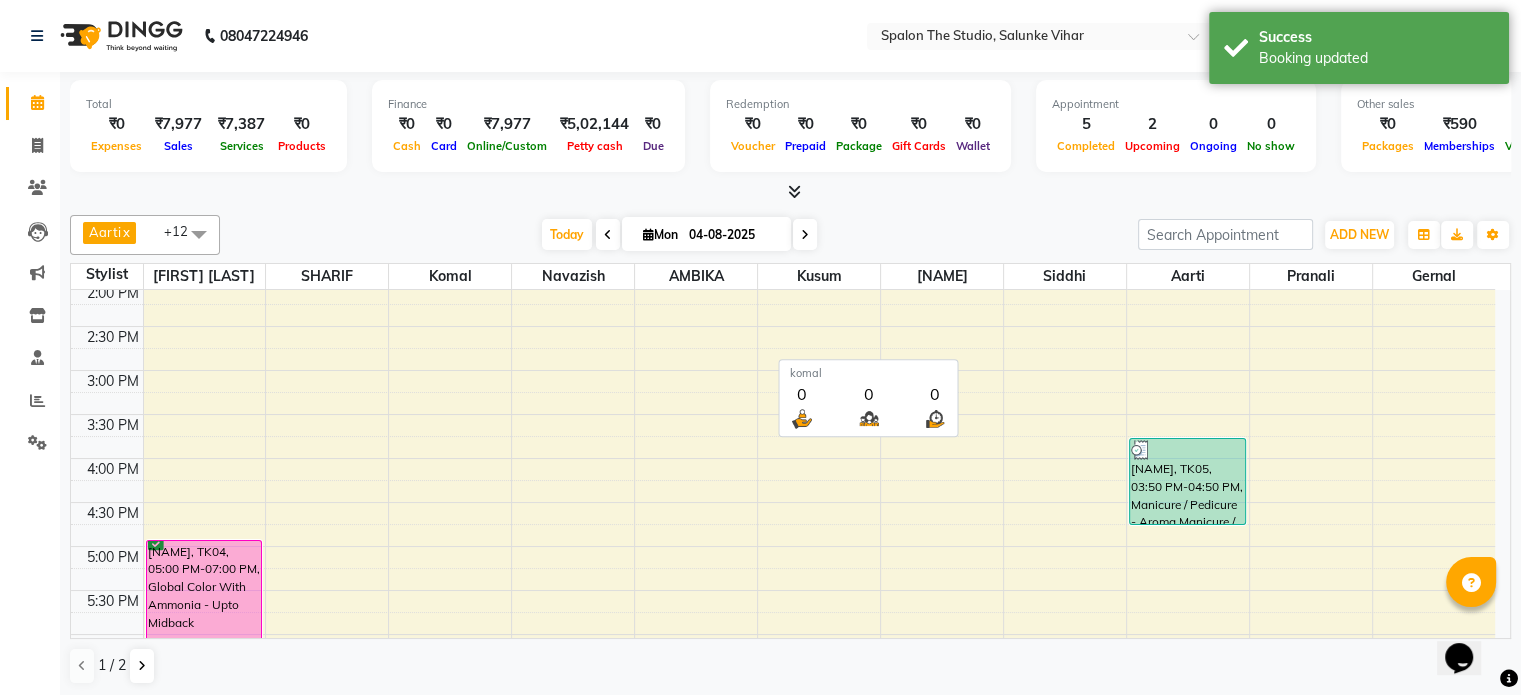 drag, startPoint x: 452, startPoint y: 272, endPoint x: 629, endPoint y: 487, distance: 278.4852 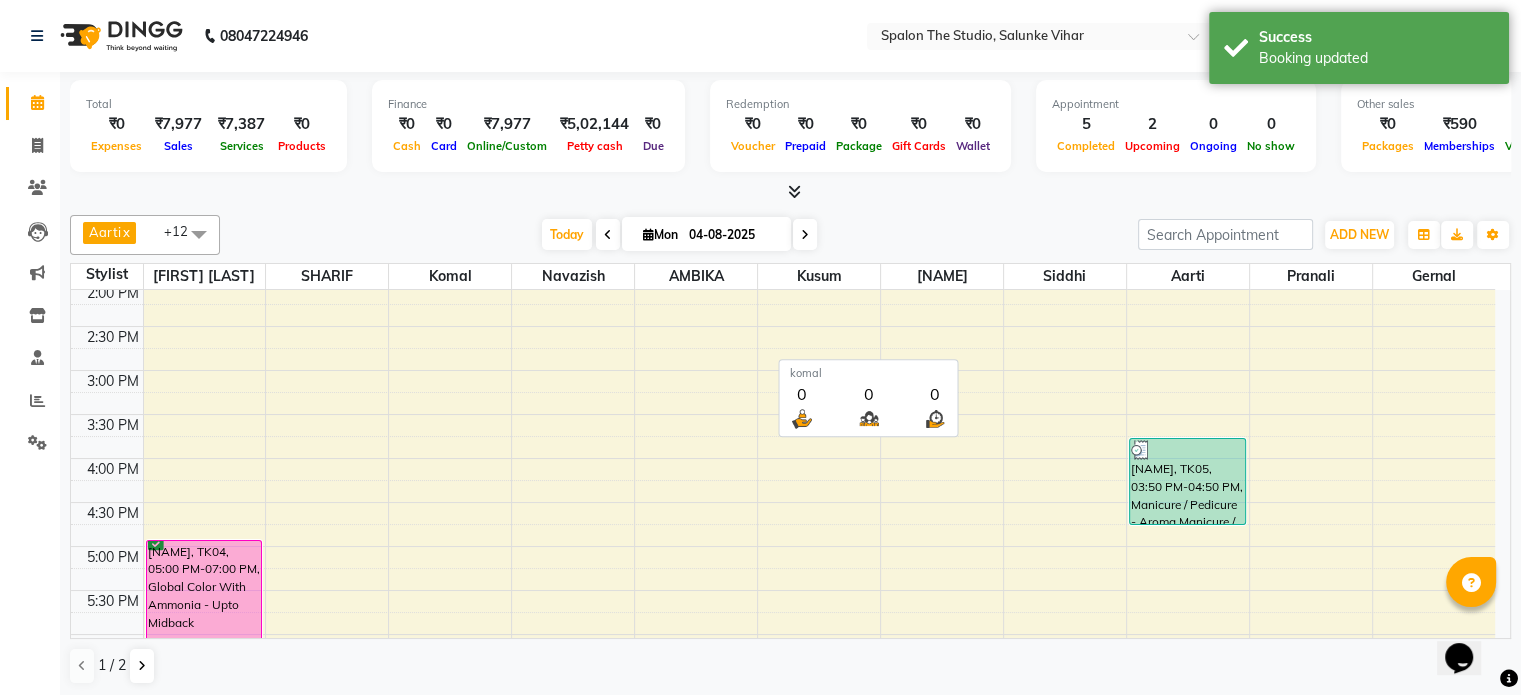 click on "9:00 AM 9:30 AM 10:00 AM 10:30 AM 11:00 AM 11:30 AM 12:00 PM 12:30 PM 1:00 PM 1:30 PM 2:00 PM 2:30 PM 3:00 PM 3:30 PM 4:00 PM 4:30 PM 5:00 PM 5:30 PM 6:00 PM 6:30 PM 7:00 PM 7:30 PM 8:00 PM 8:30 PM 9:00 PM 9:30 PM 10:00 PM 10:30 PM" at bounding box center (783, 458) 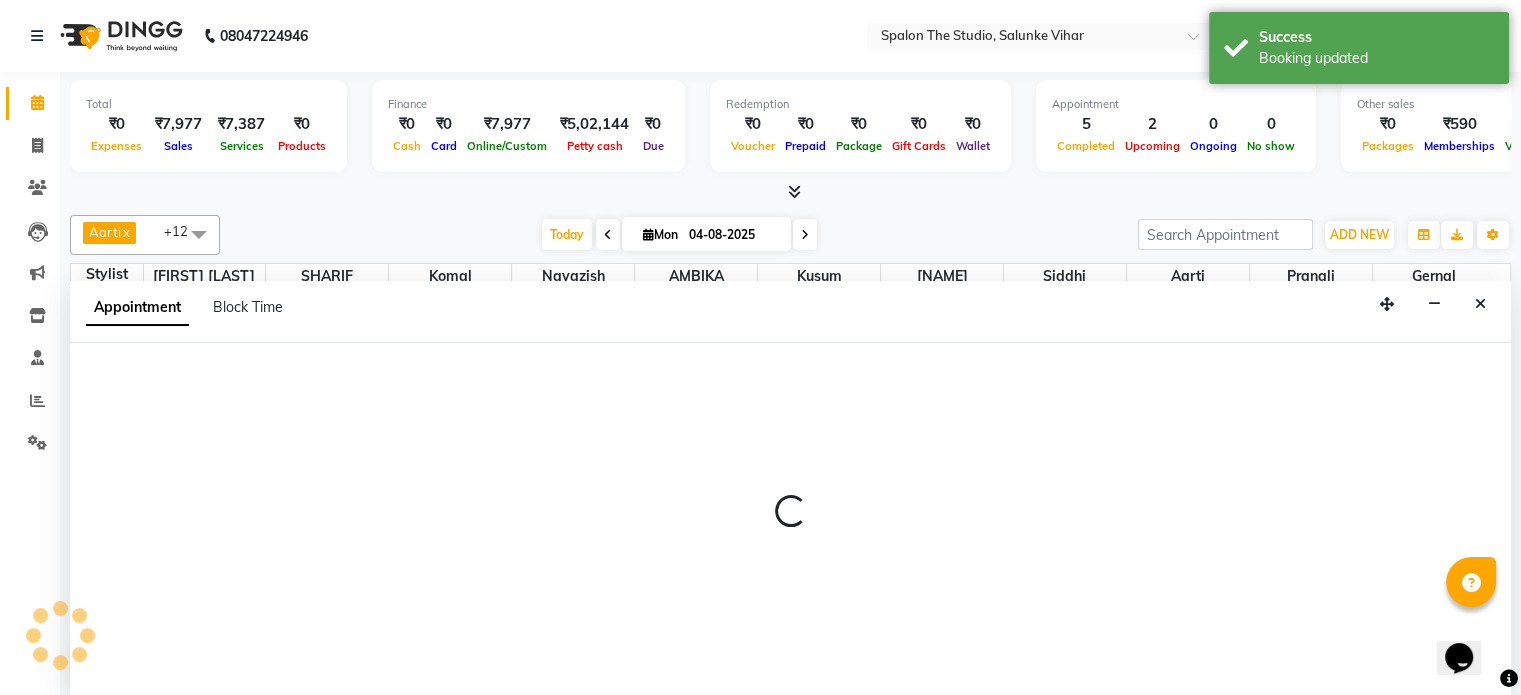 scroll, scrollTop: 445, scrollLeft: 0, axis: vertical 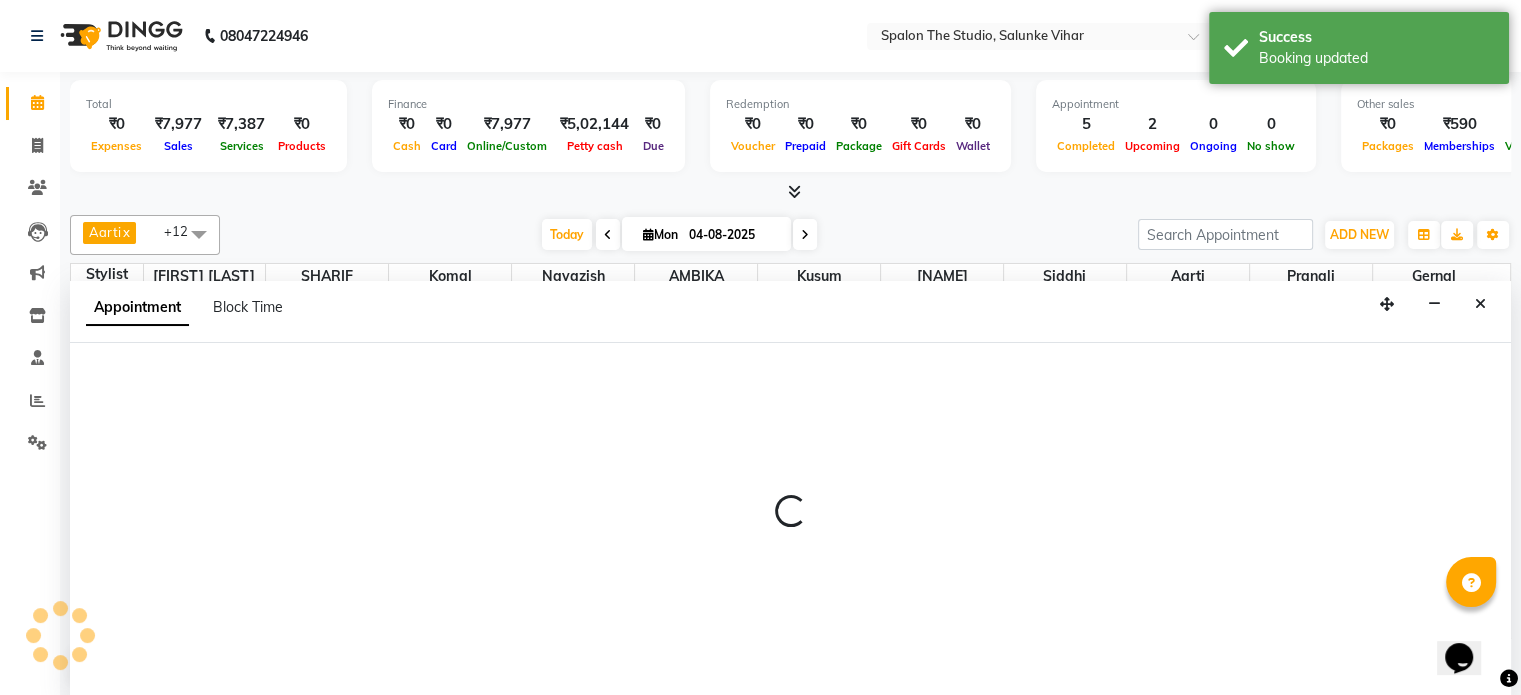 select on "63680" 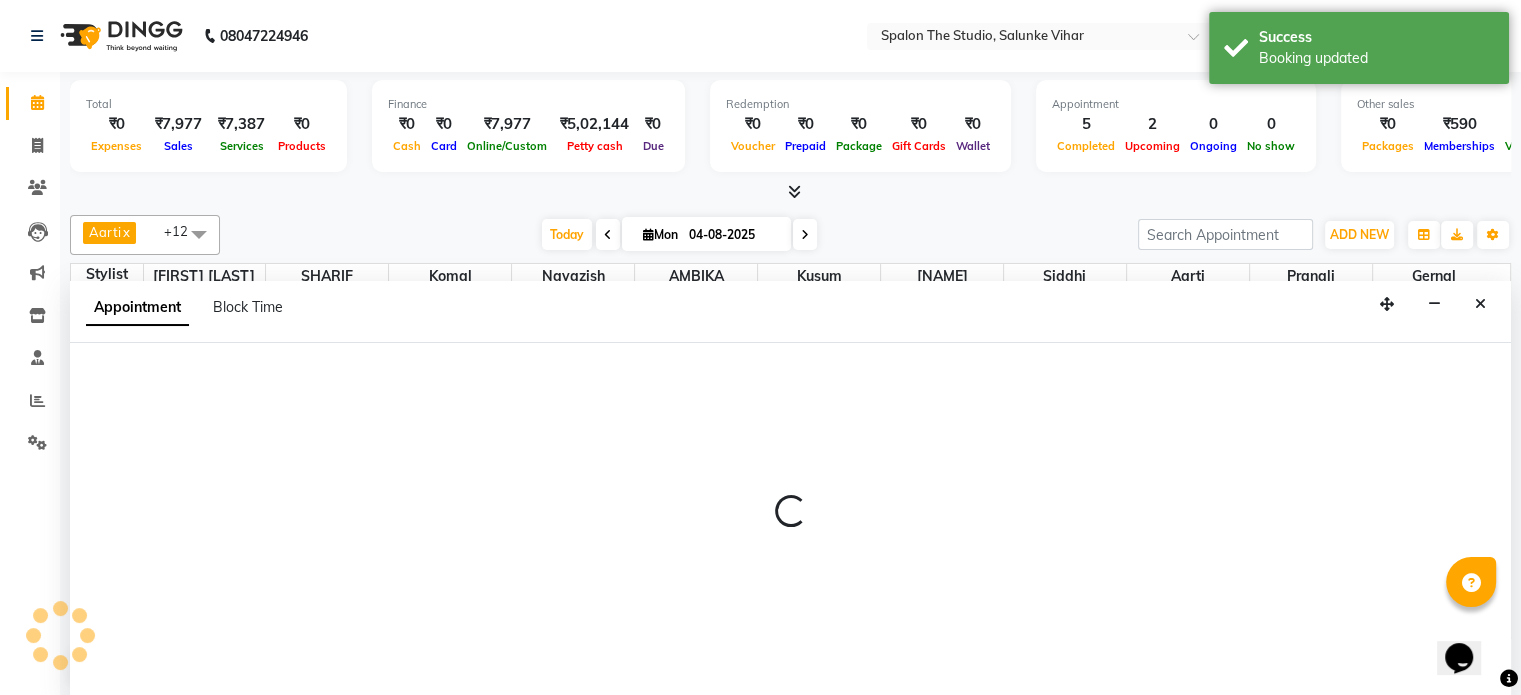 select on "855" 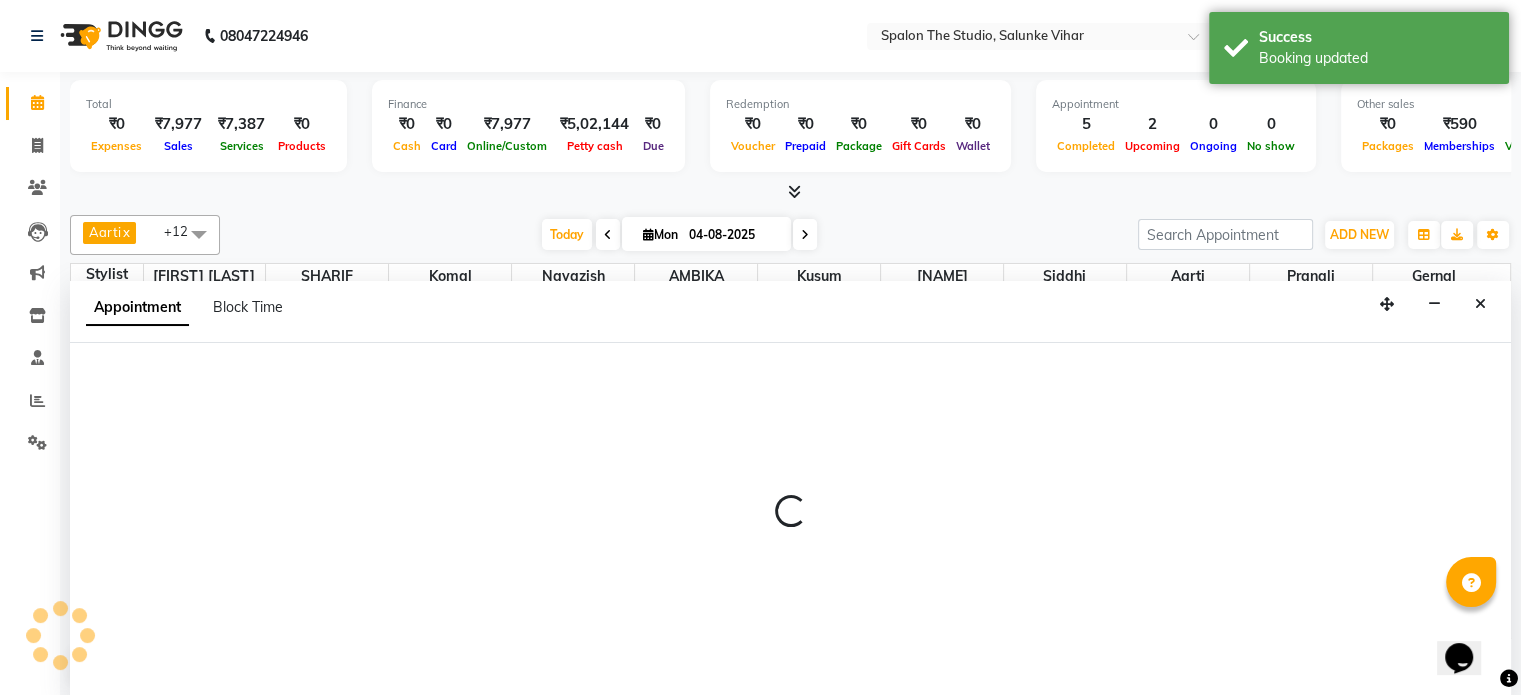 select on "tentative" 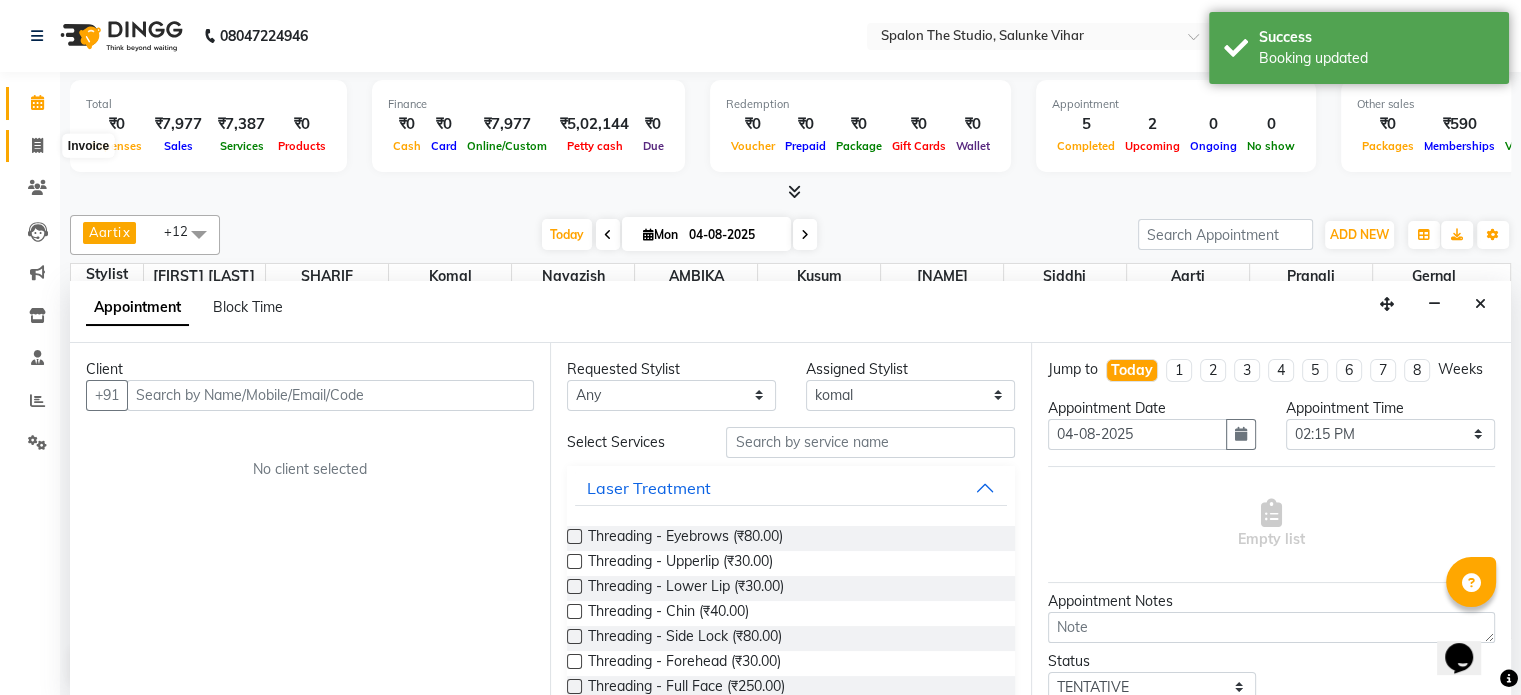 click 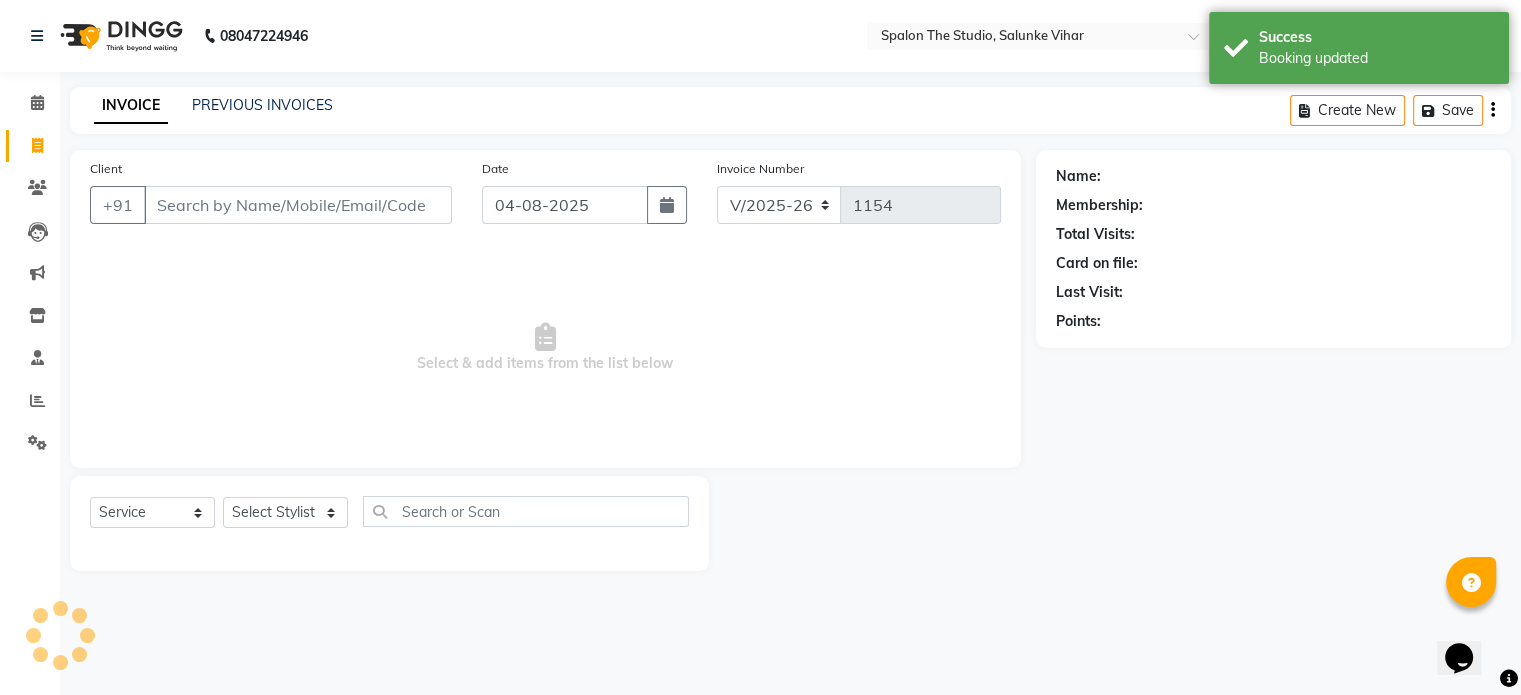 scroll, scrollTop: 0, scrollLeft: 0, axis: both 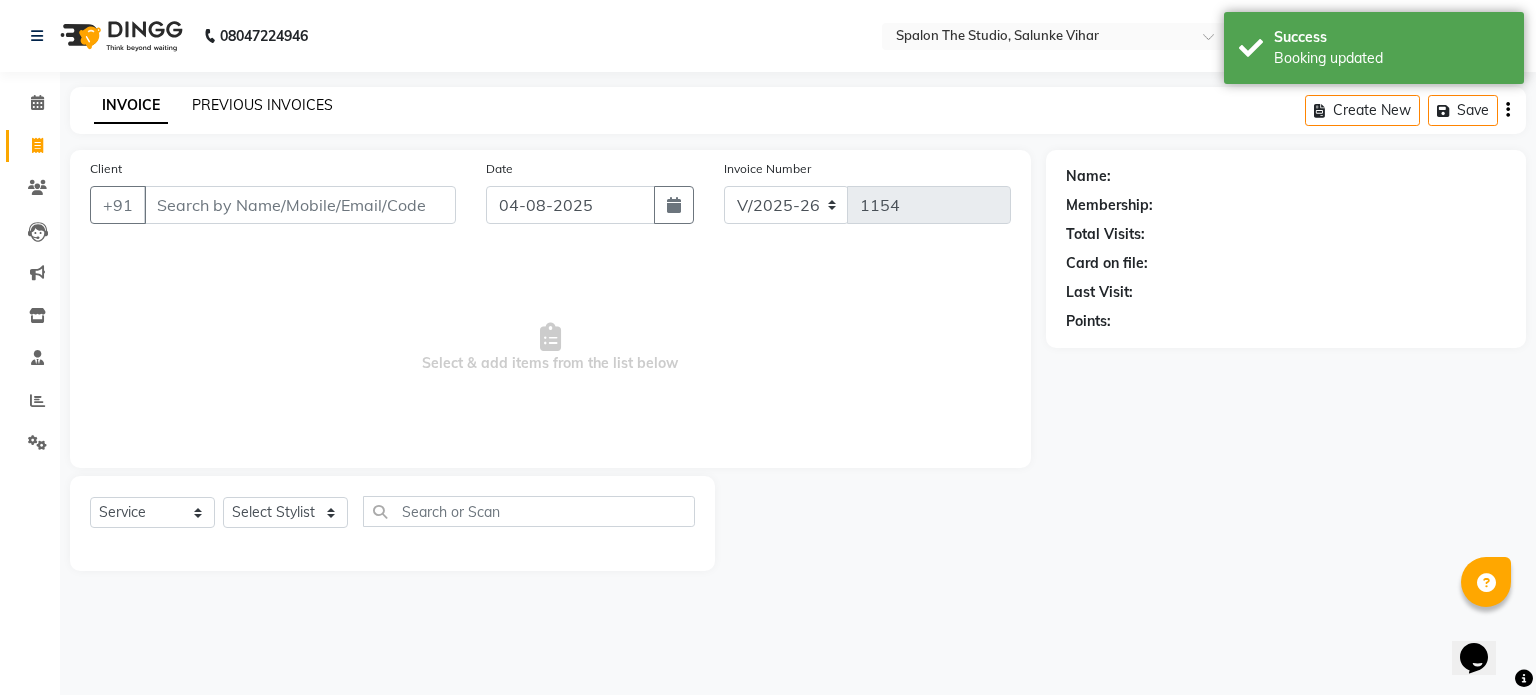 click on "PREVIOUS INVOICES" 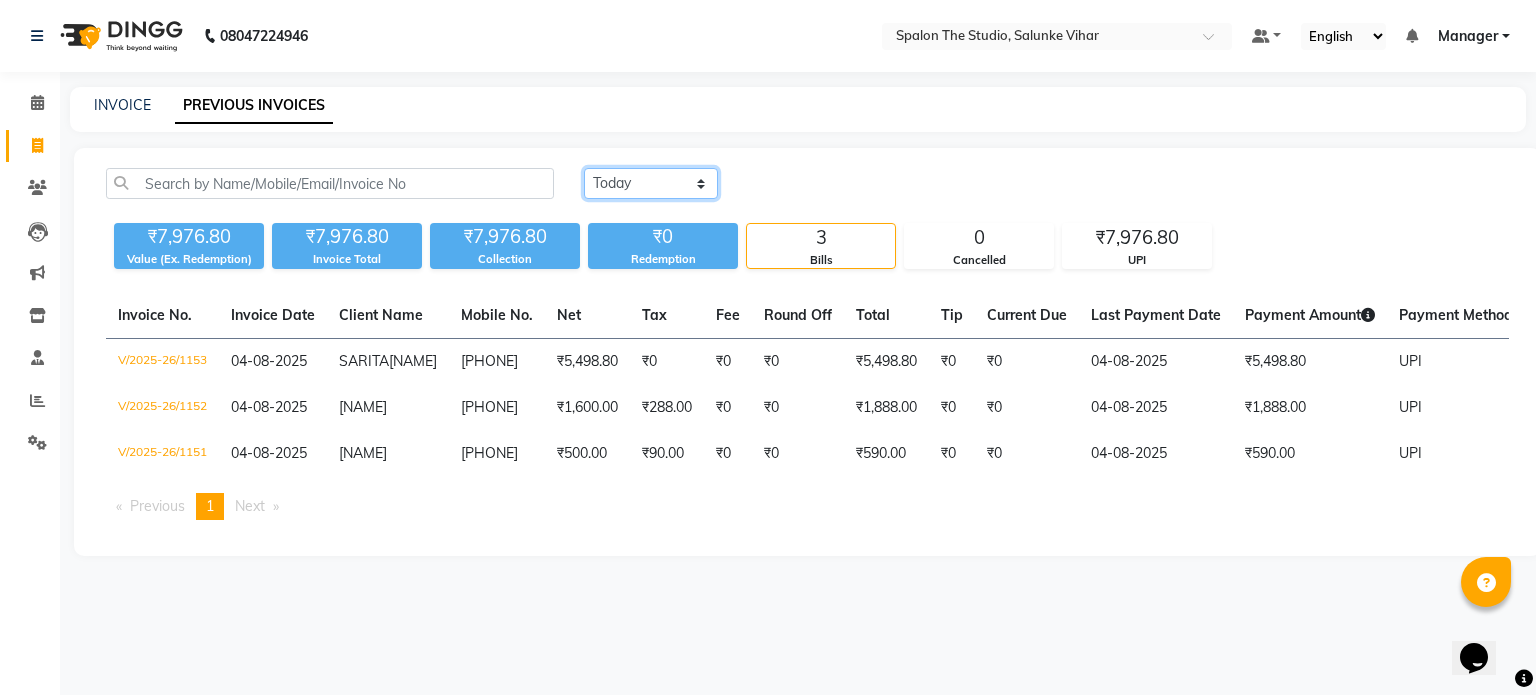 click on "Today Yesterday Custom Range" 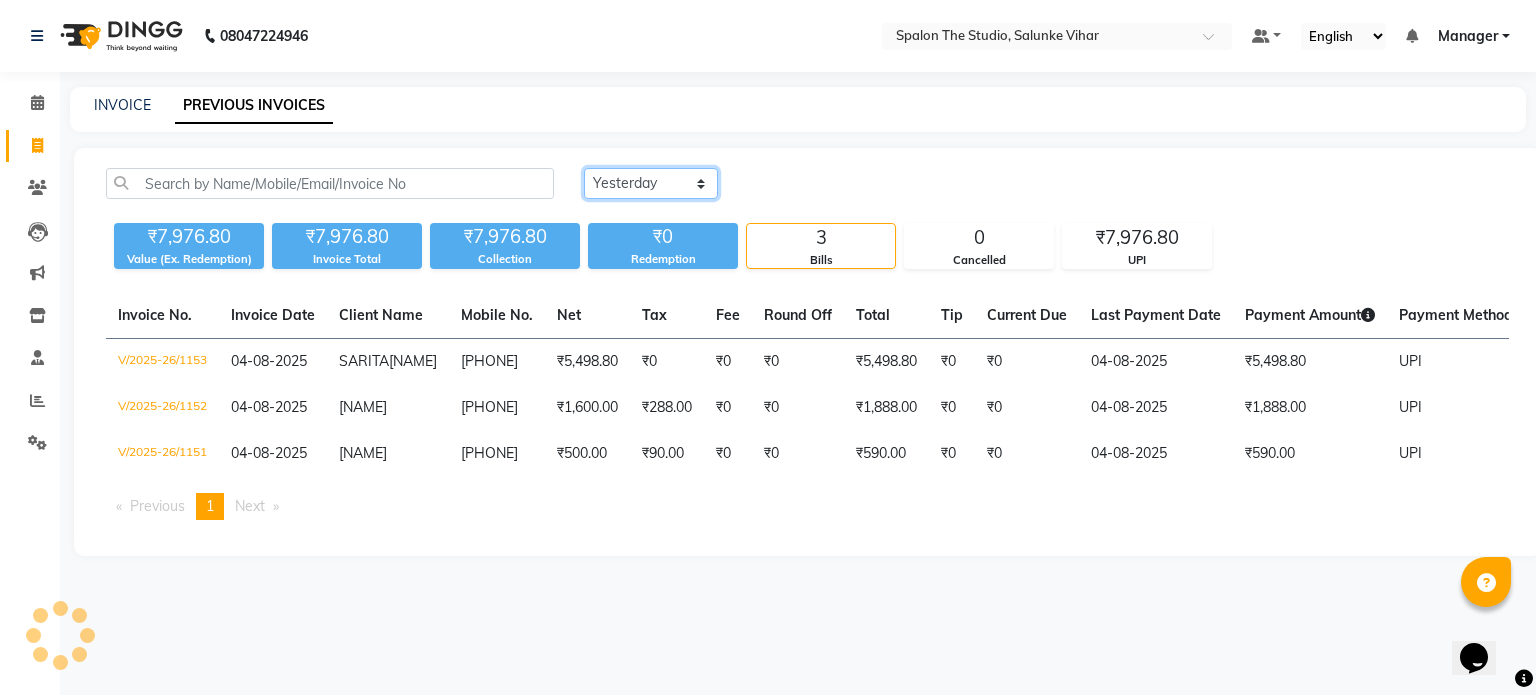 click on "Today Yesterday Custom Range" 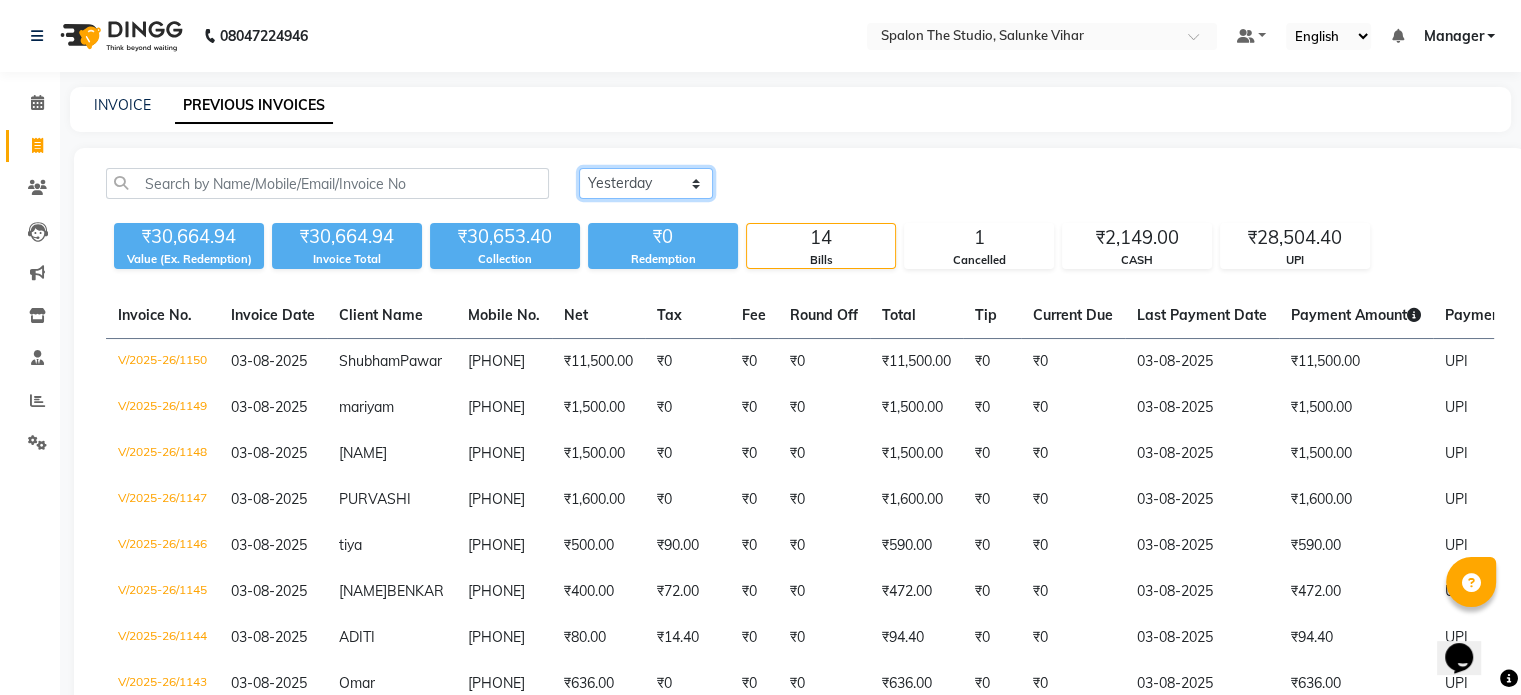 click on "Today Yesterday Custom Range" 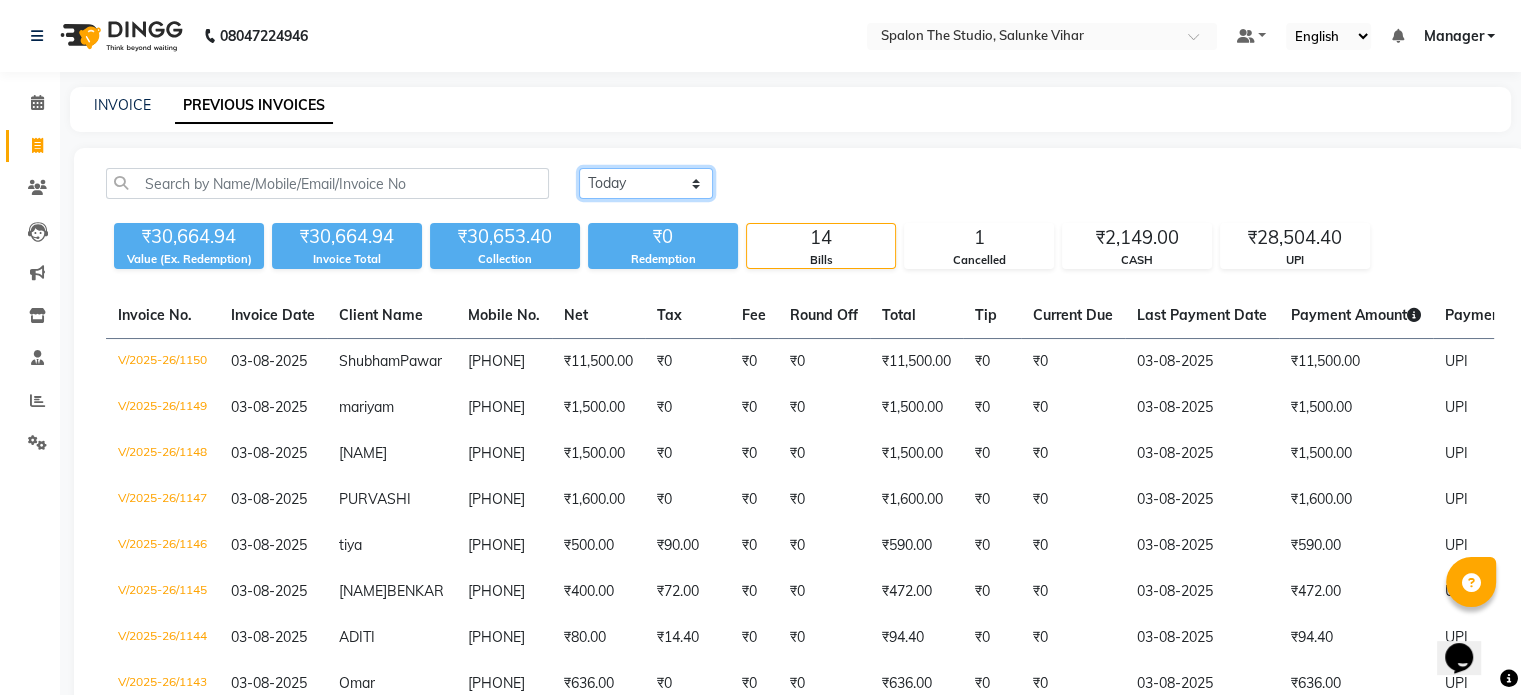 click on "Today Yesterday Custom Range" 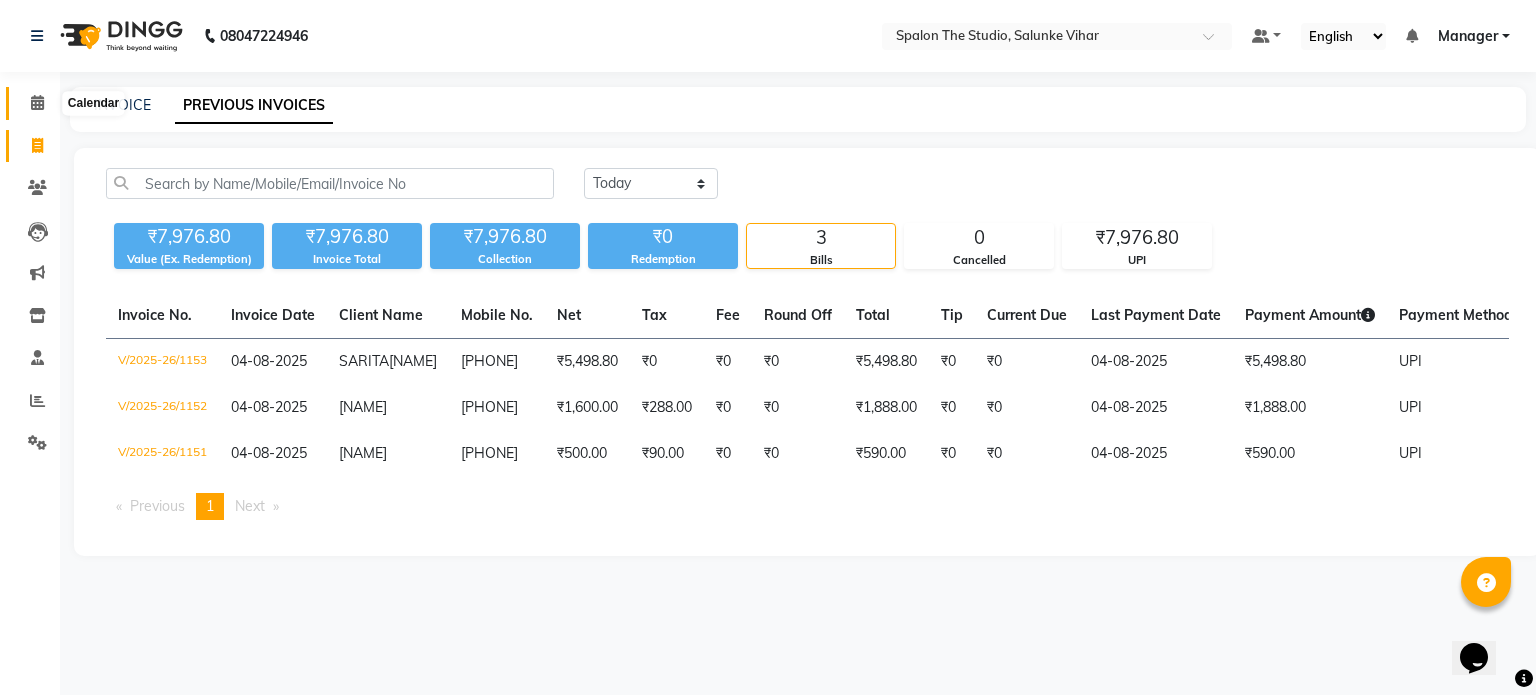 drag, startPoint x: 47, startPoint y: 108, endPoint x: 64, endPoint y: 107, distance: 17.029387 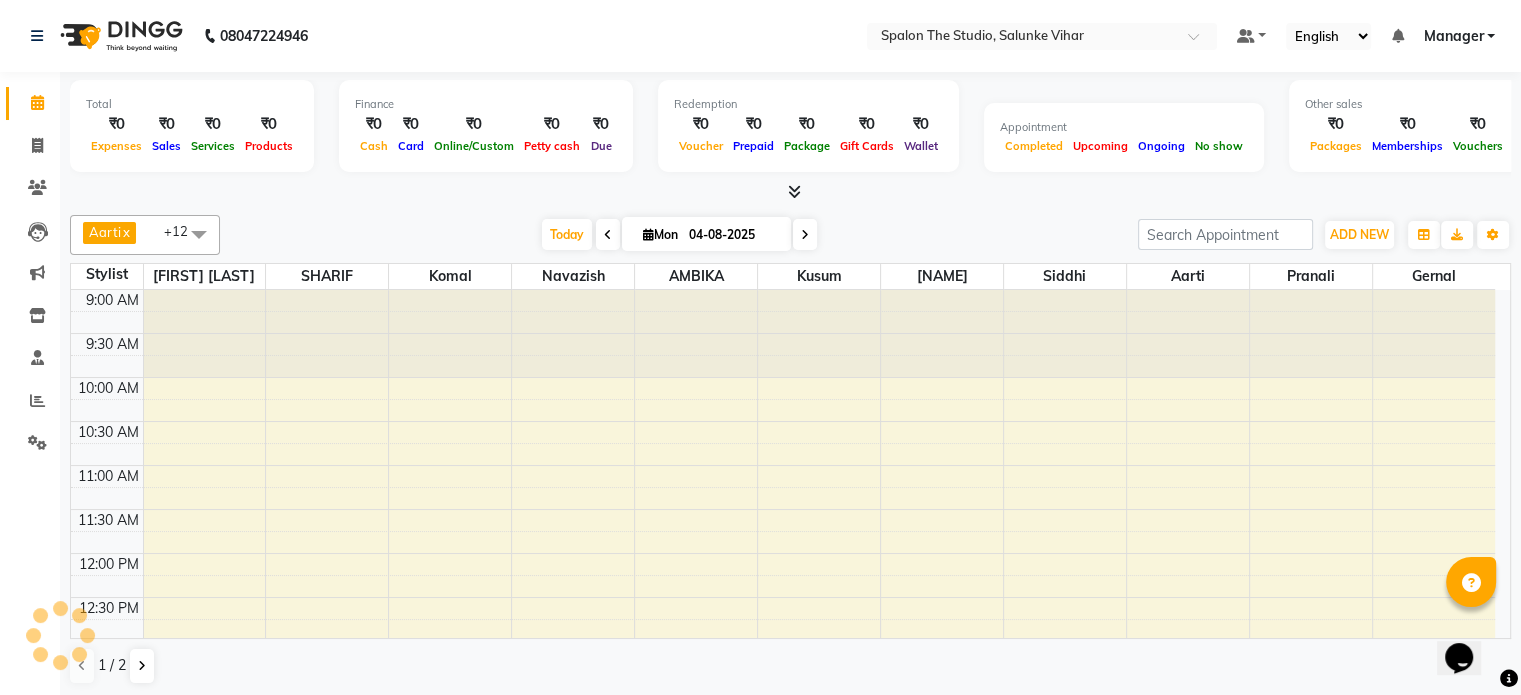 scroll, scrollTop: 0, scrollLeft: 0, axis: both 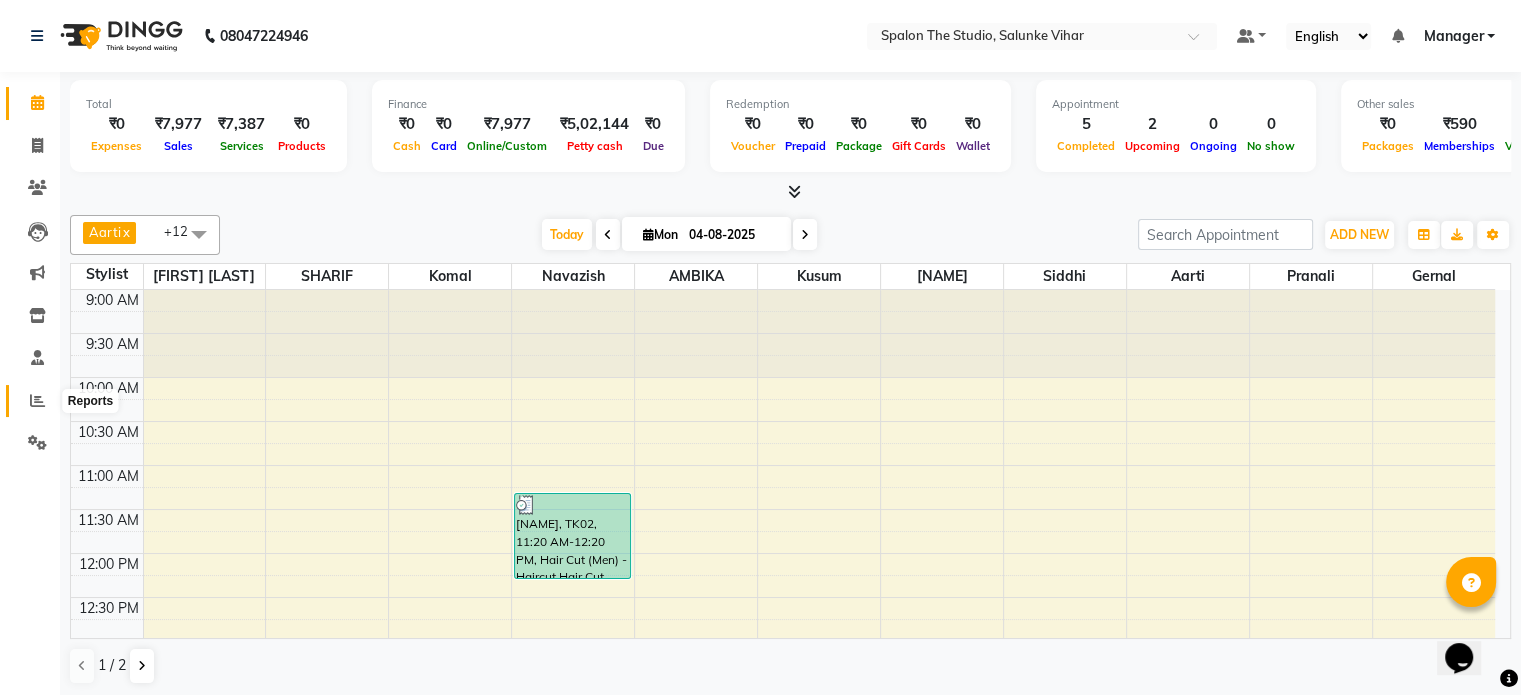 click 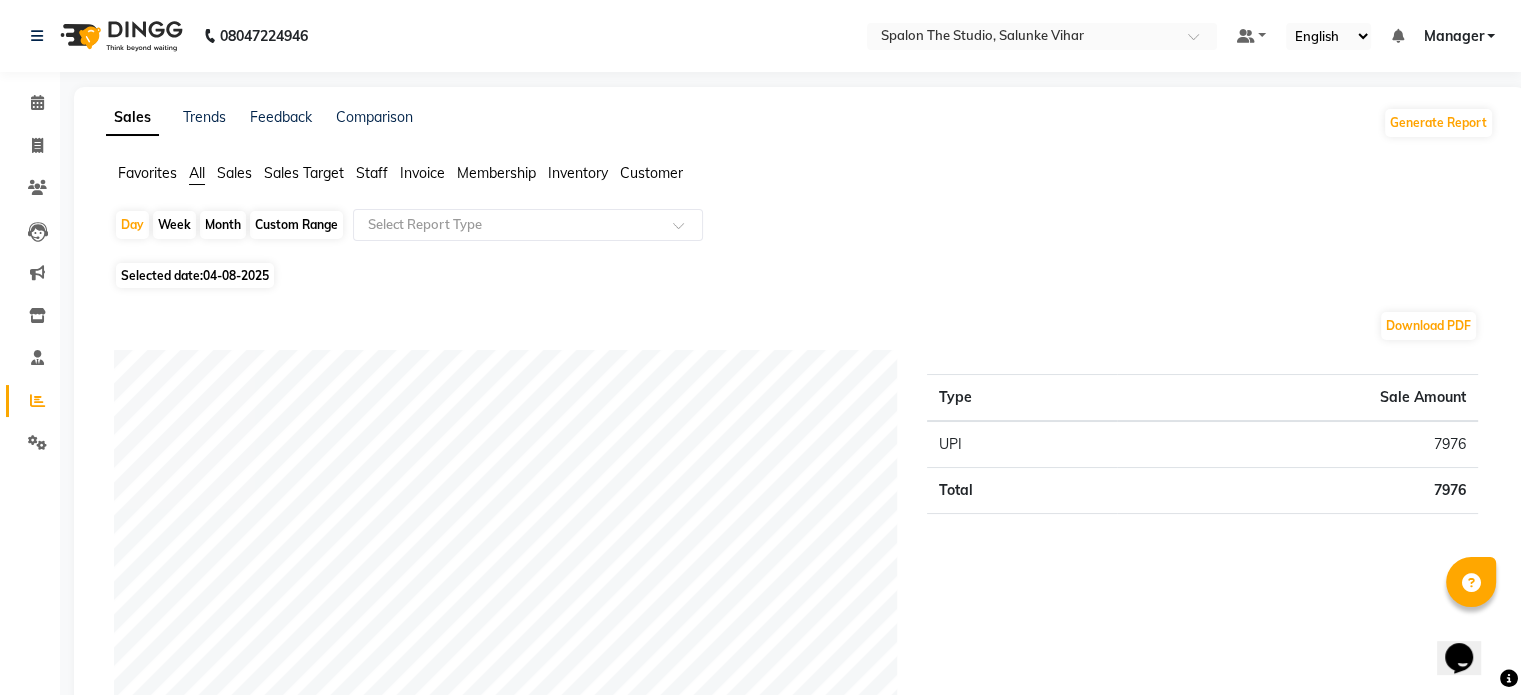 click on "Staff" 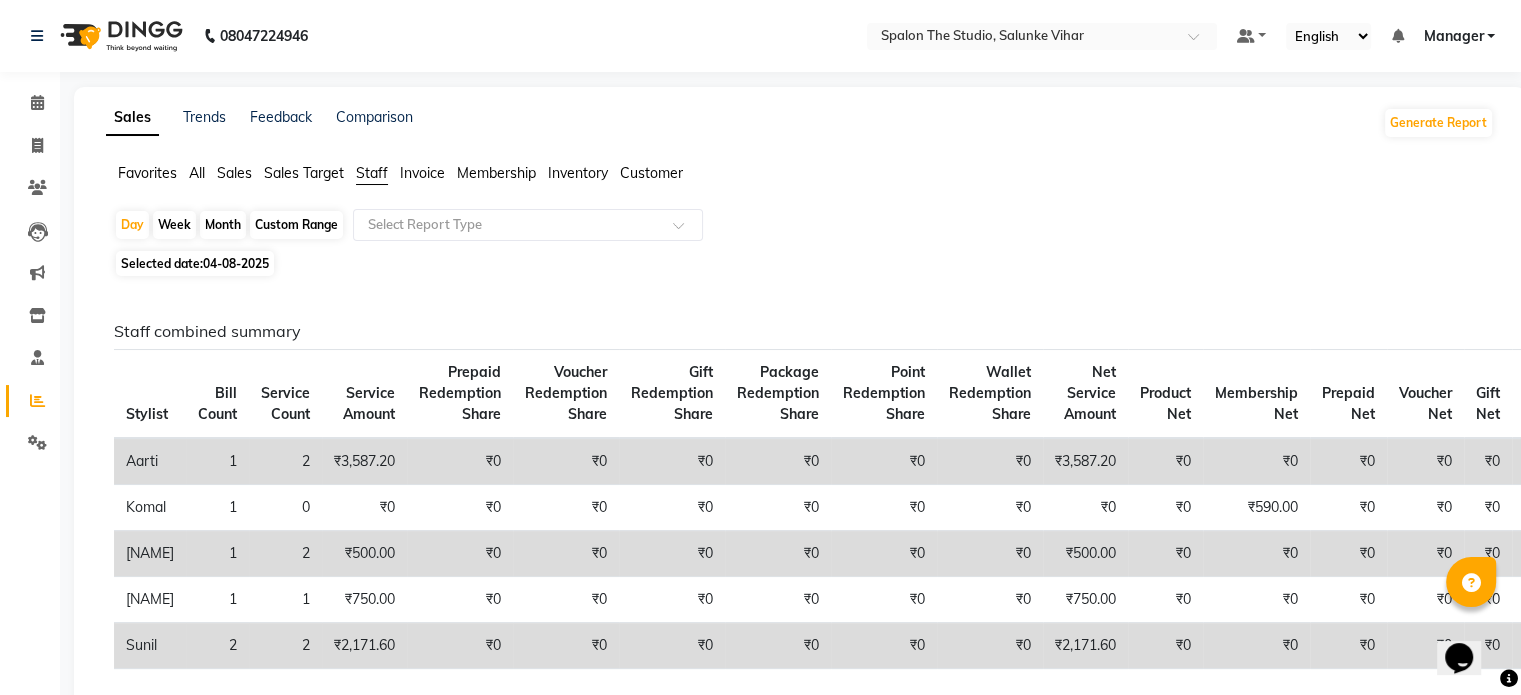 click on "Month" 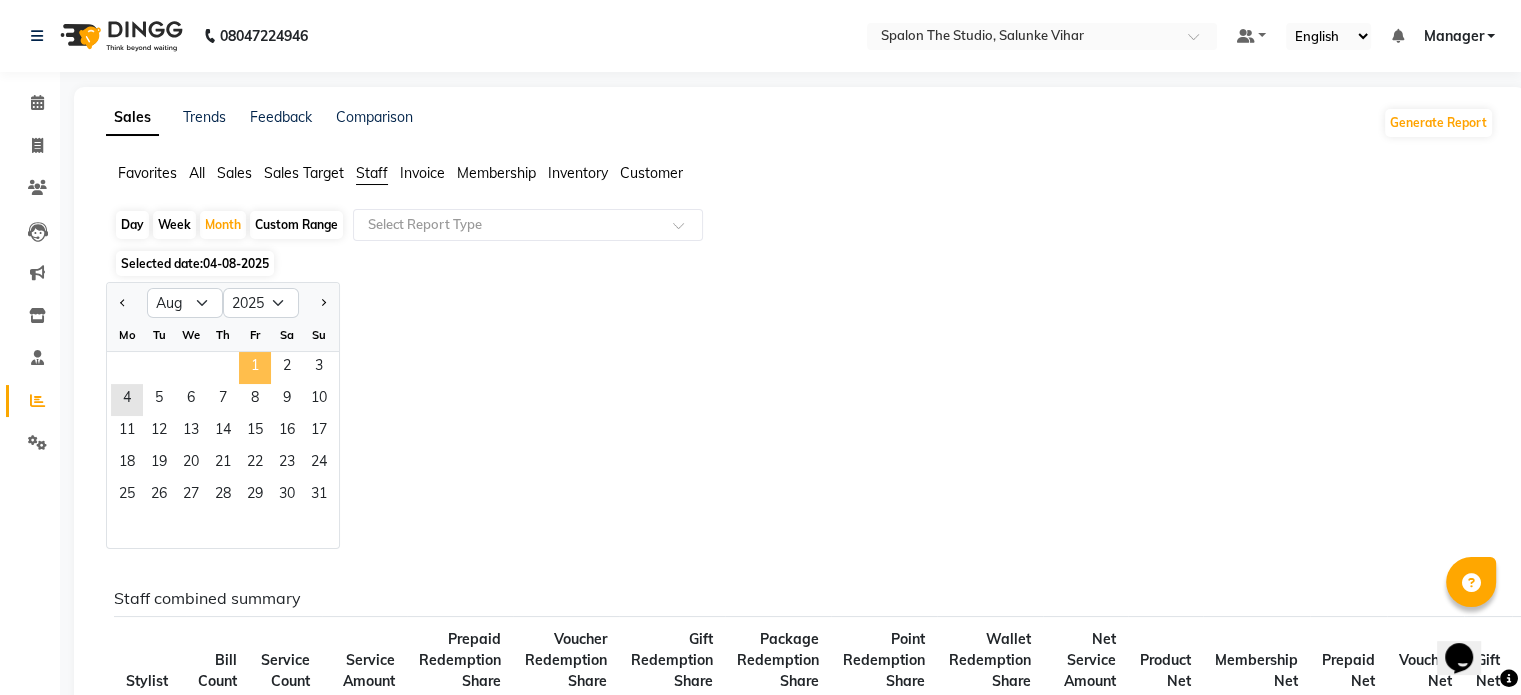 click on "1" 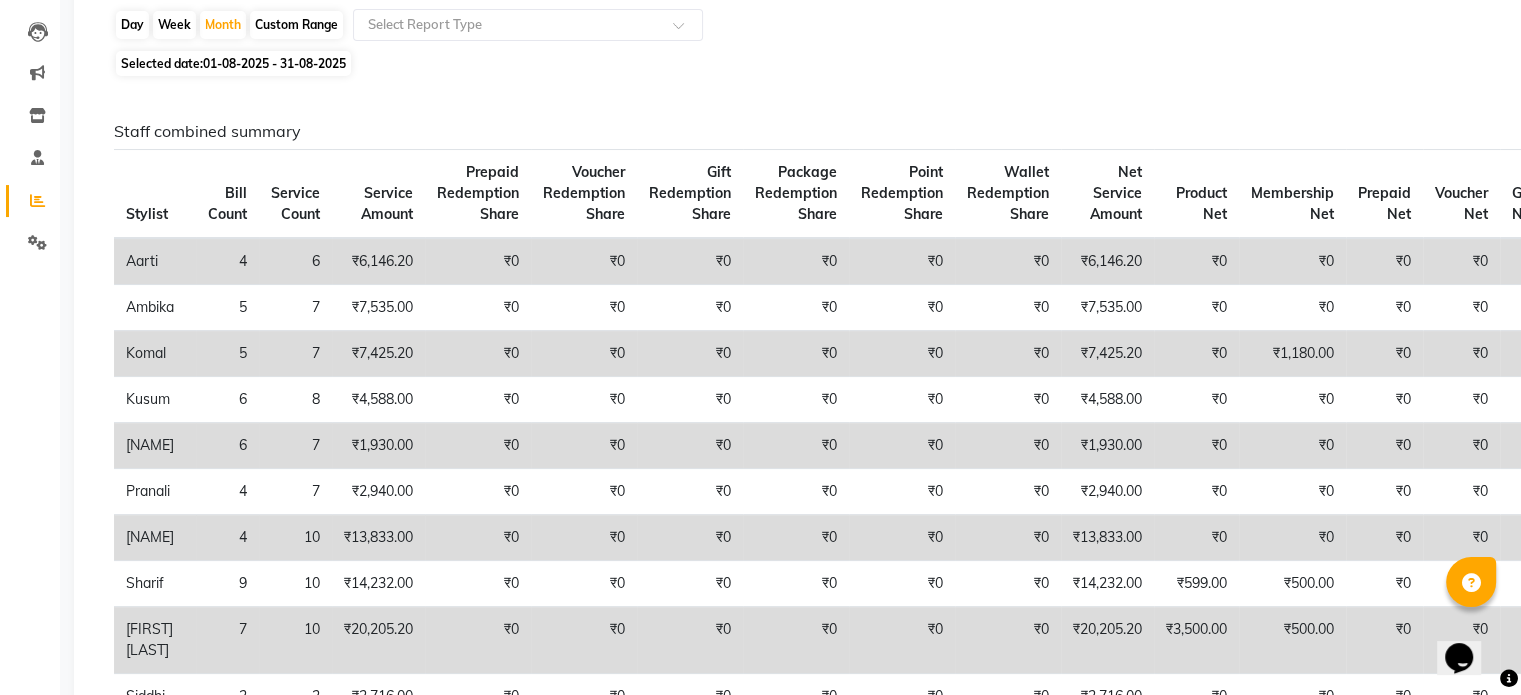 scroll, scrollTop: 0, scrollLeft: 0, axis: both 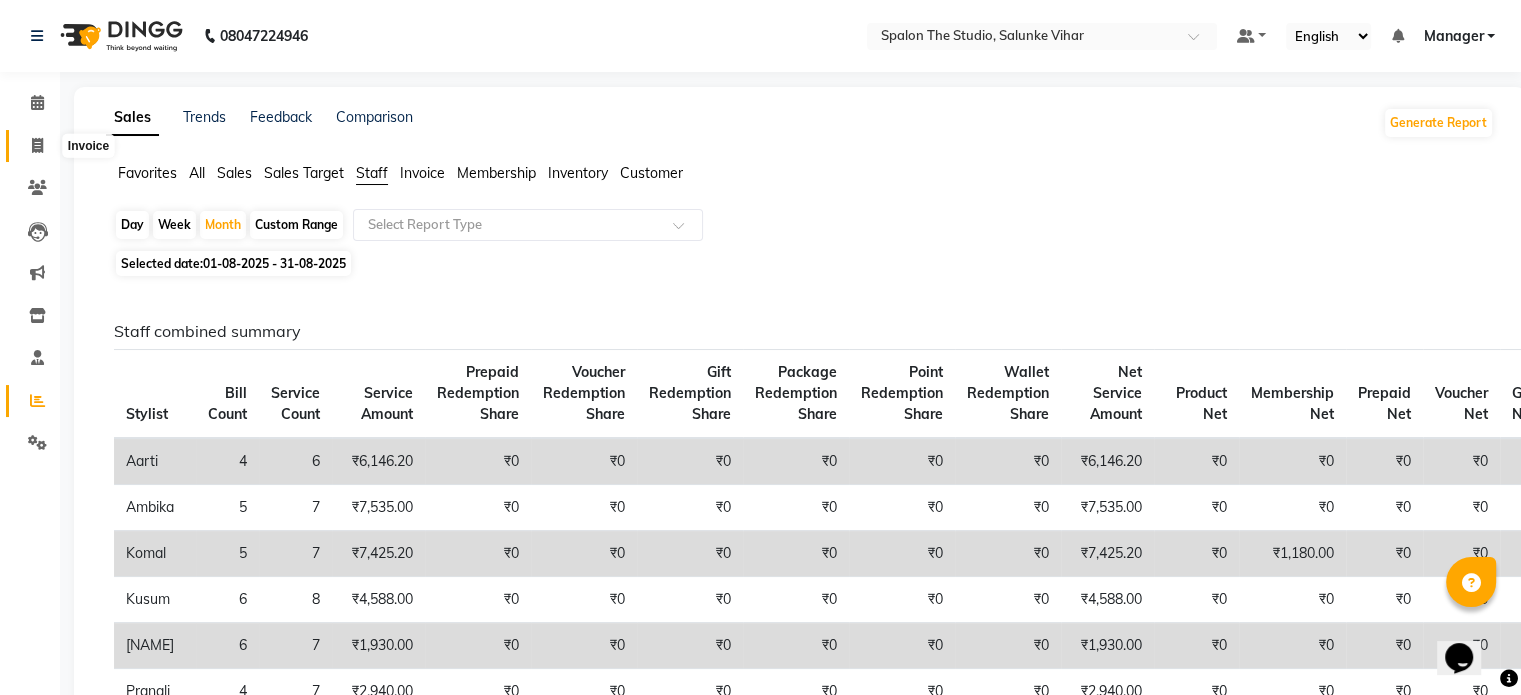click 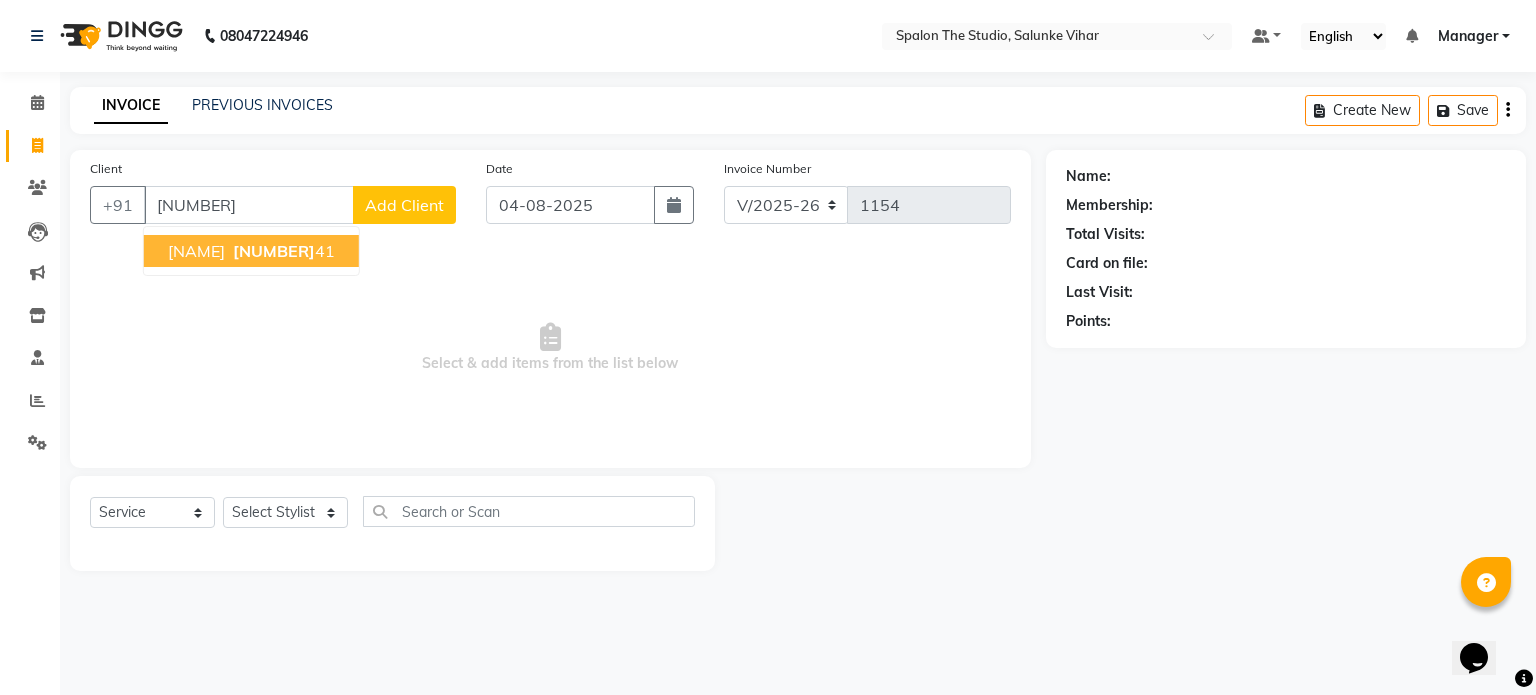 click on "[NUMBER]" at bounding box center [274, 251] 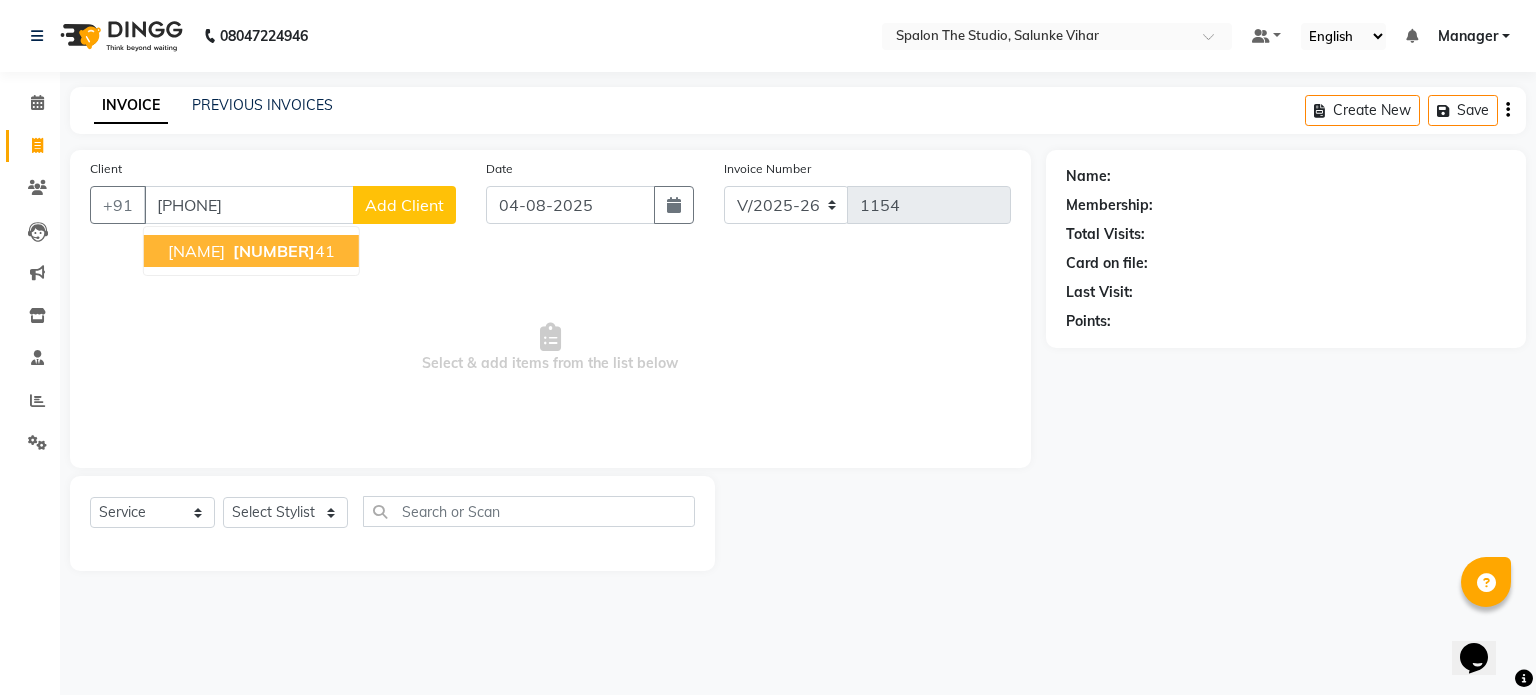 type on "[PHONE]" 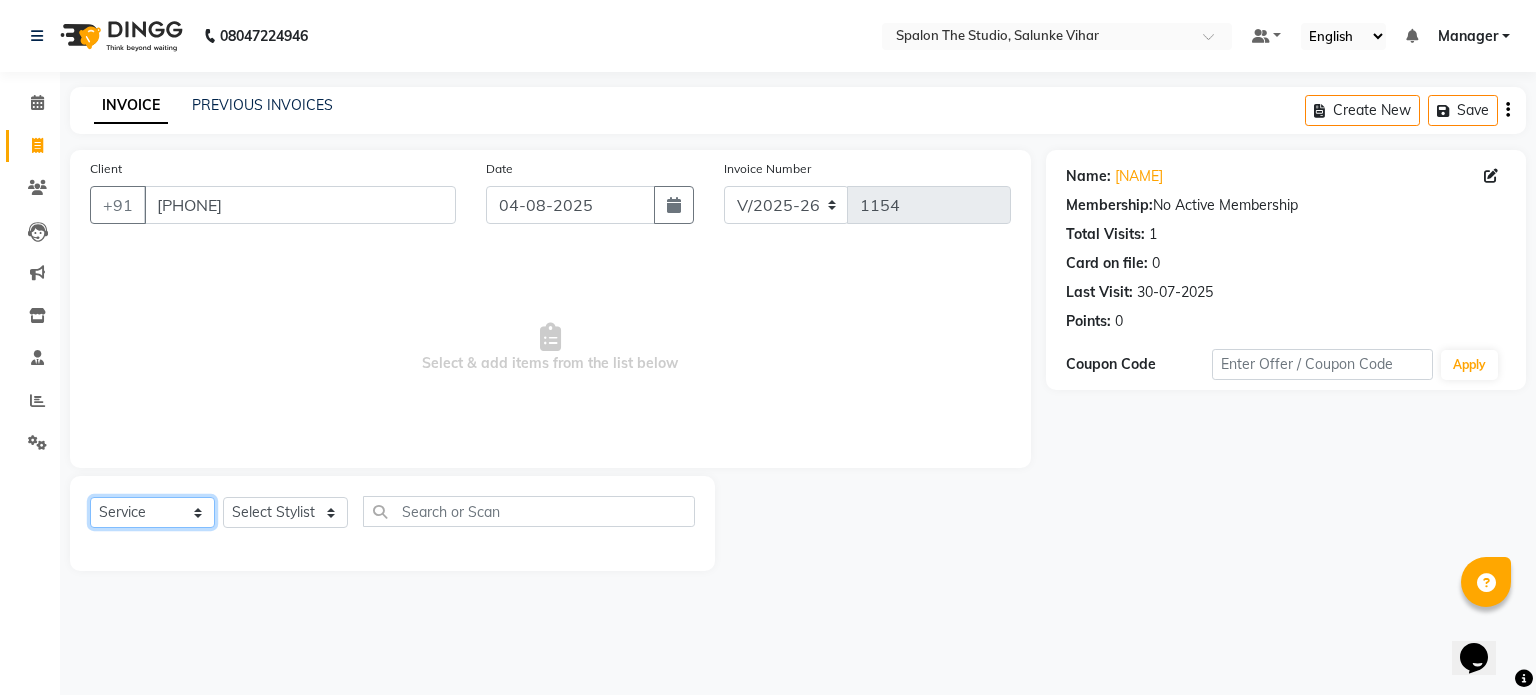 click on "Select  Service  Product  Membership  Package Voucher Prepaid Gift Card" 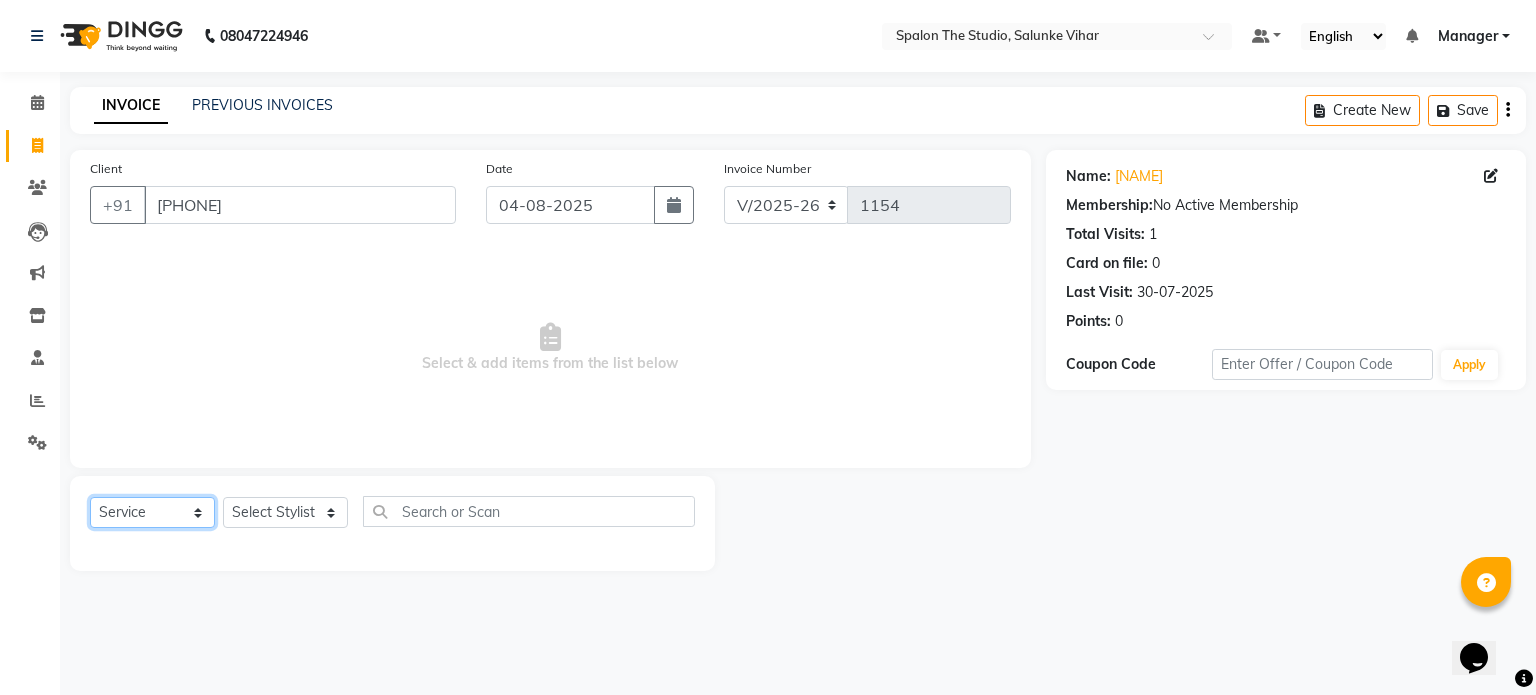 select on "membership" 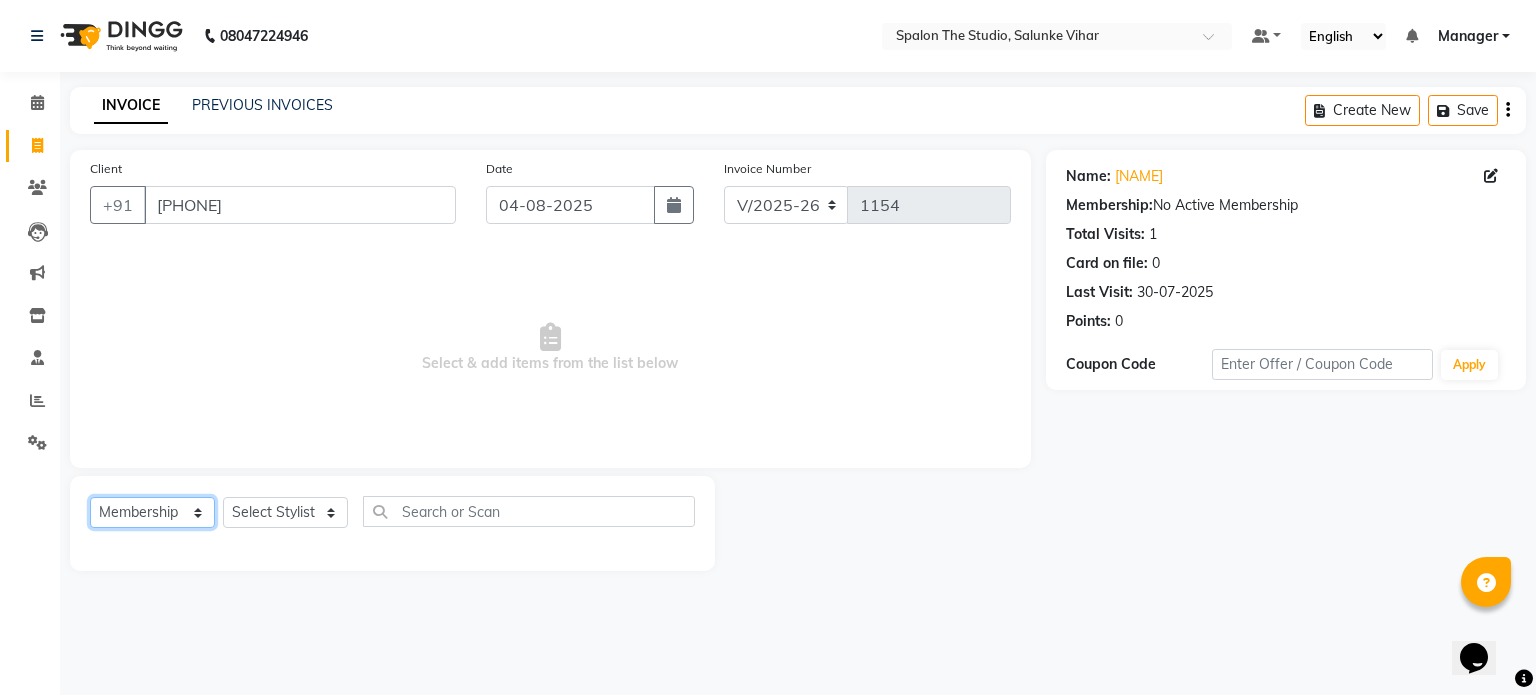 click on "Select  Service  Product  Membership  Package Voucher Prepaid Gift Card" 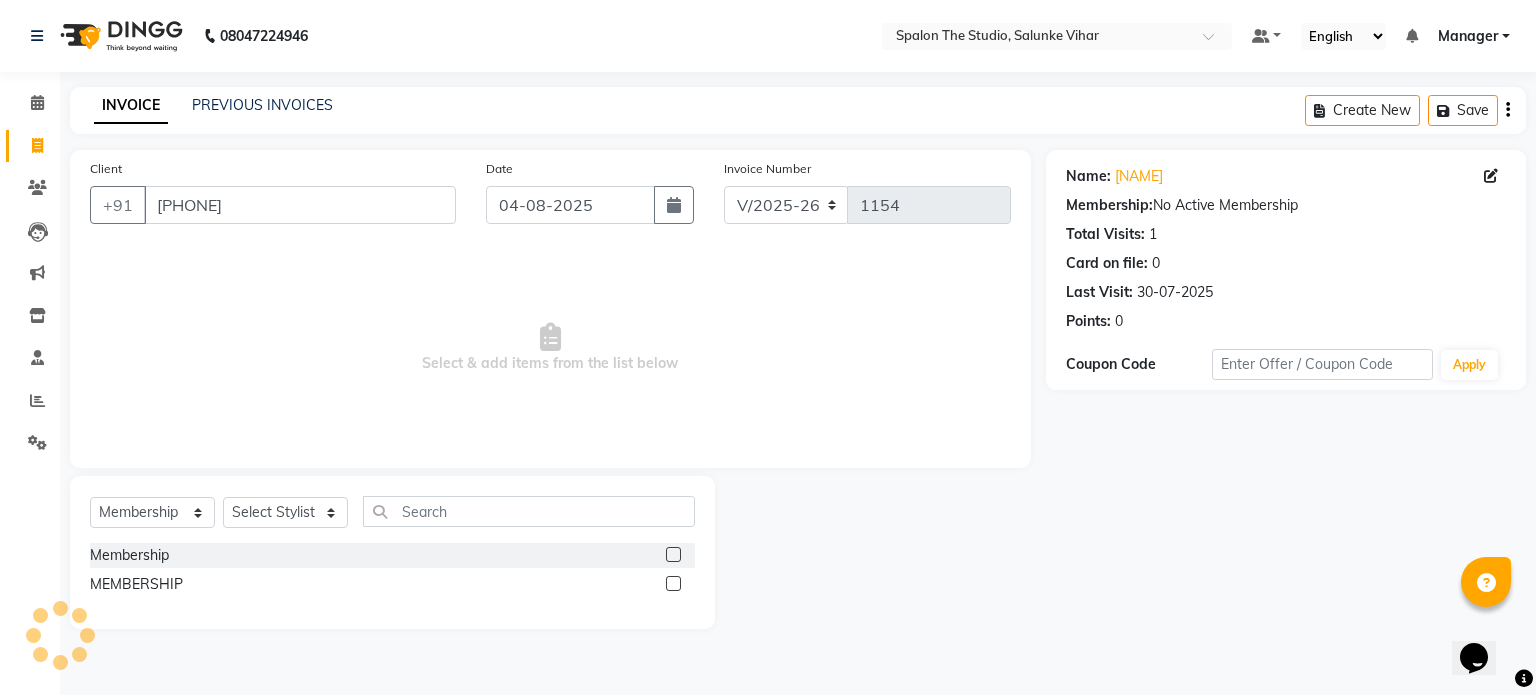 click 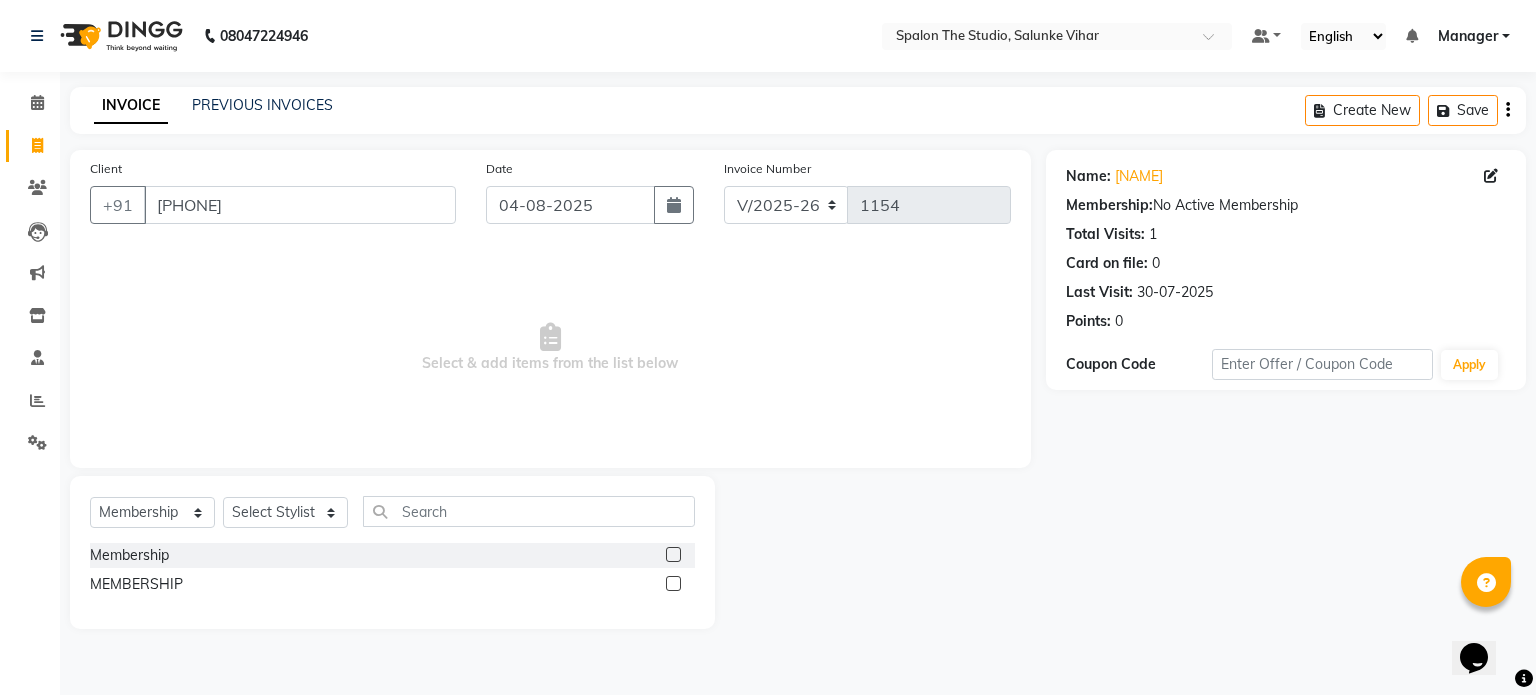 click 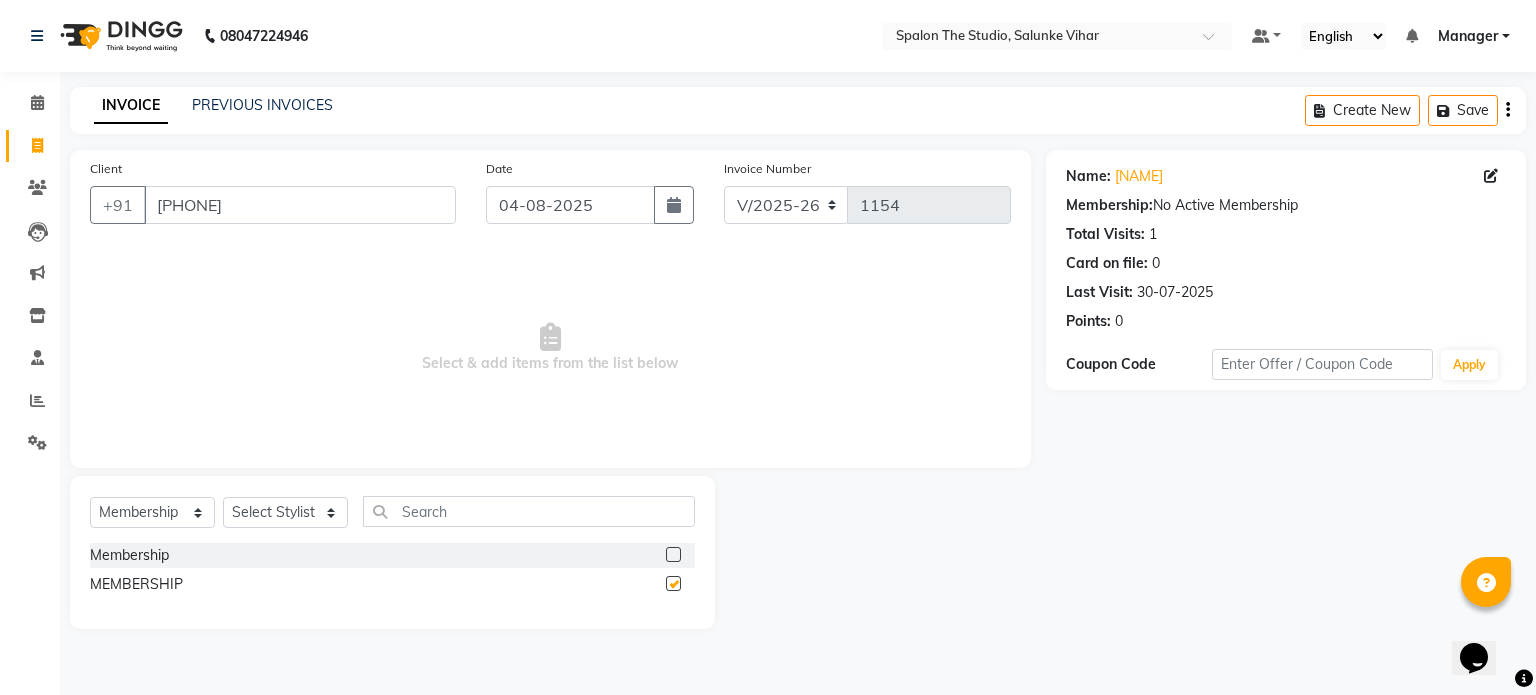 checkbox on "false" 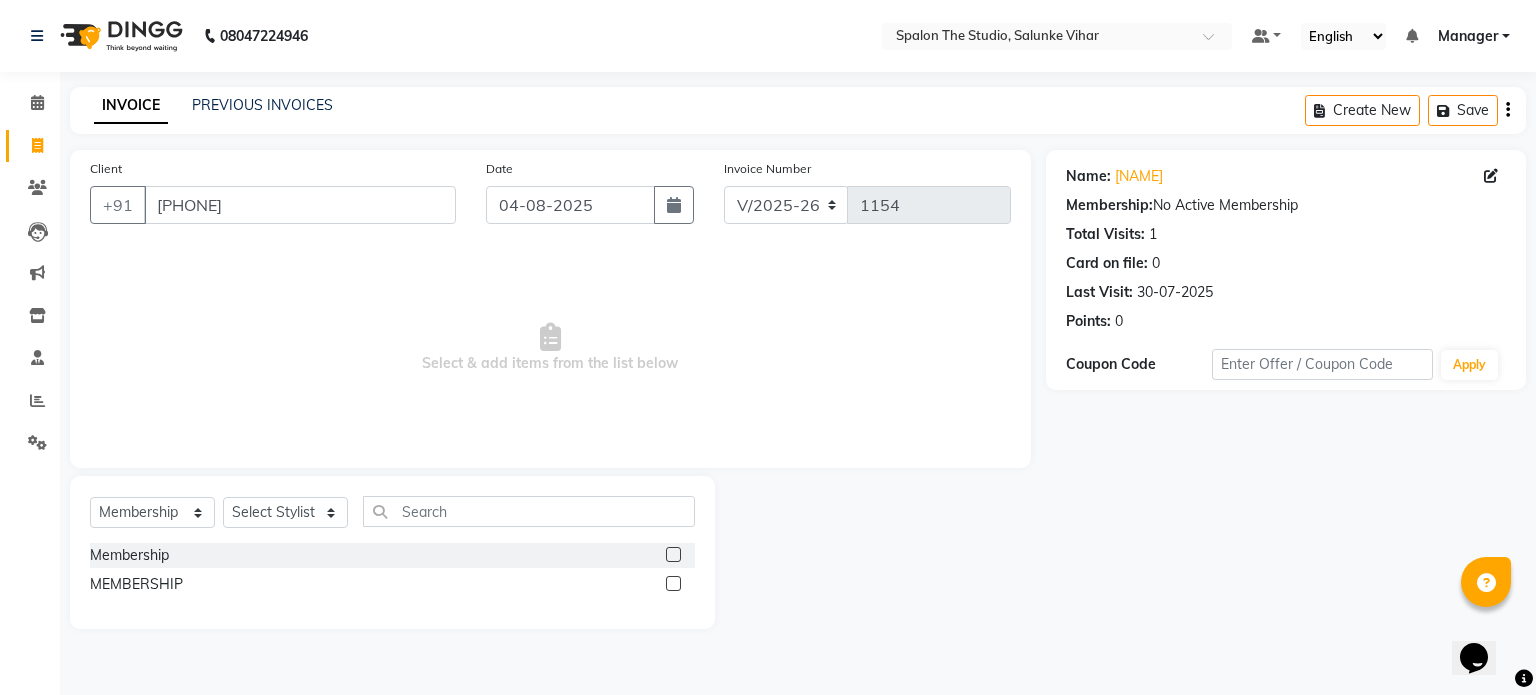 click 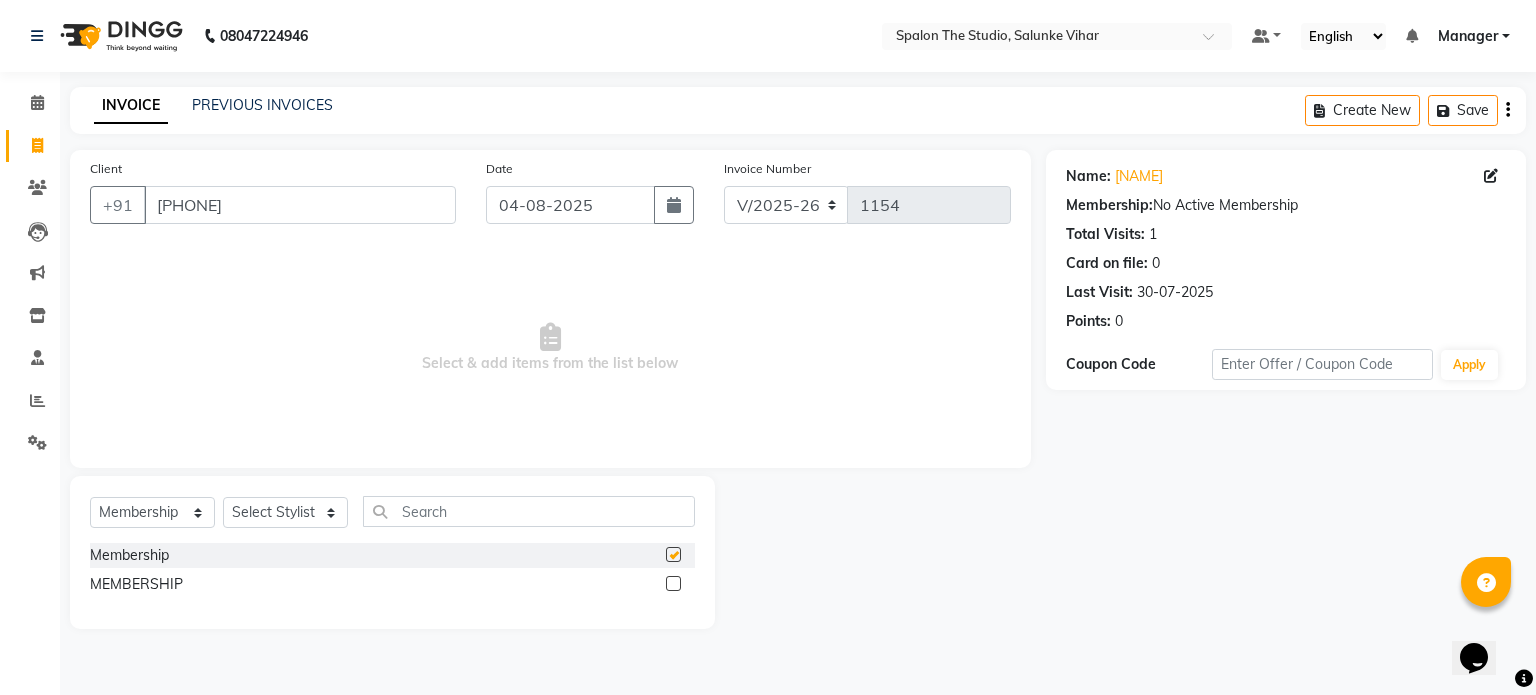checkbox on "false" 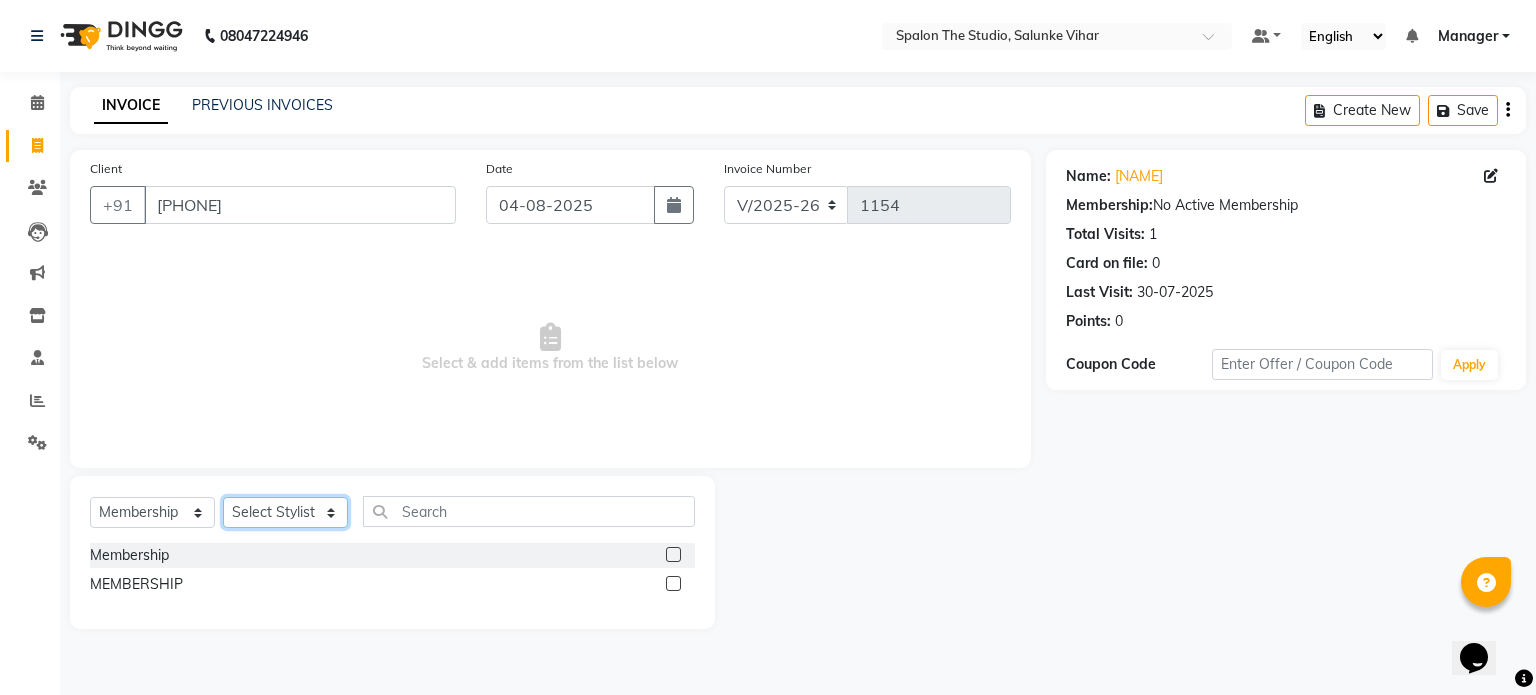 click on "Select Stylist Aarti AMBIKA farheen  Gernal komal  kusum Manager navazish pranali Riya Shetye Saisha SHARIF Shubham  Pawar siddhi sunil Vanshika" 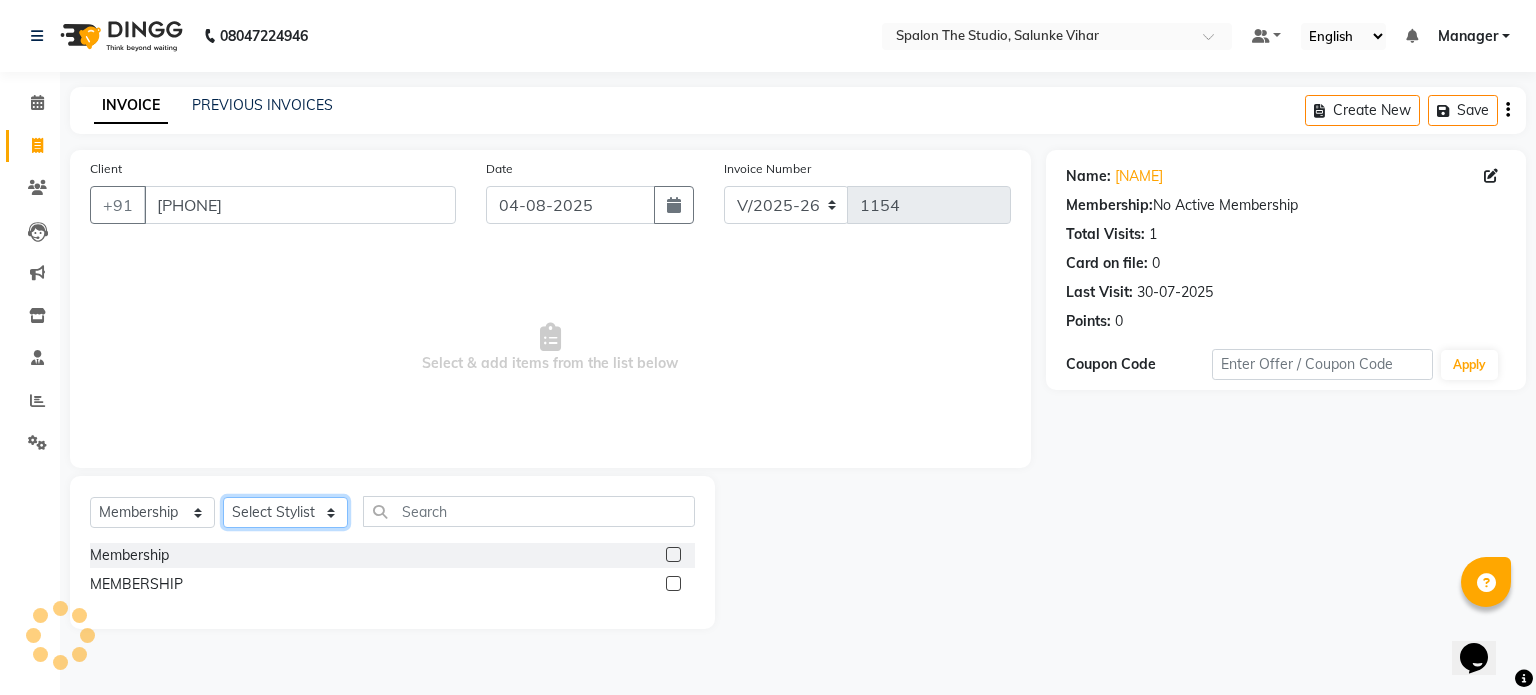 select on "63680" 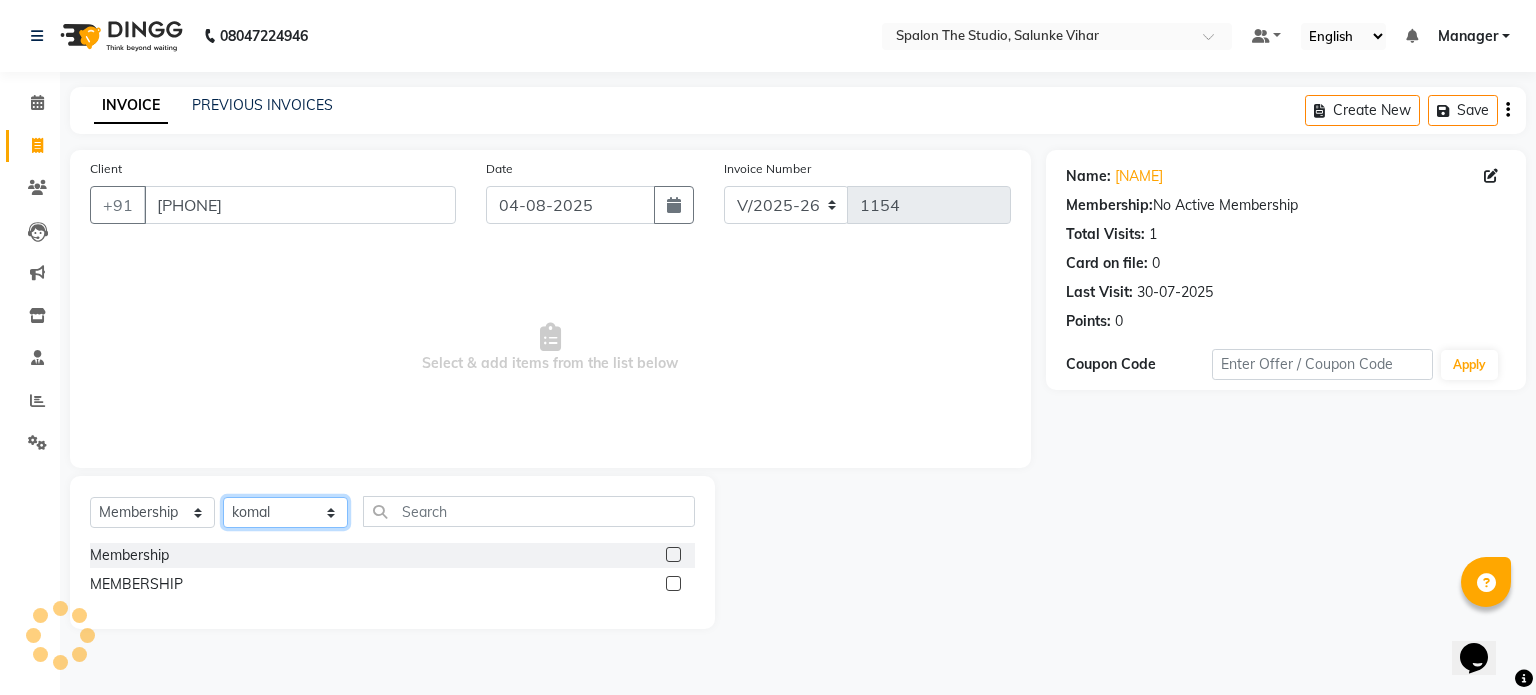 click on "Select Stylist Aarti AMBIKA farheen  Gernal komal  kusum Manager navazish pranali Riya Shetye Saisha SHARIF Shubham  Pawar siddhi sunil Vanshika" 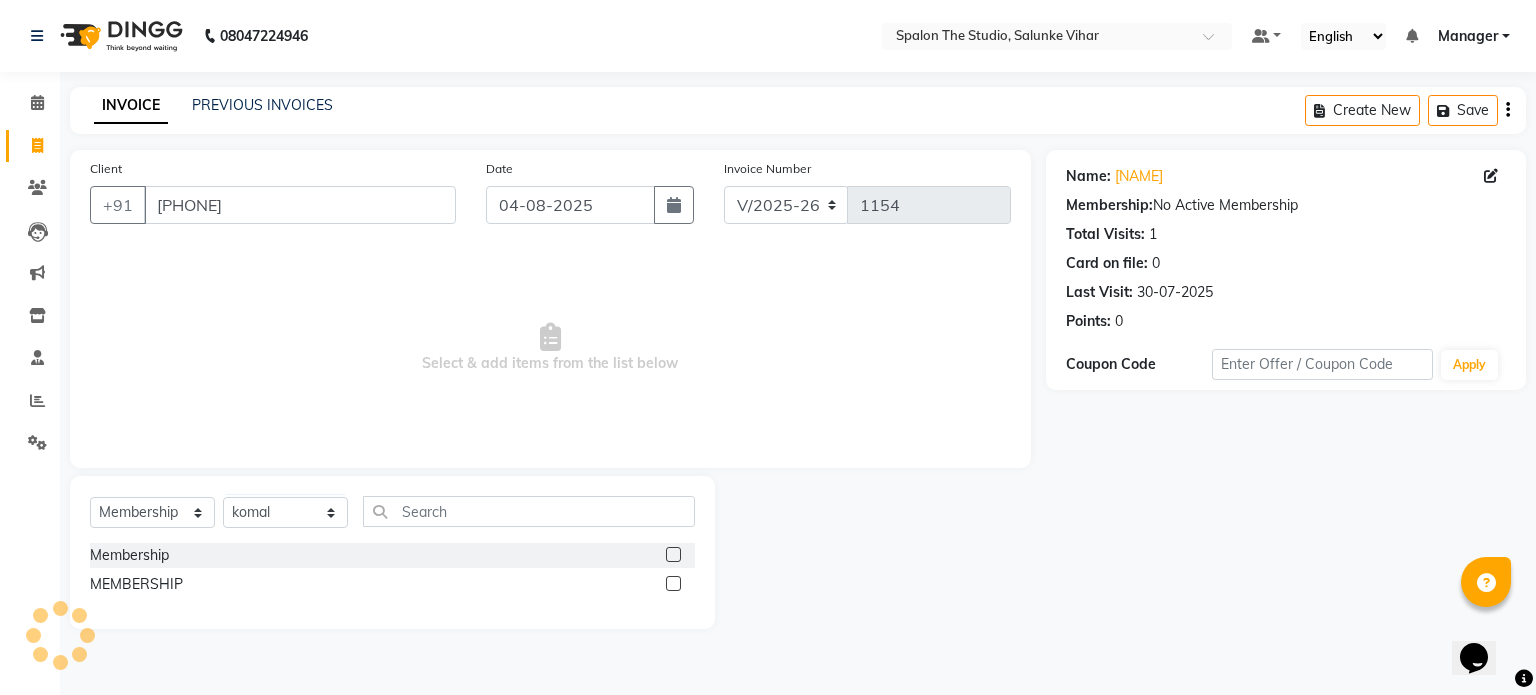 click 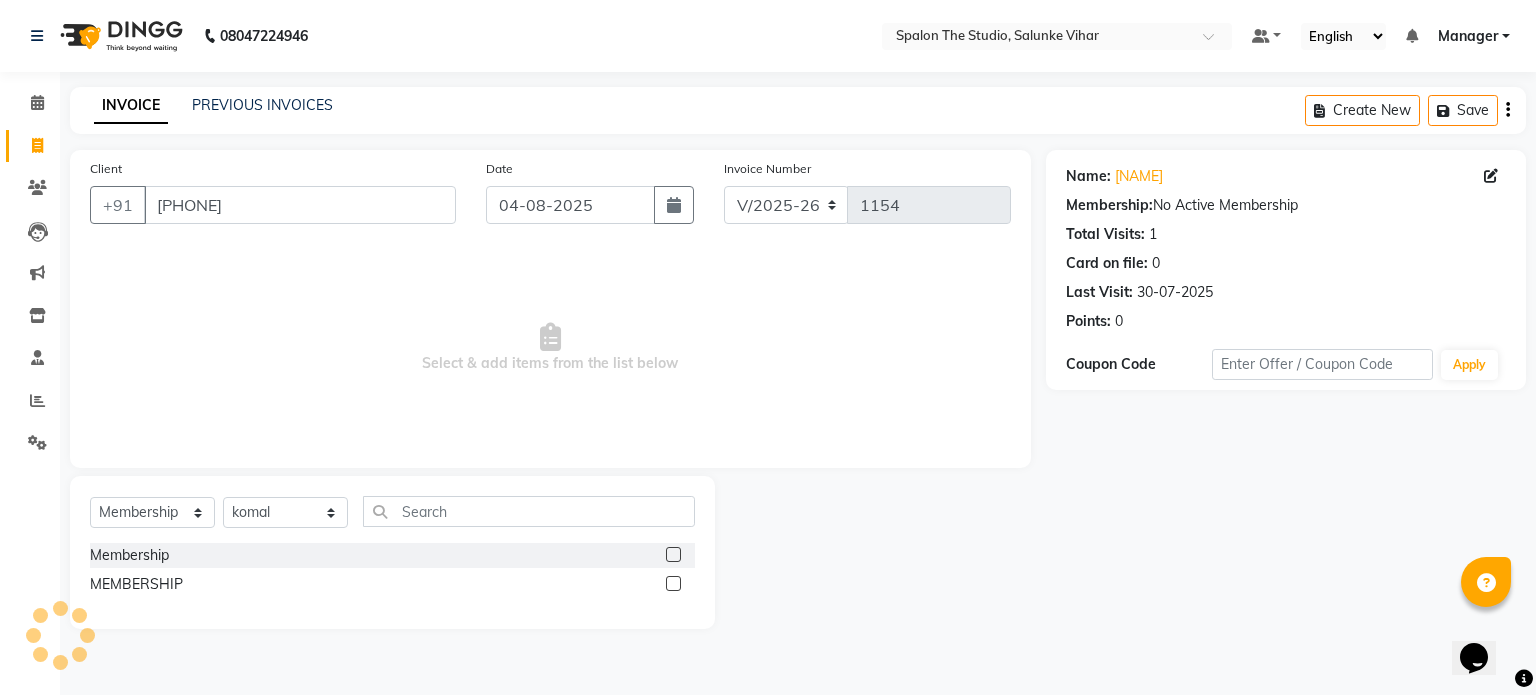 click at bounding box center (672, 584) 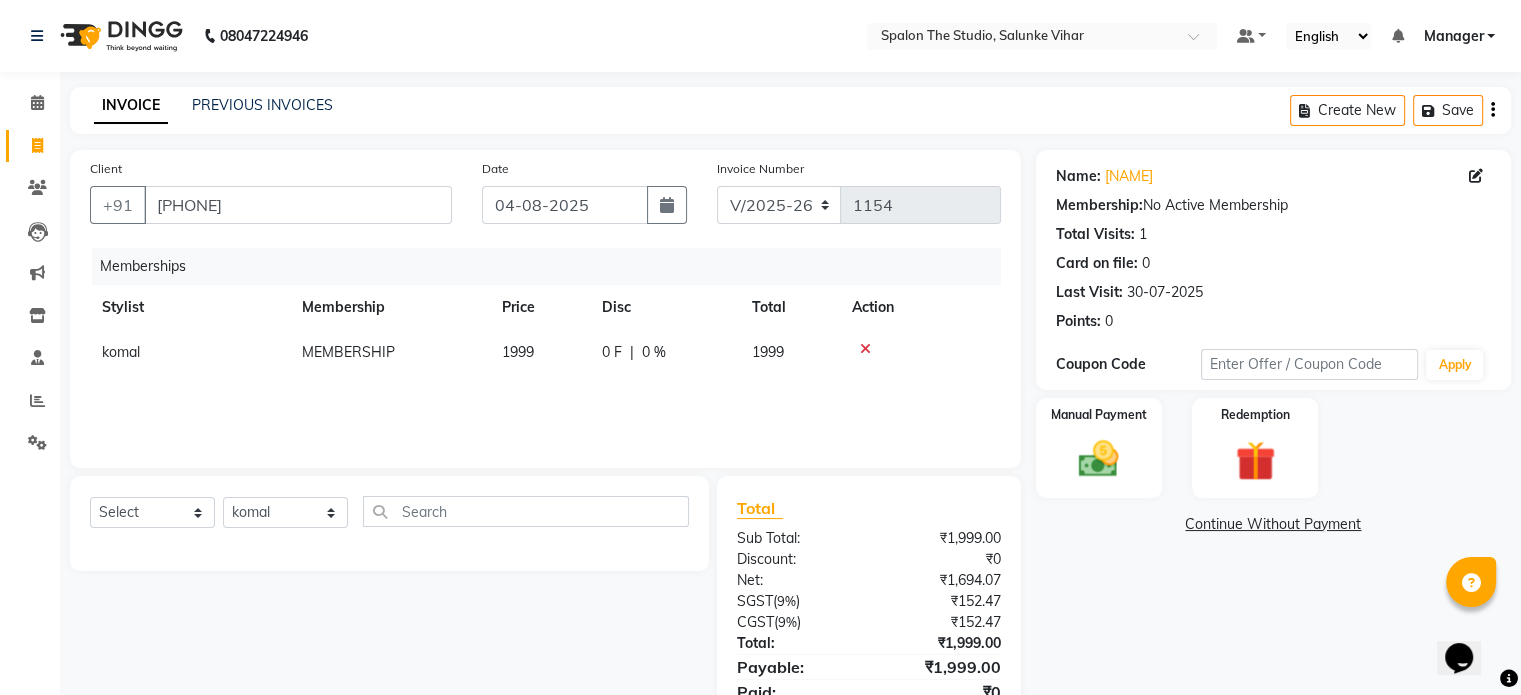 click 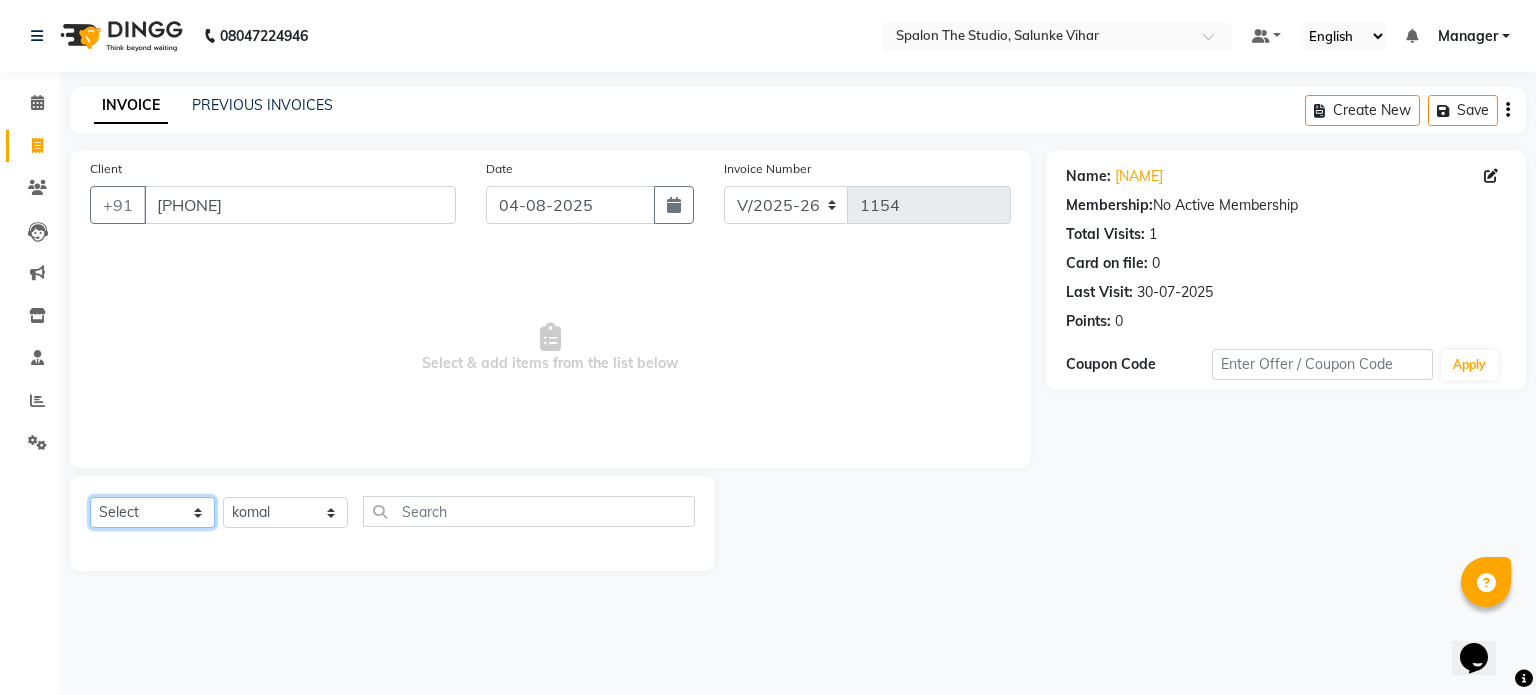 click on "Select  Service  Product  Membership  Package Voucher Prepaid Gift Card" 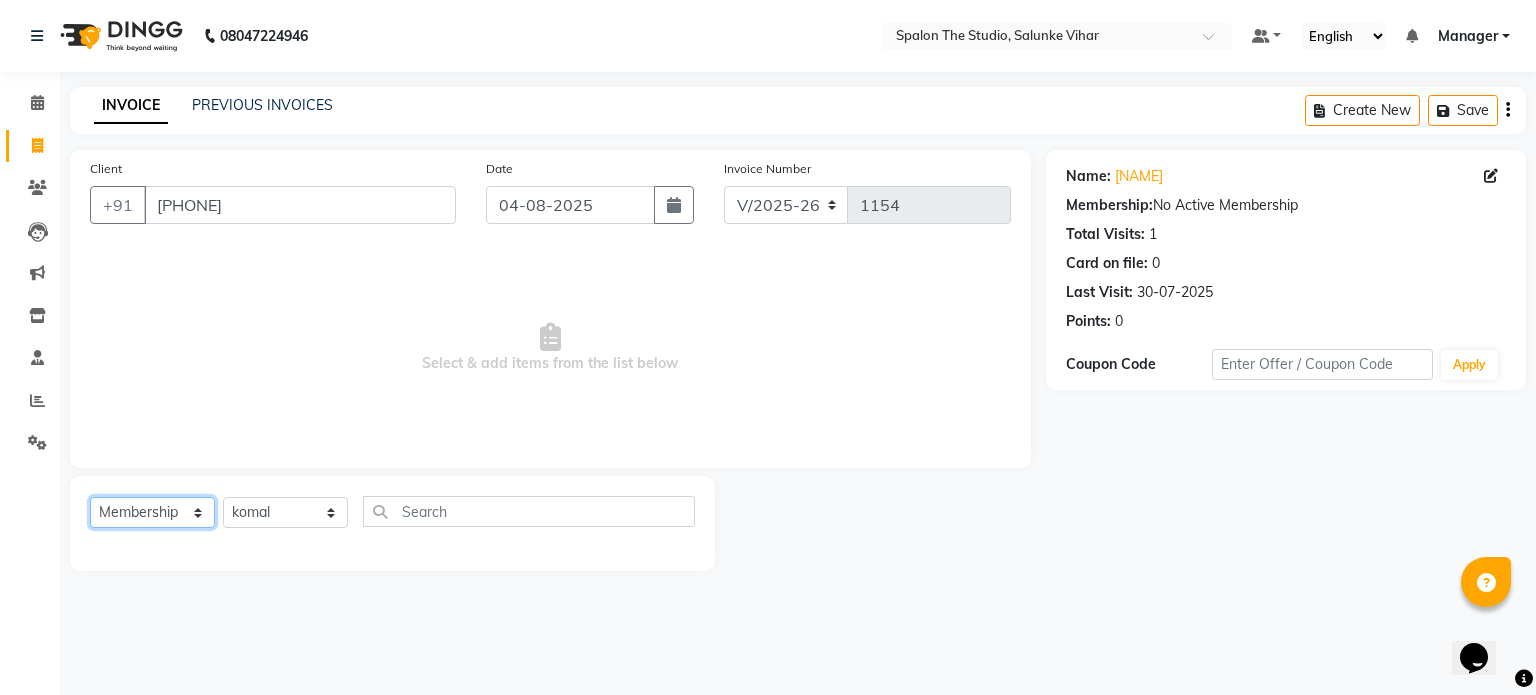 click on "Select  Service  Product  Membership  Package Voucher Prepaid Gift Card" 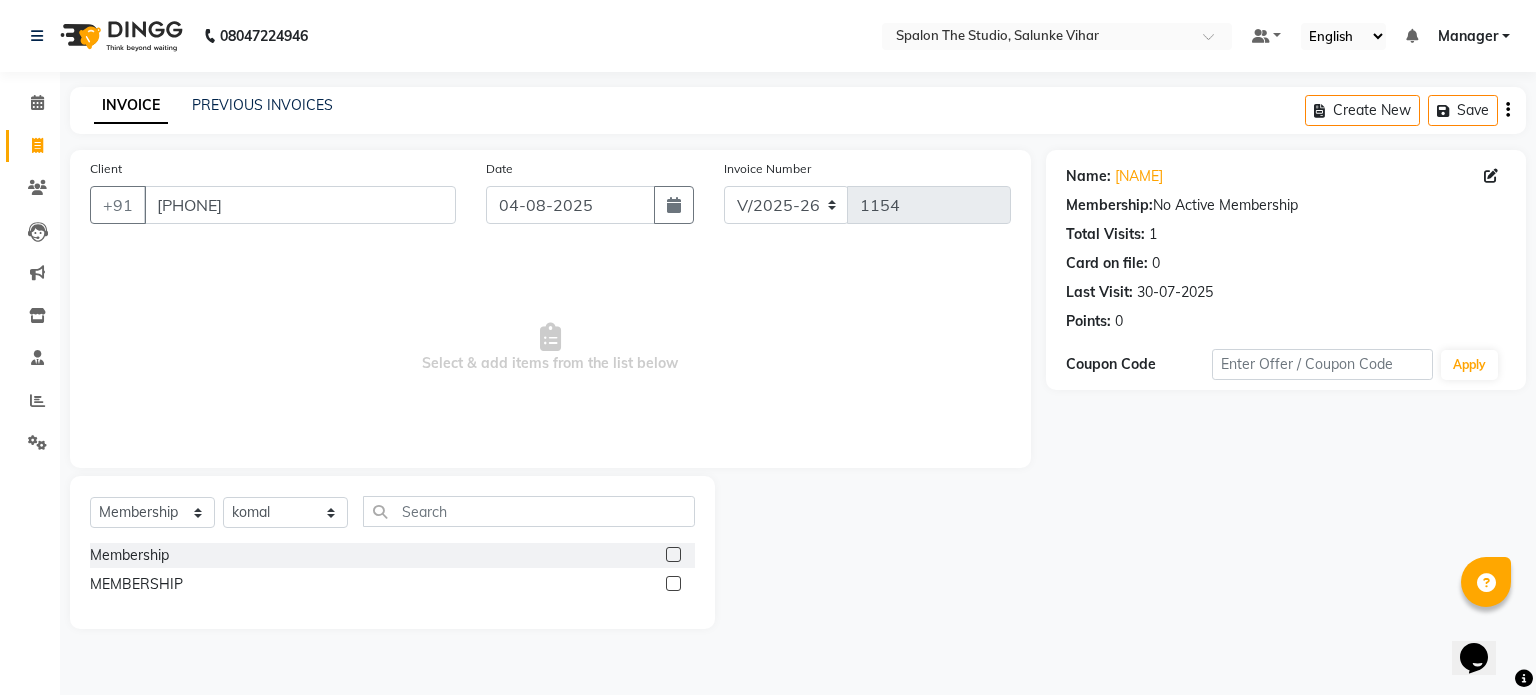 click 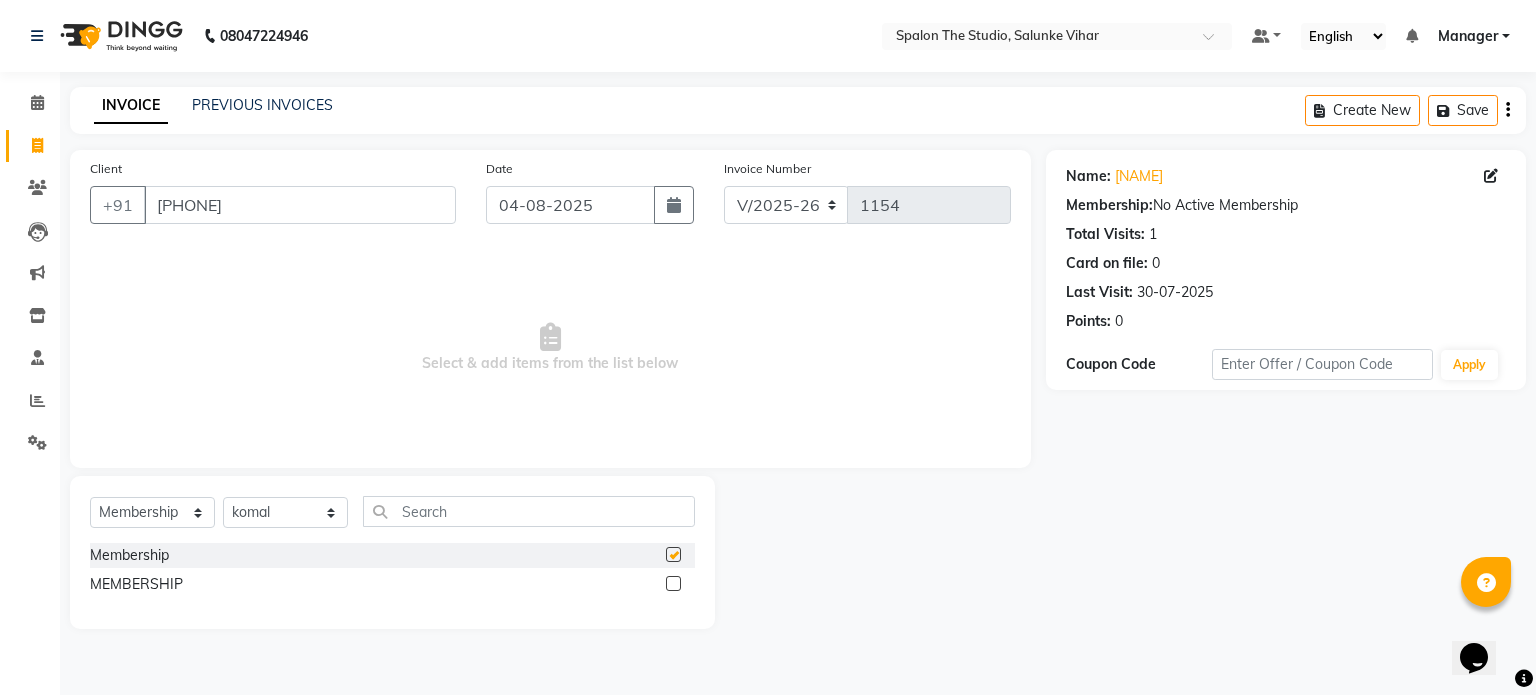 select on "select" 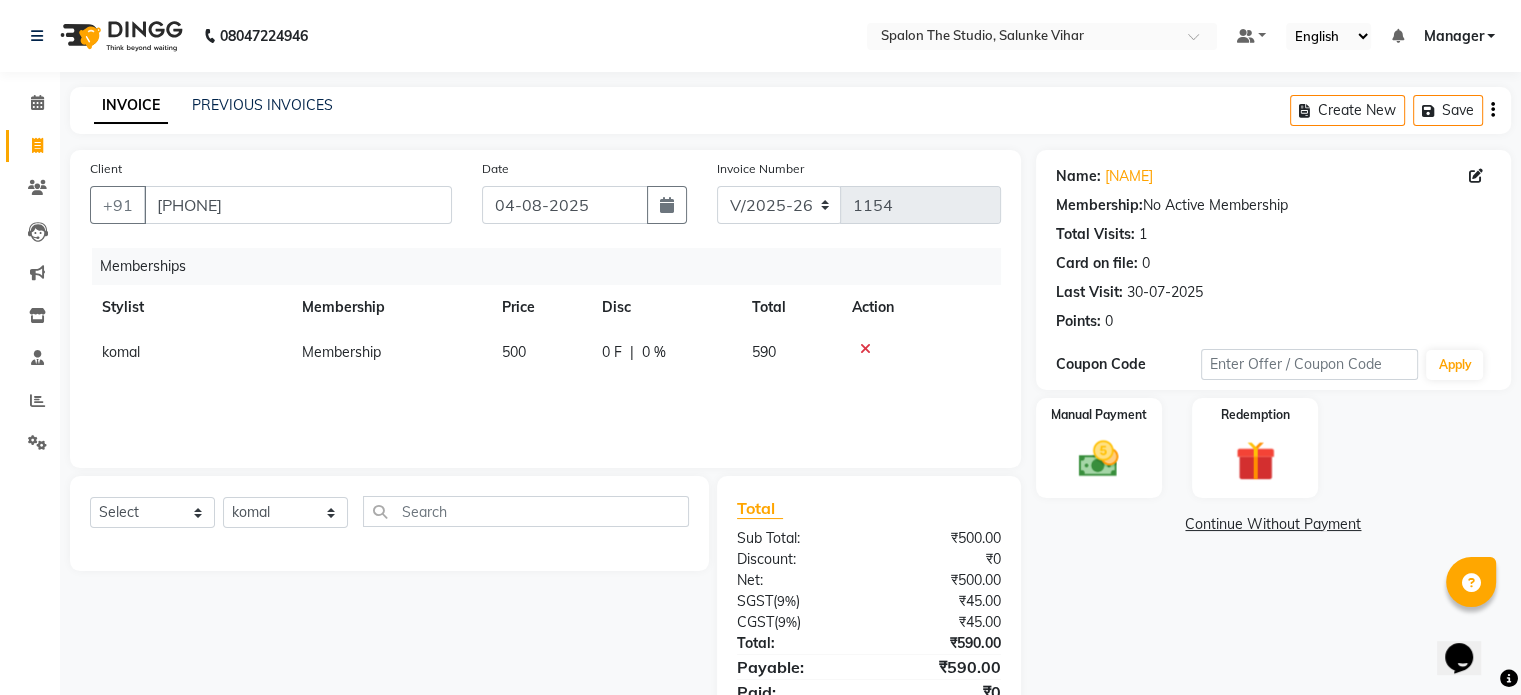 click on "500" 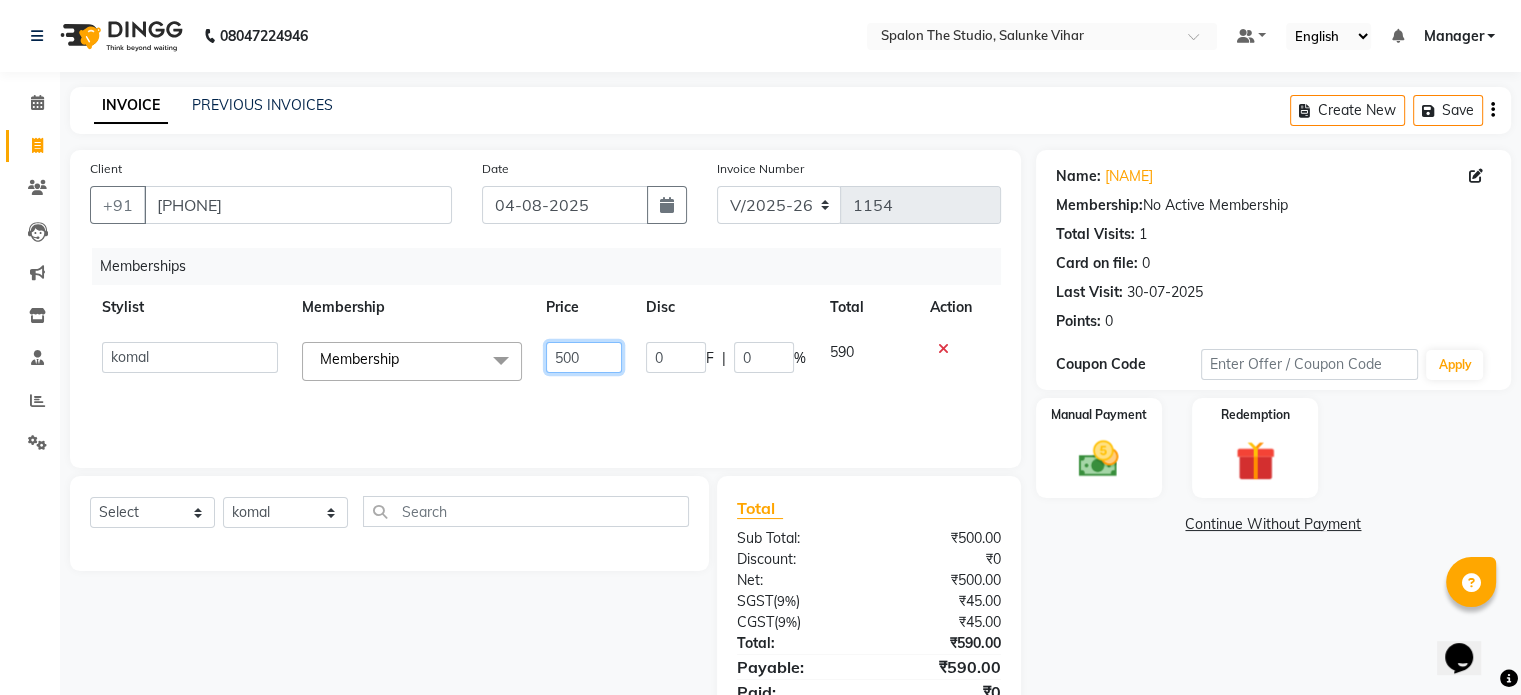 click on "500" 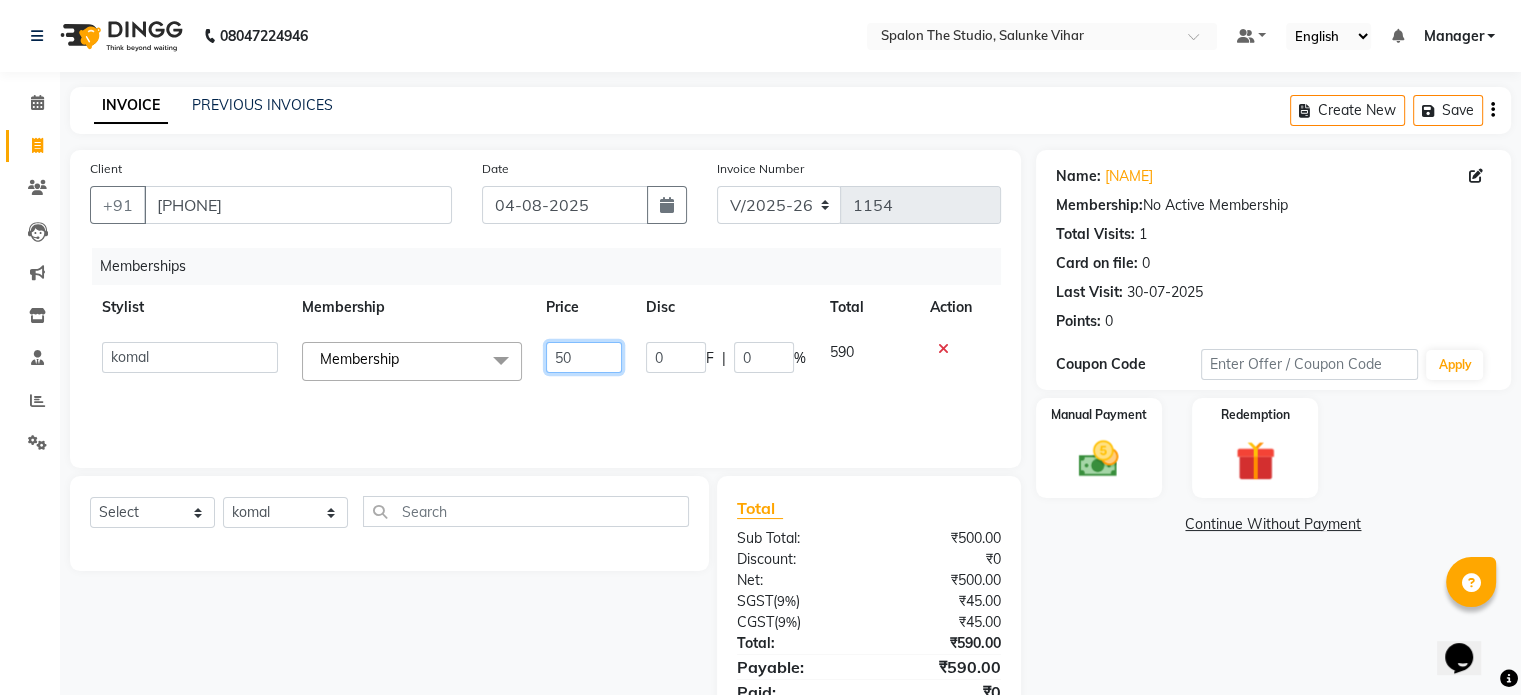 type on "5" 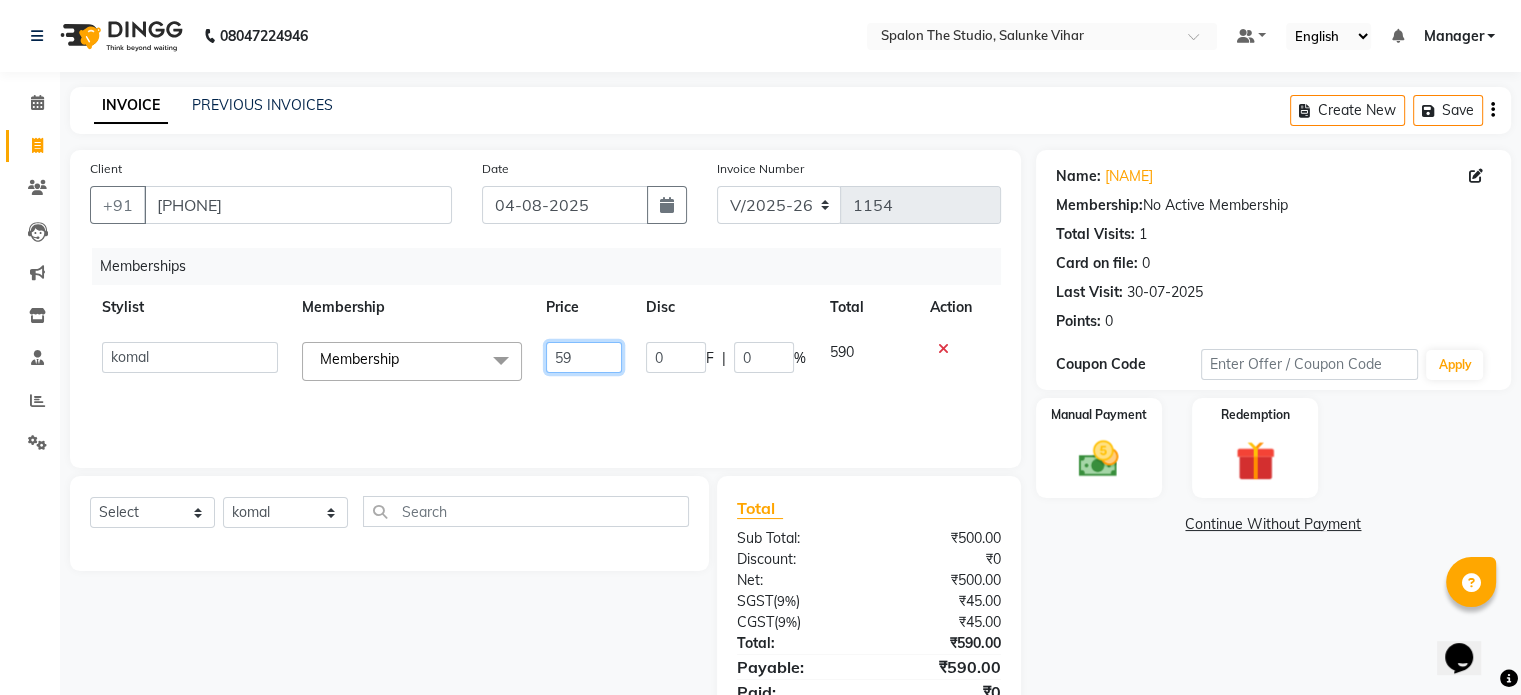 type on "590" 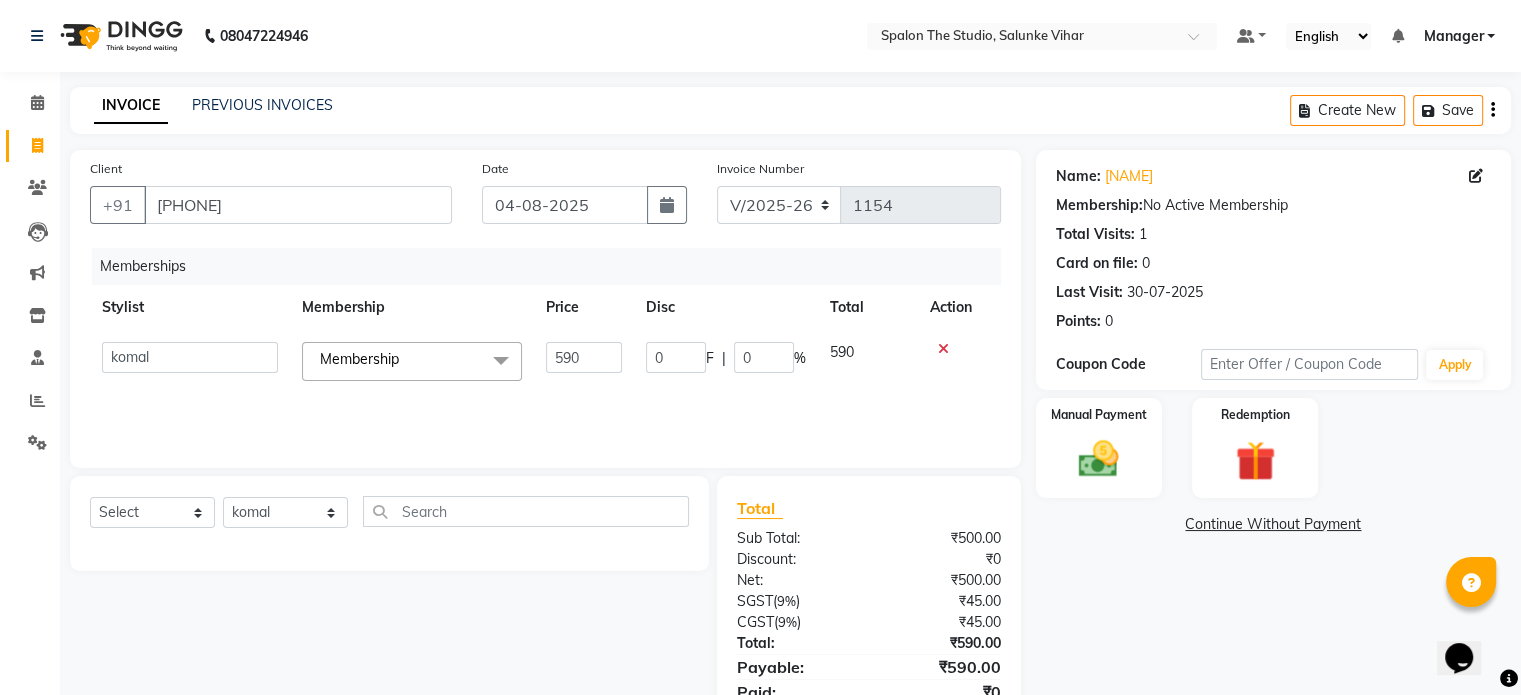 click on "Memberships Stylist Membership Price Disc Total Action [NAME] [NAME] [NAME] [NAME] [NAME] [NAME] Manager [NAME] [NAME] [NAME] [NAME] [NAME] [FIRST] [LAST] [NAME] [NAME] [NAME] Membership x Membership MEMBERSHIP 590 0 F | 0 % 590" 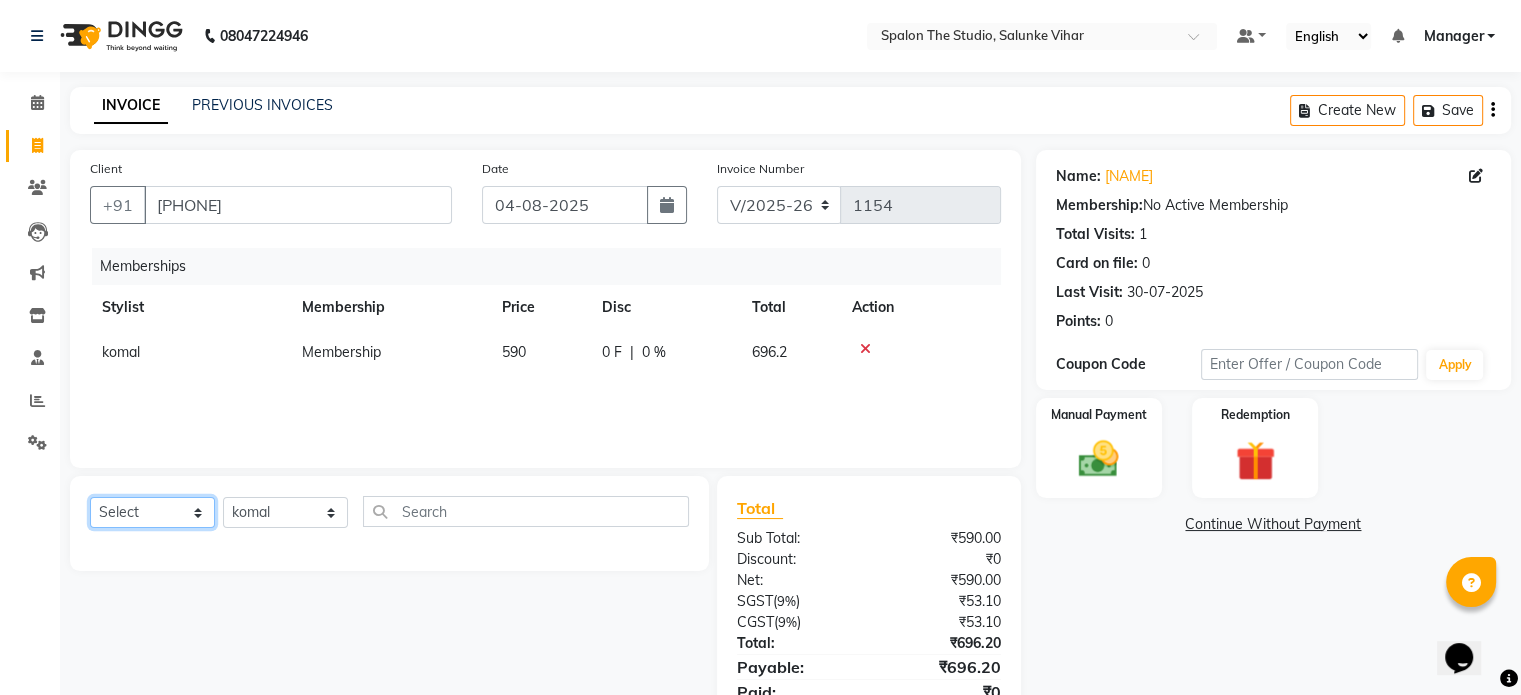 click on "Select  Service  Product  Package Voucher Prepaid Gift Card" 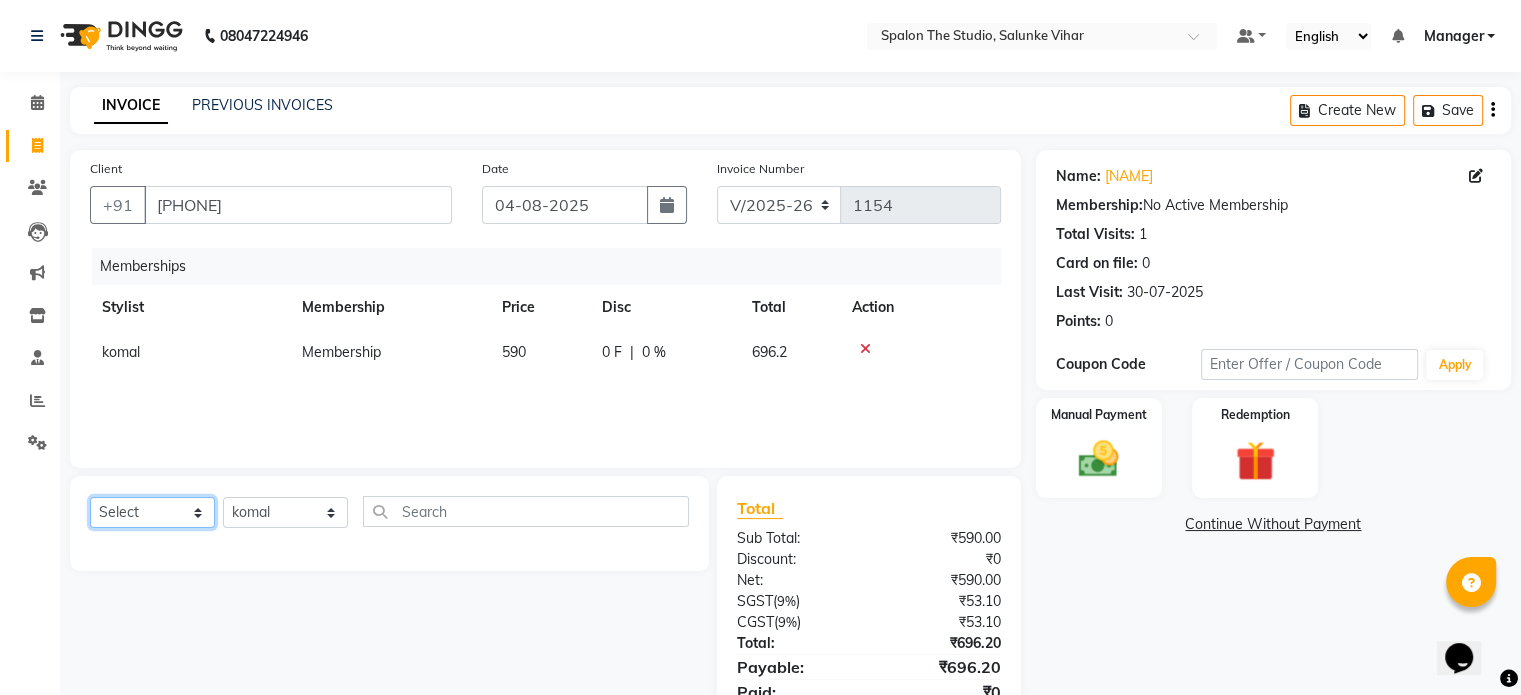 select on "service" 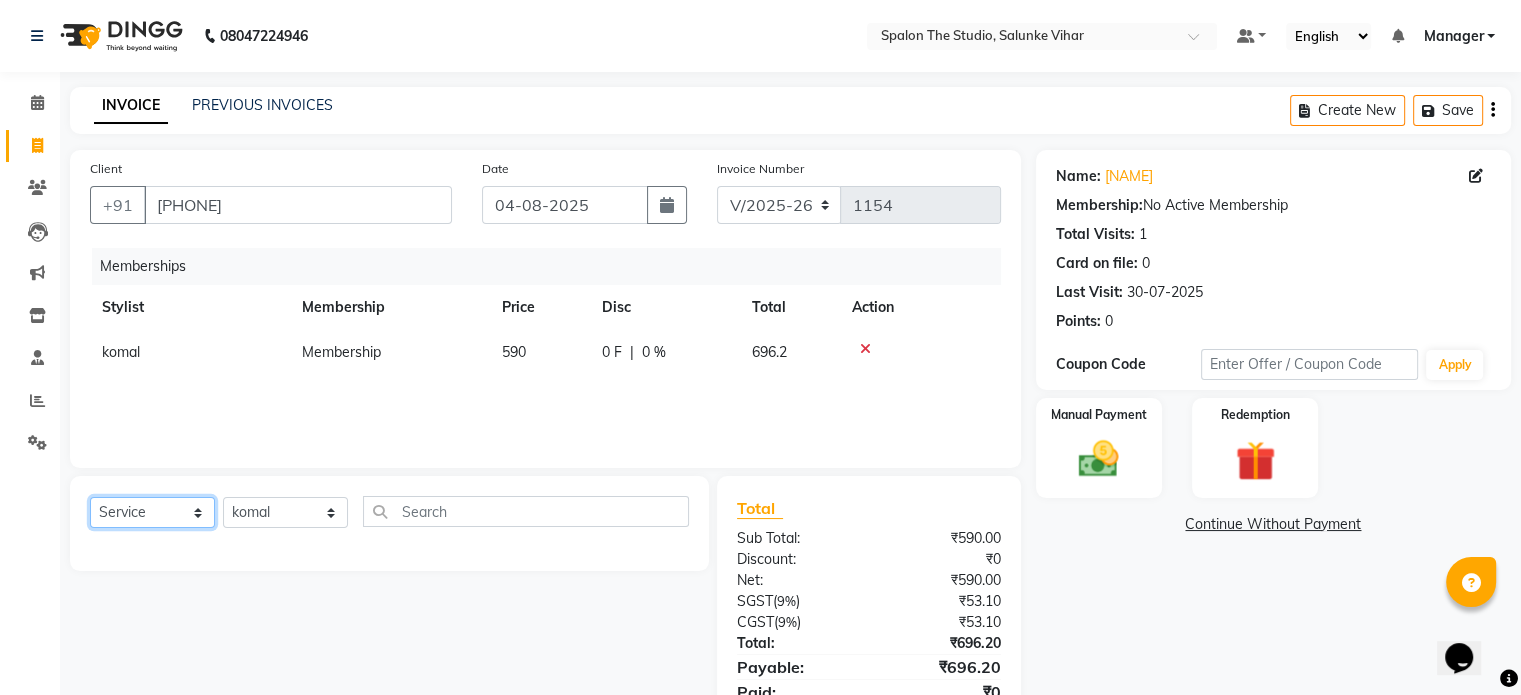 click on "Select  Service  Product  Package Voucher Prepaid Gift Card" 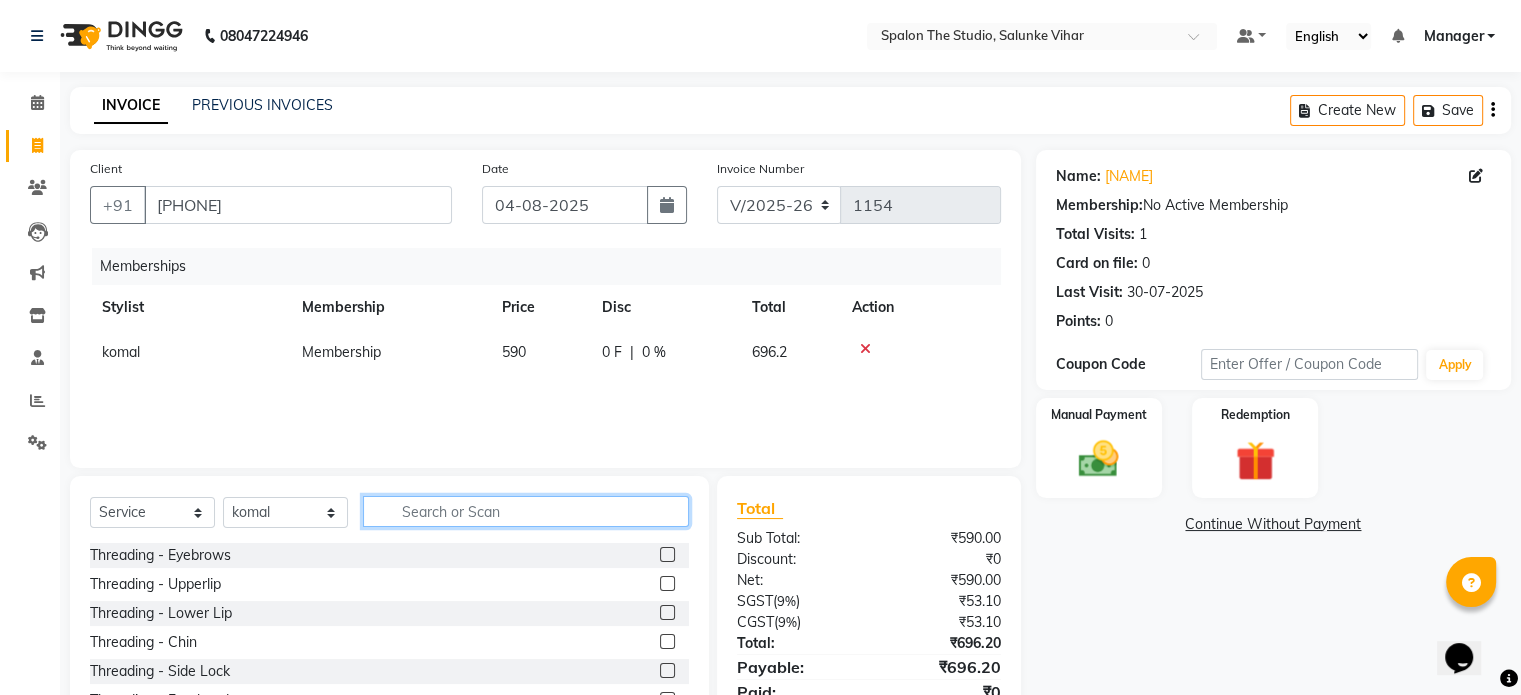 click 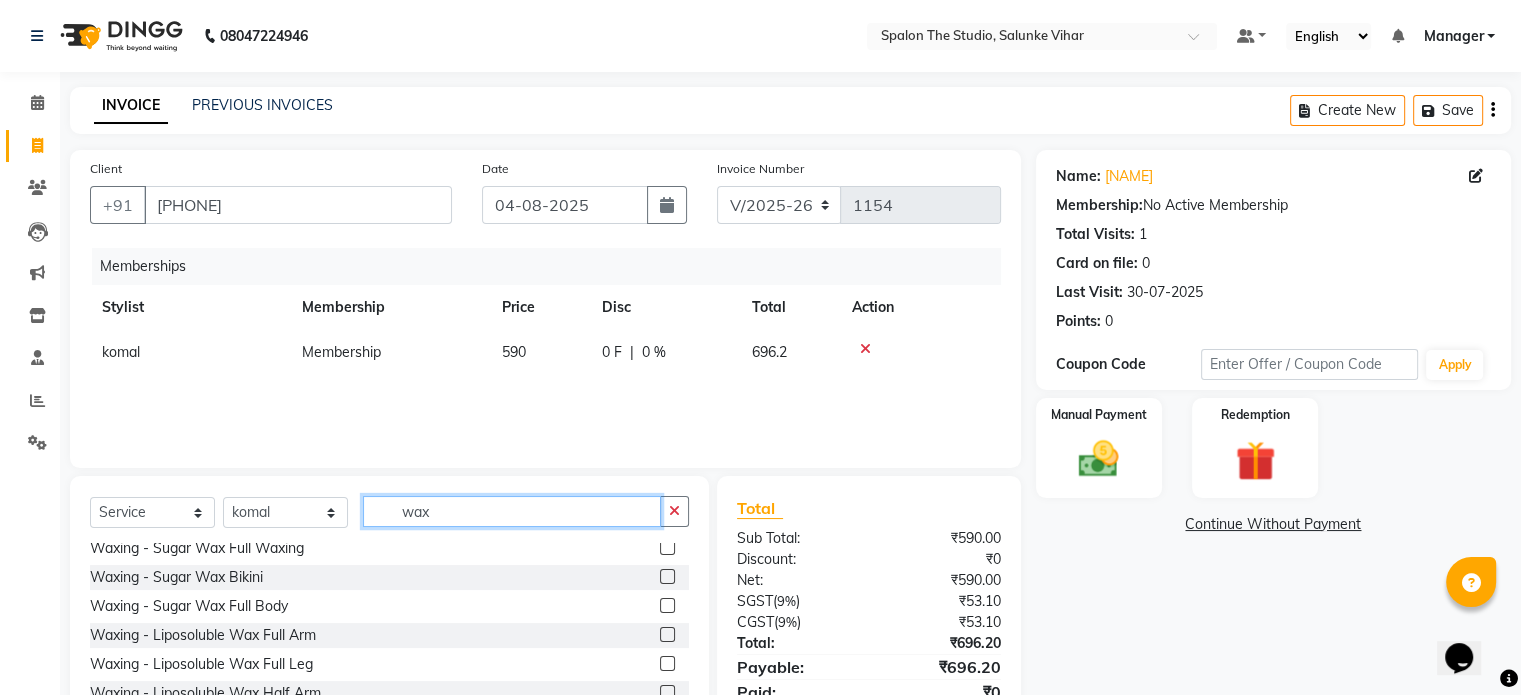 scroll, scrollTop: 400, scrollLeft: 0, axis: vertical 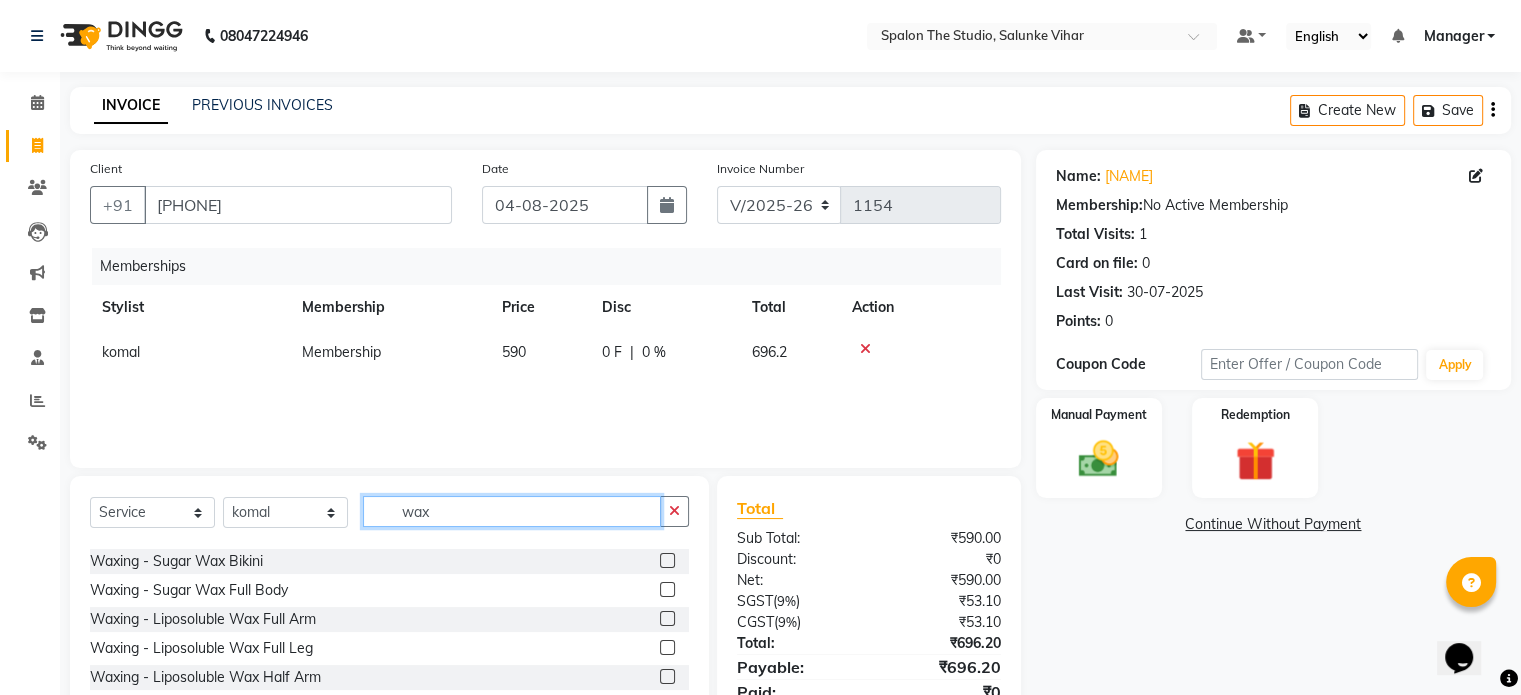 type on "wax" 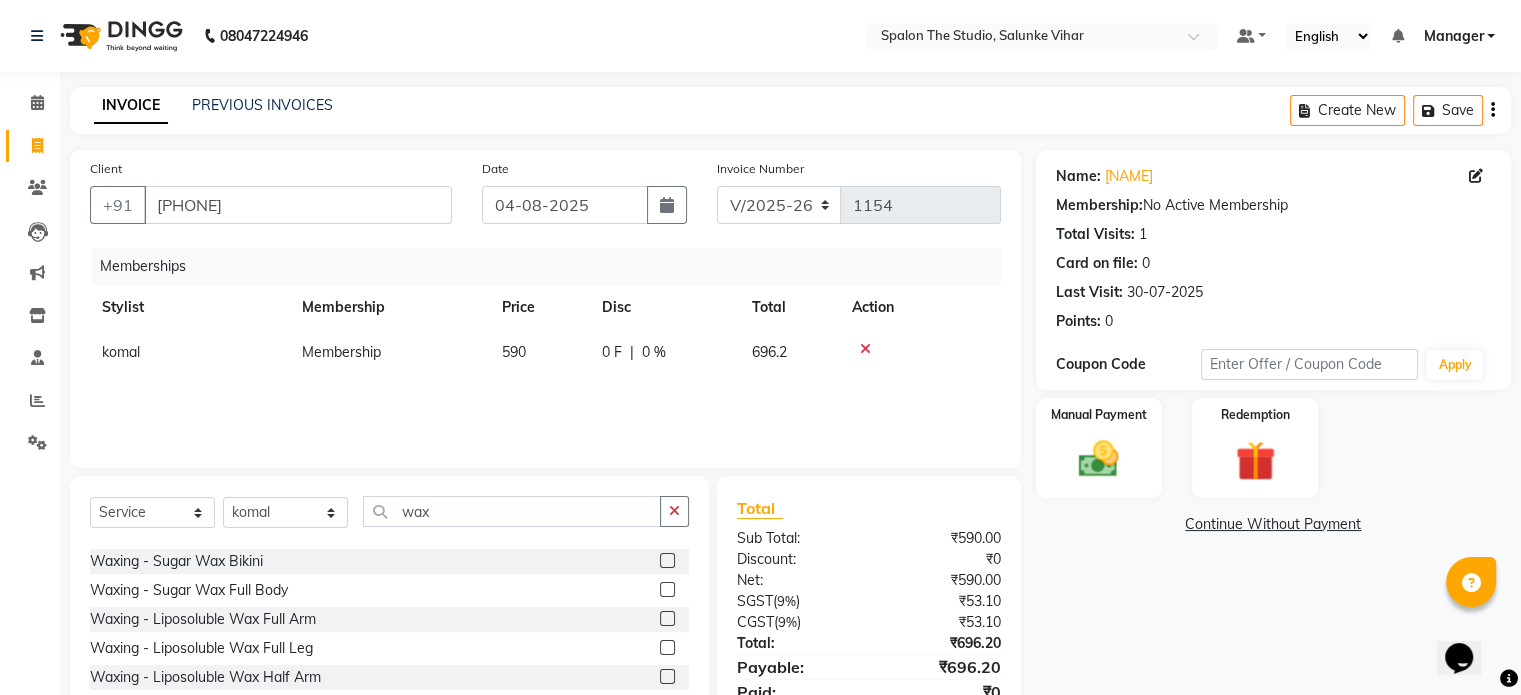click 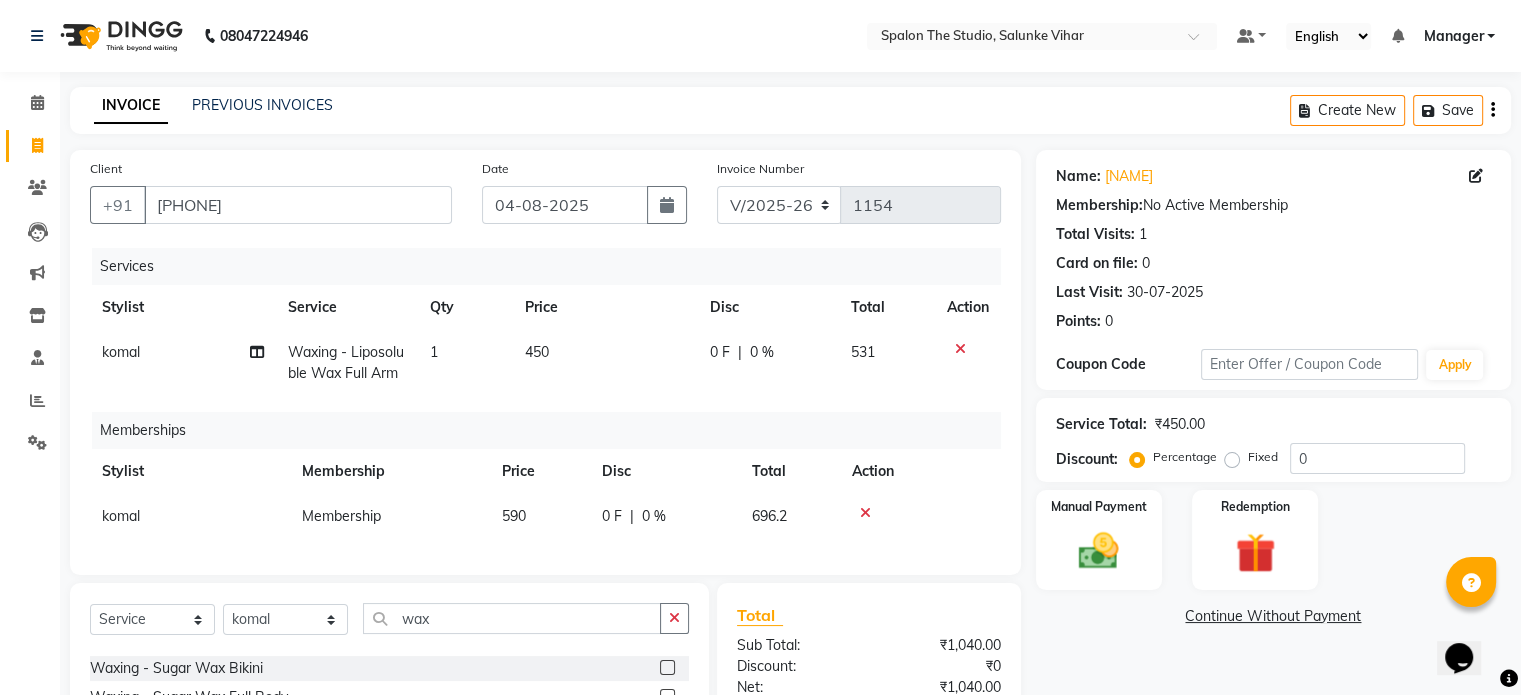checkbox on "false" 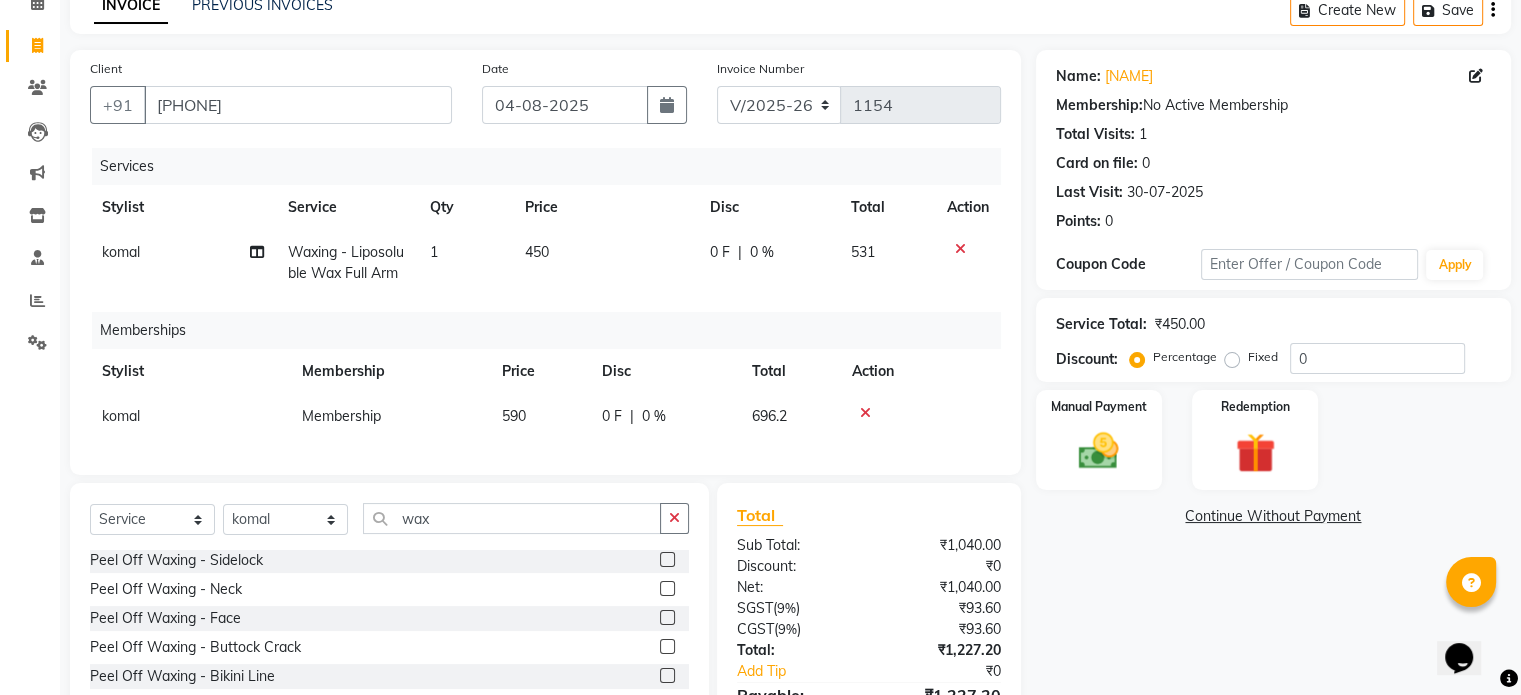 scroll, scrollTop: 1220, scrollLeft: 0, axis: vertical 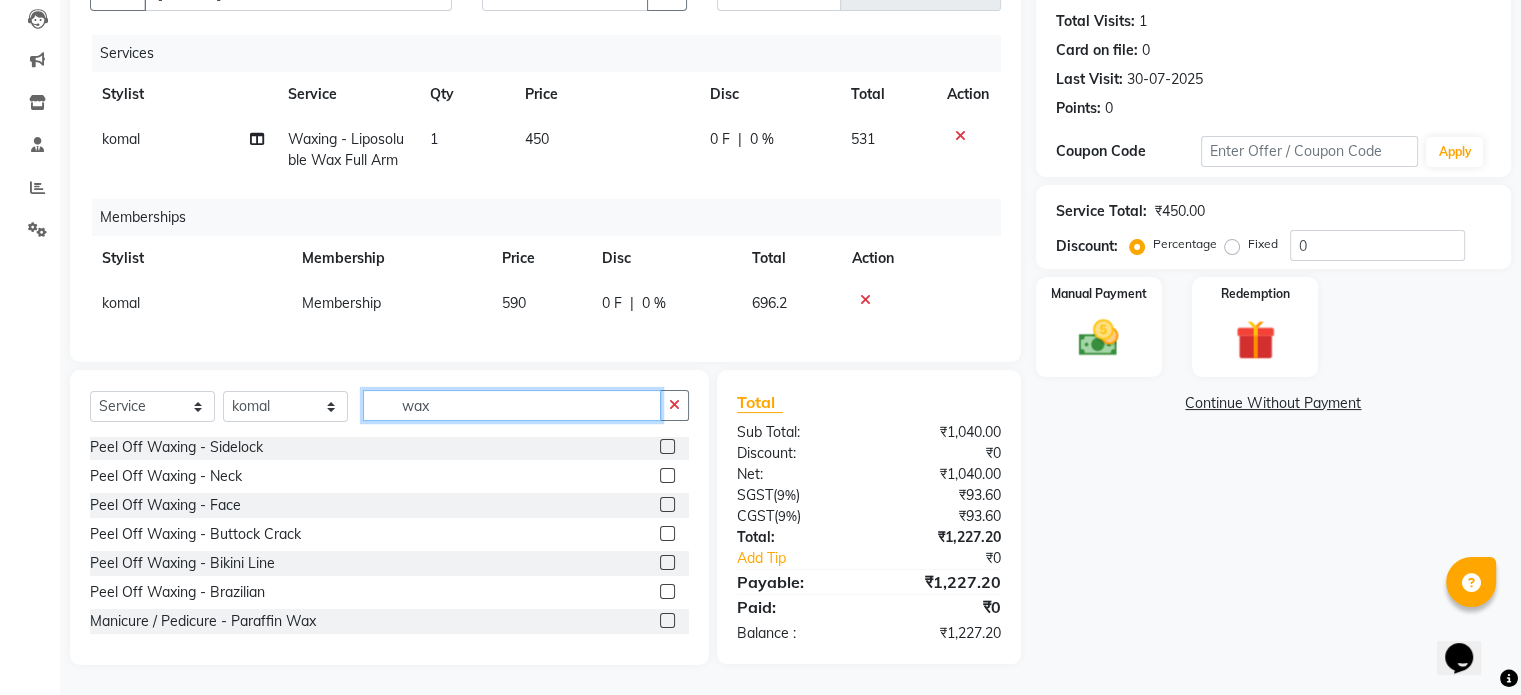 click on "wax" 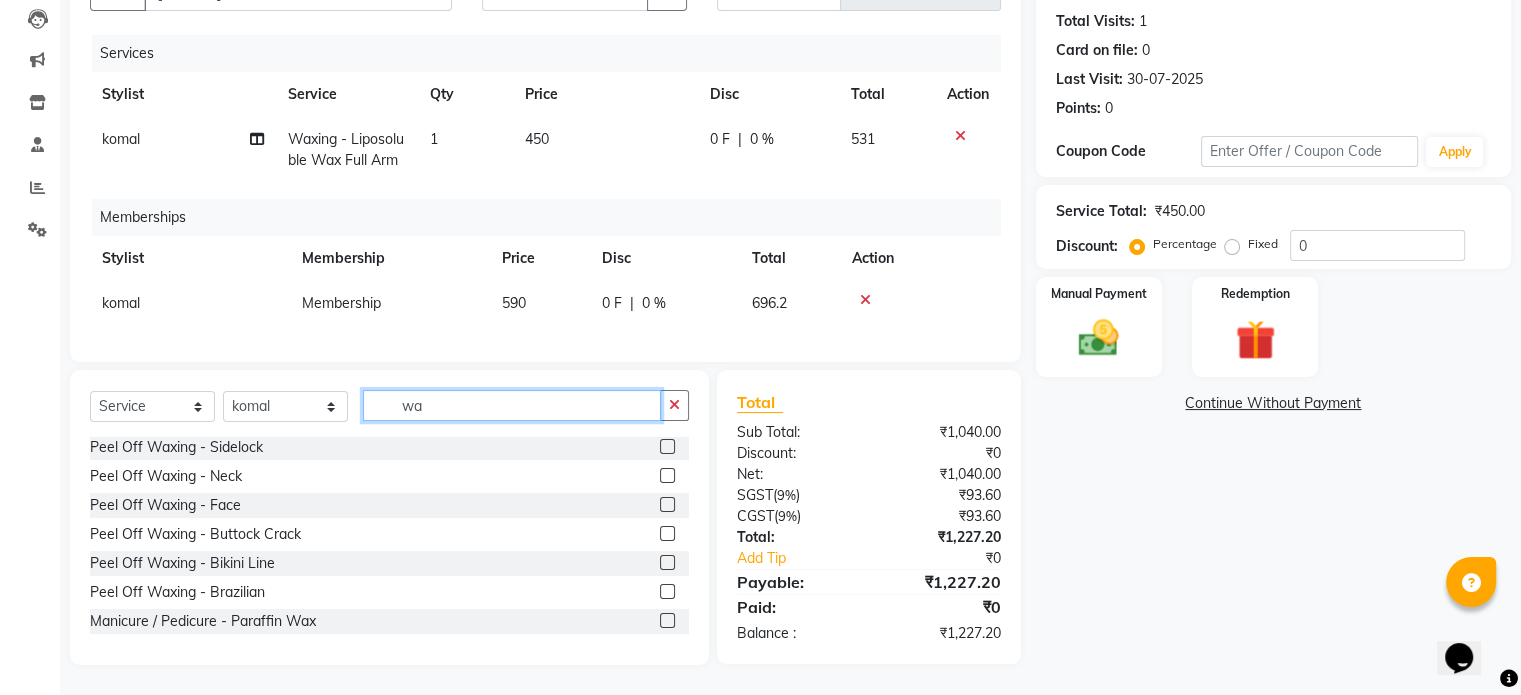 type on "w" 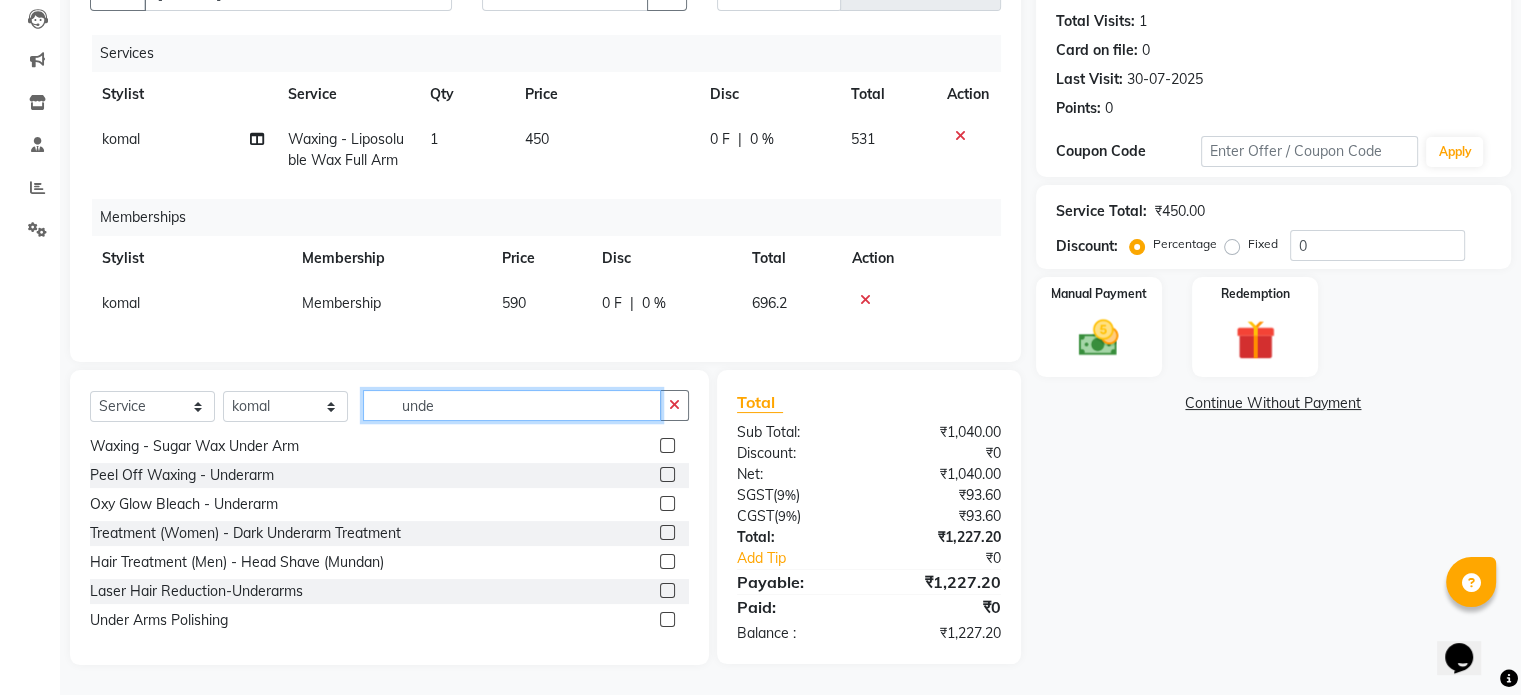 scroll, scrollTop: 3, scrollLeft: 0, axis: vertical 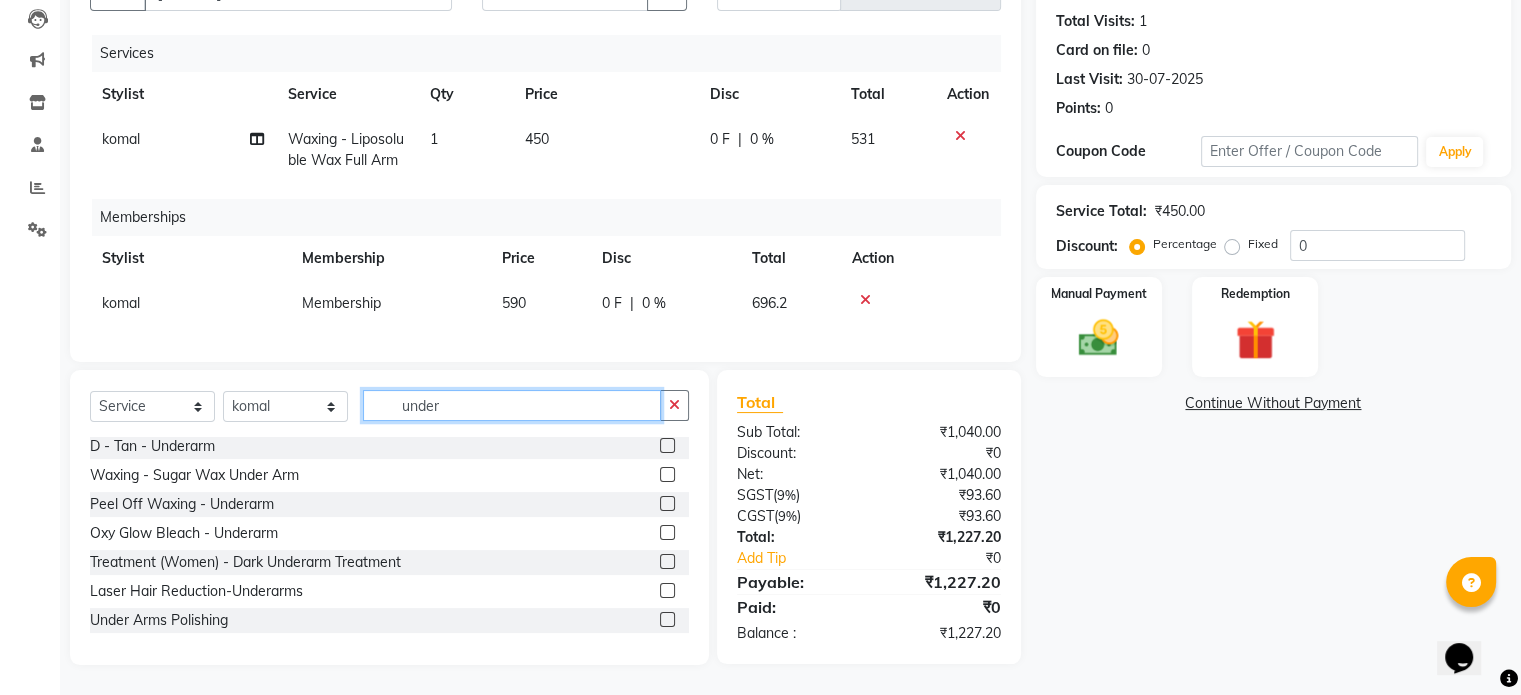 type on "under" 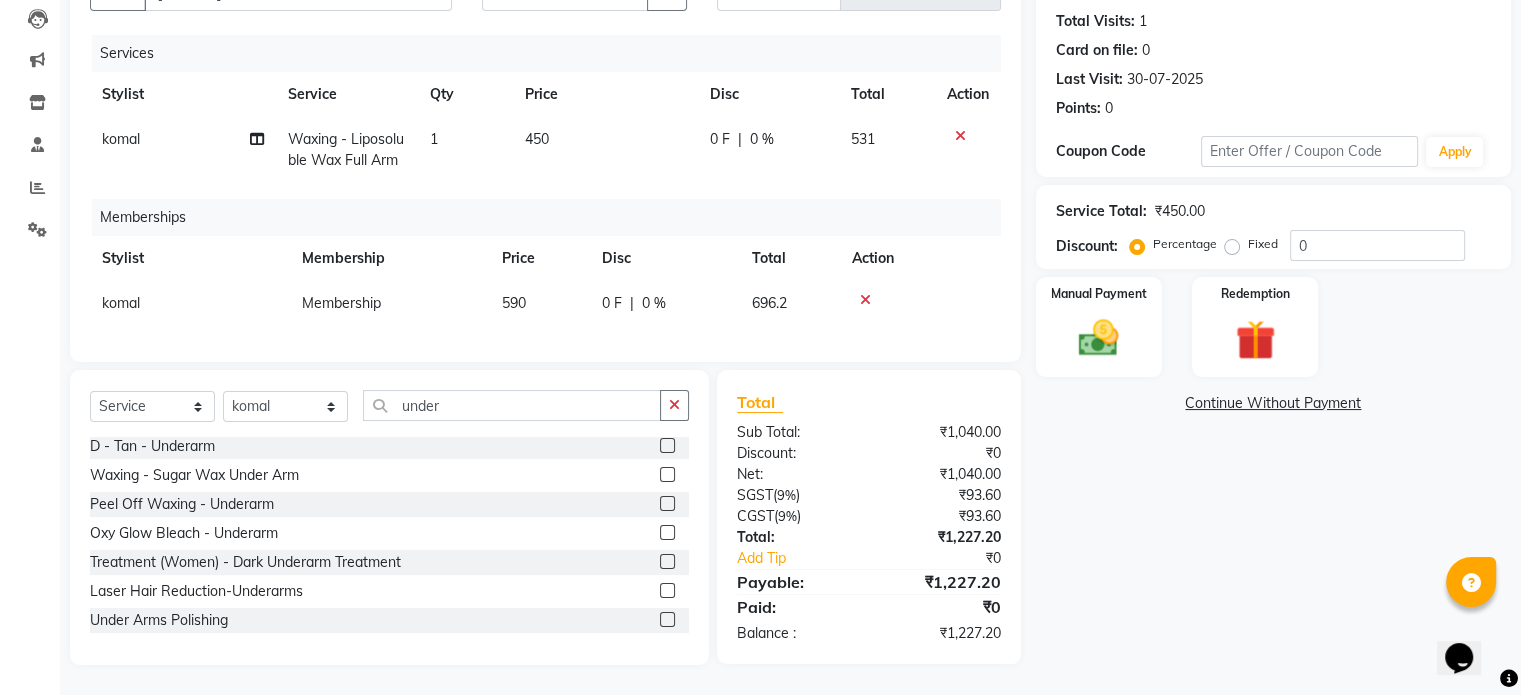 click 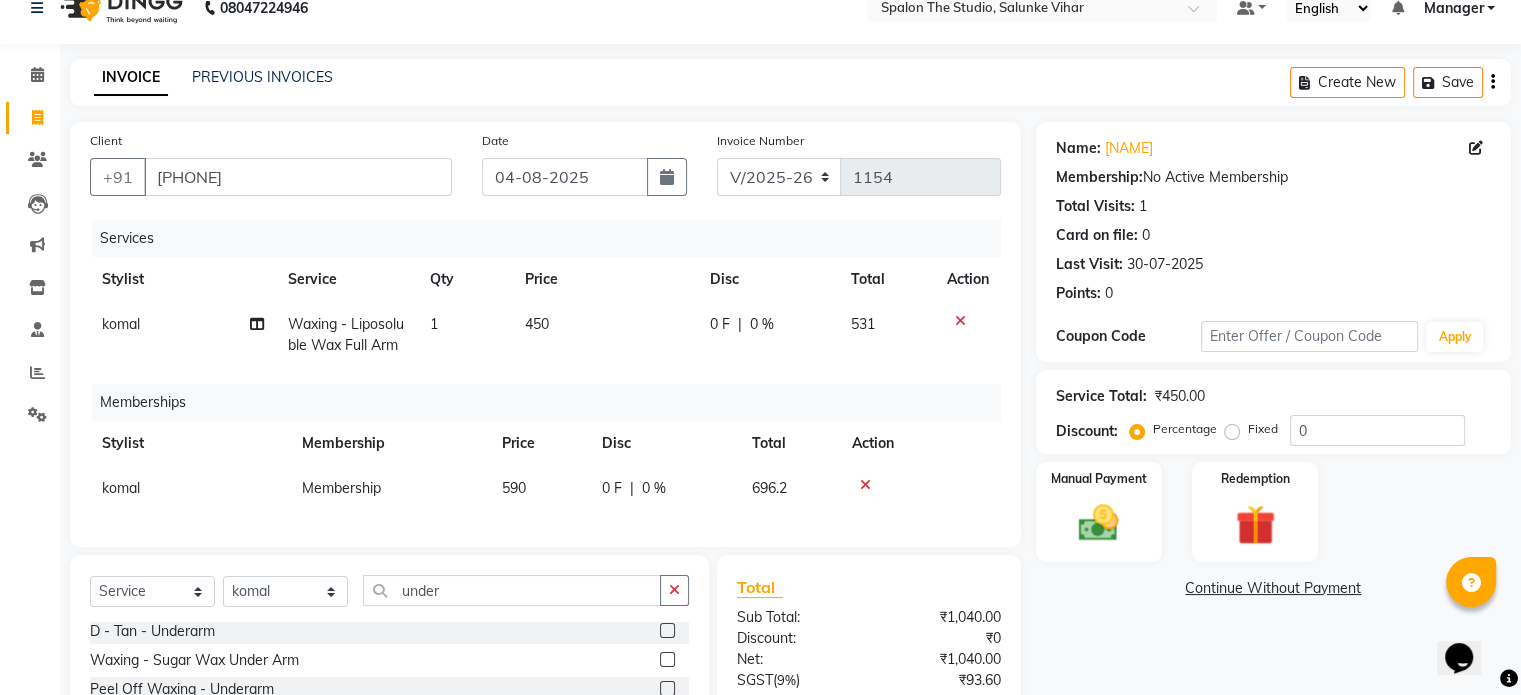 scroll, scrollTop: 228, scrollLeft: 0, axis: vertical 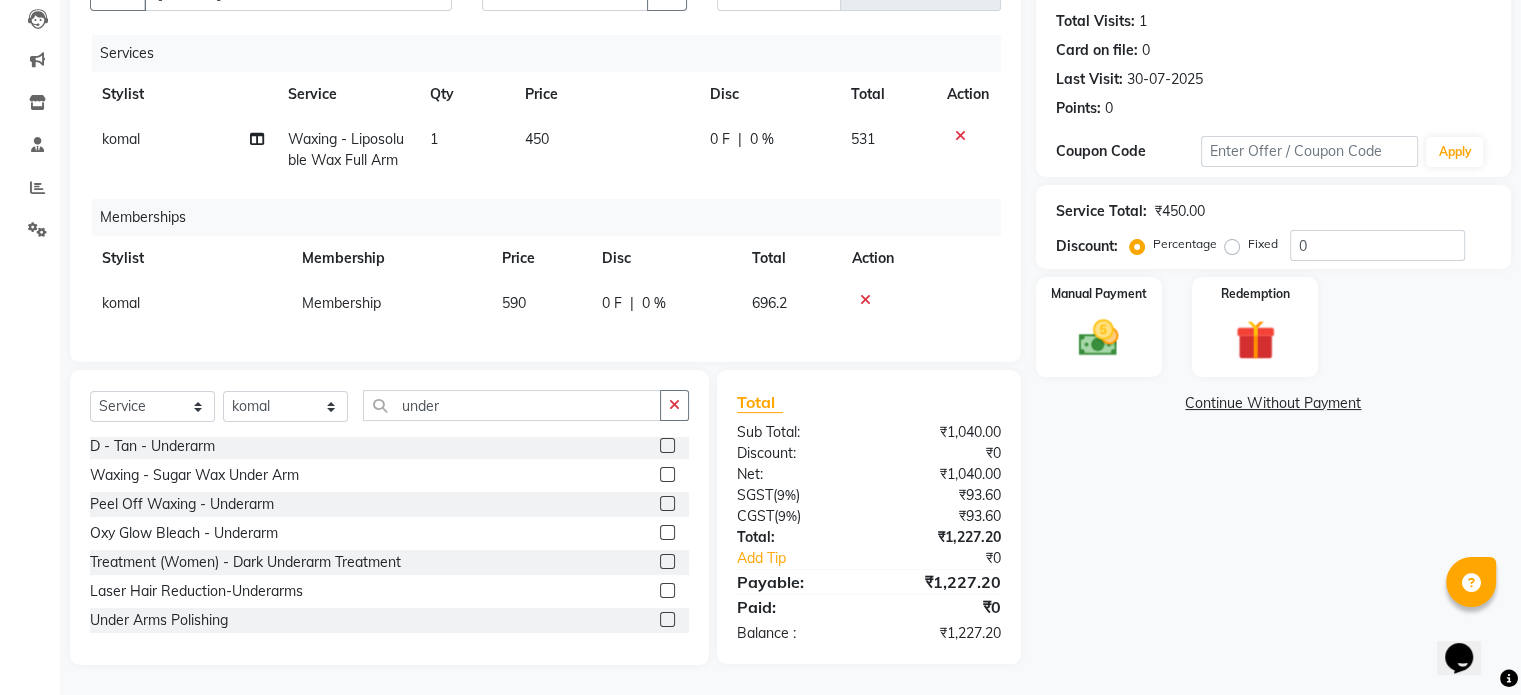 click 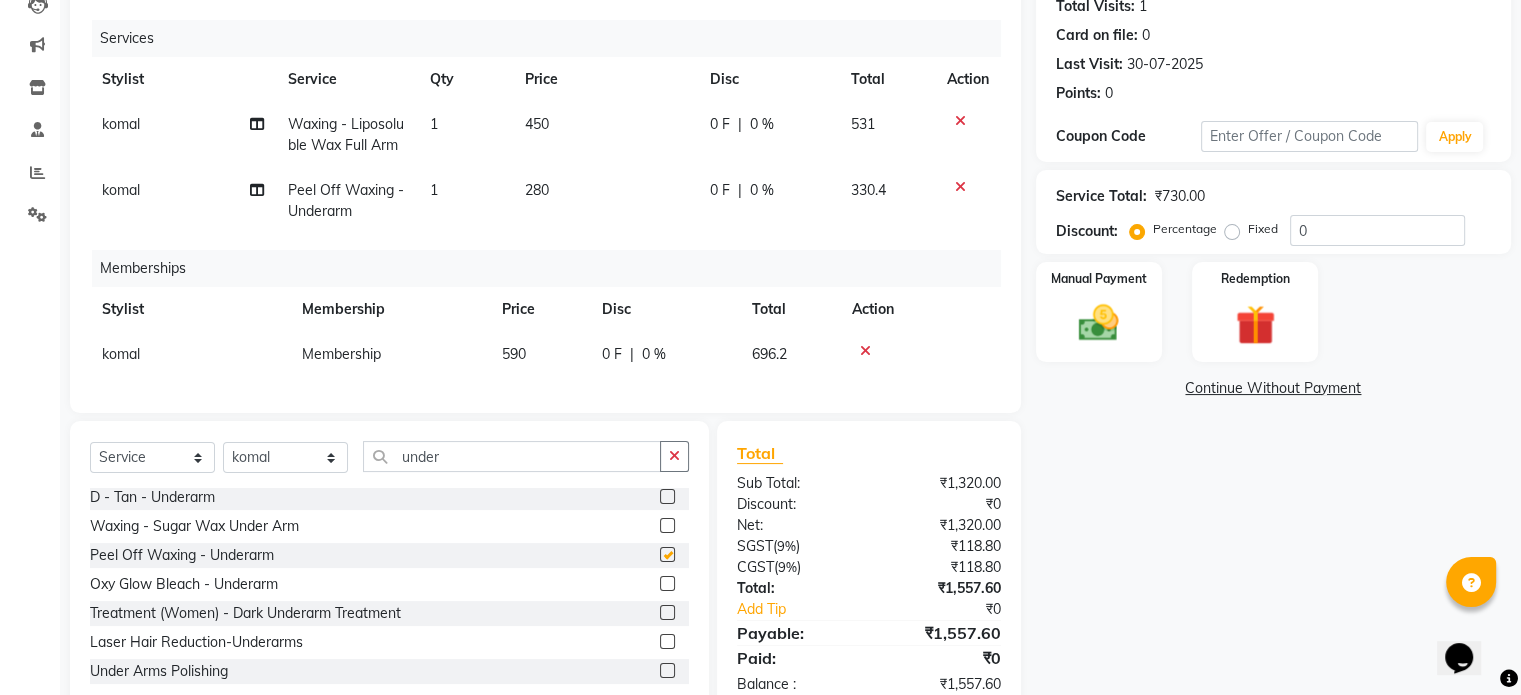 checkbox on "false" 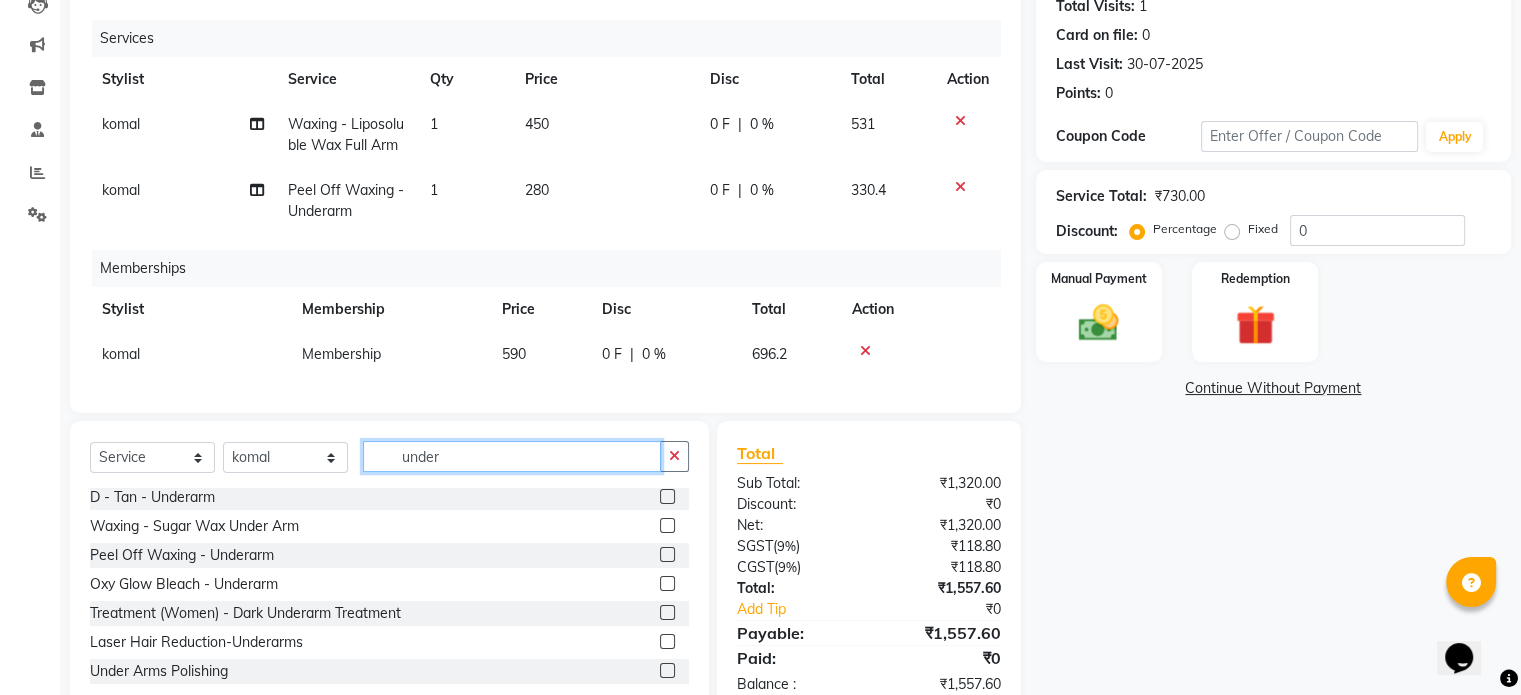 click on "under" 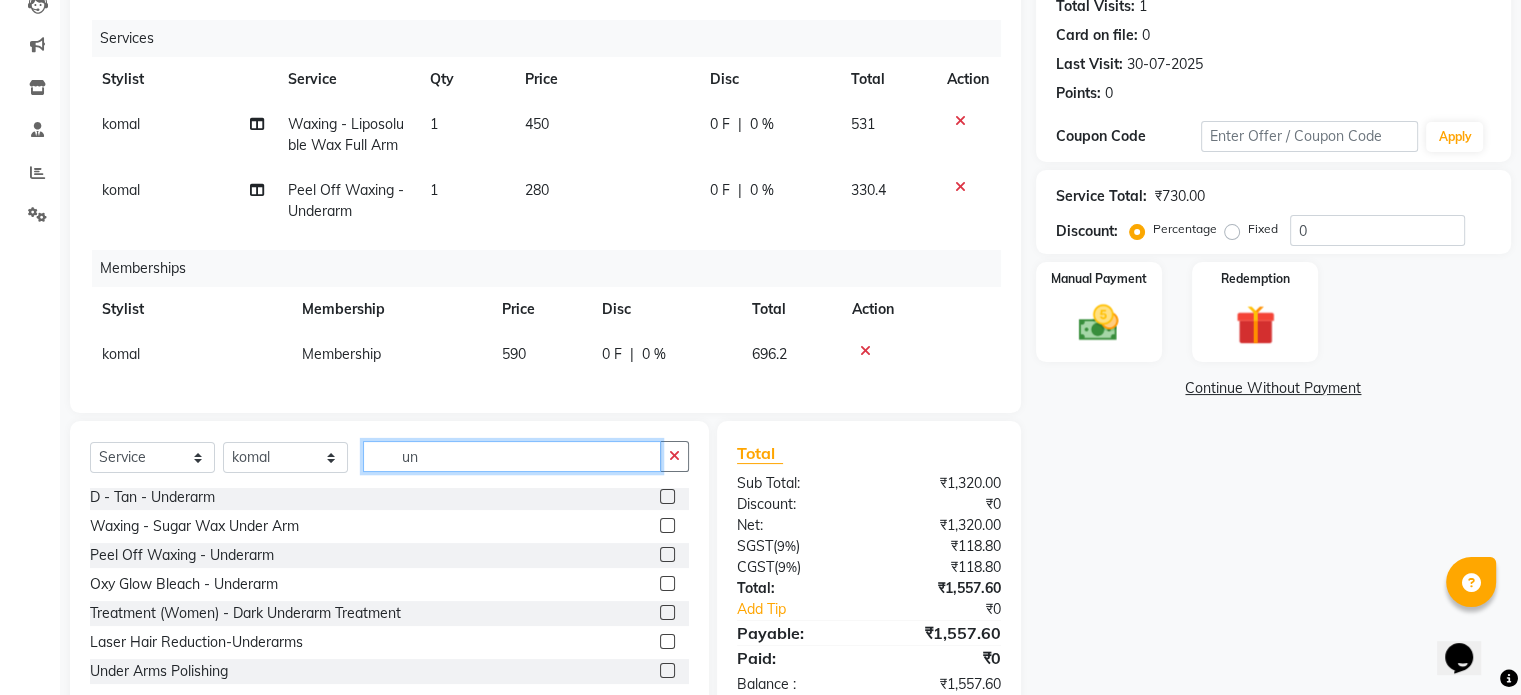 type on "u" 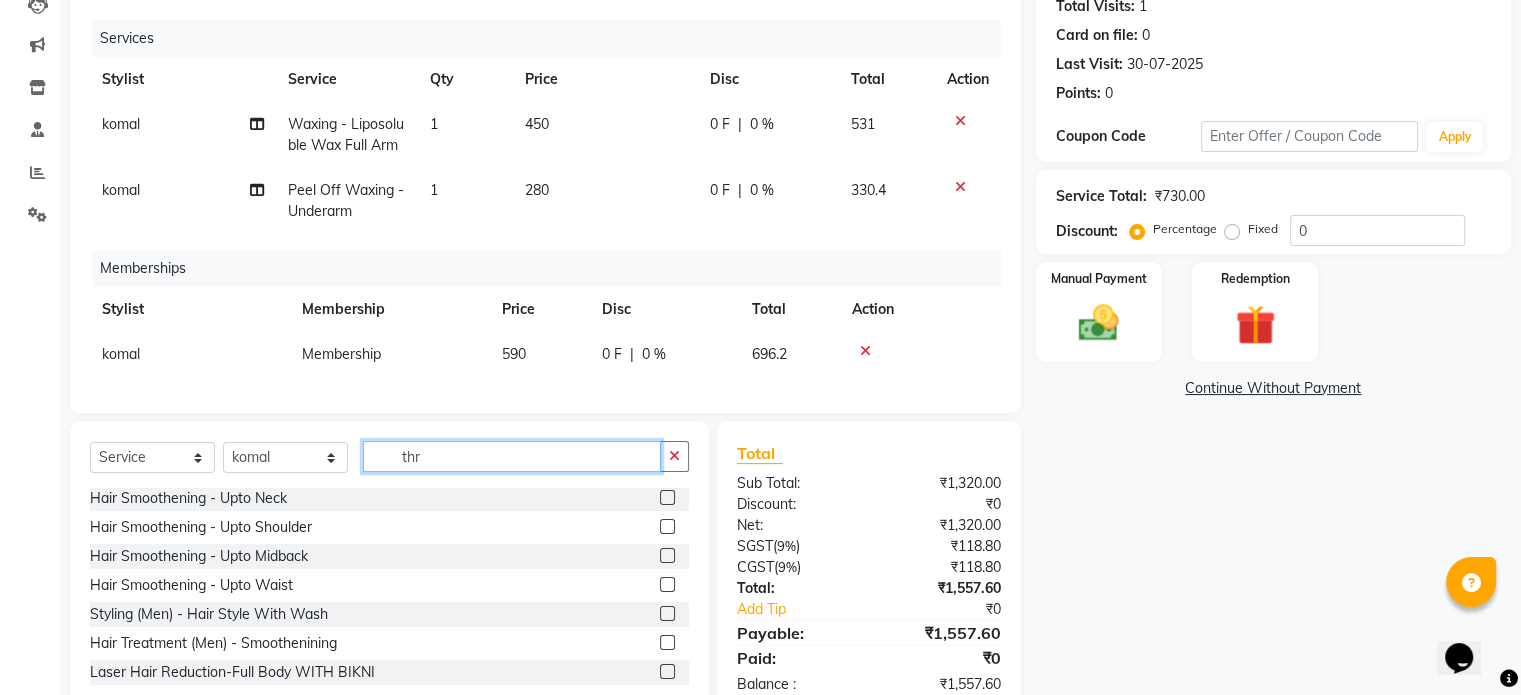 scroll, scrollTop: 60, scrollLeft: 0, axis: vertical 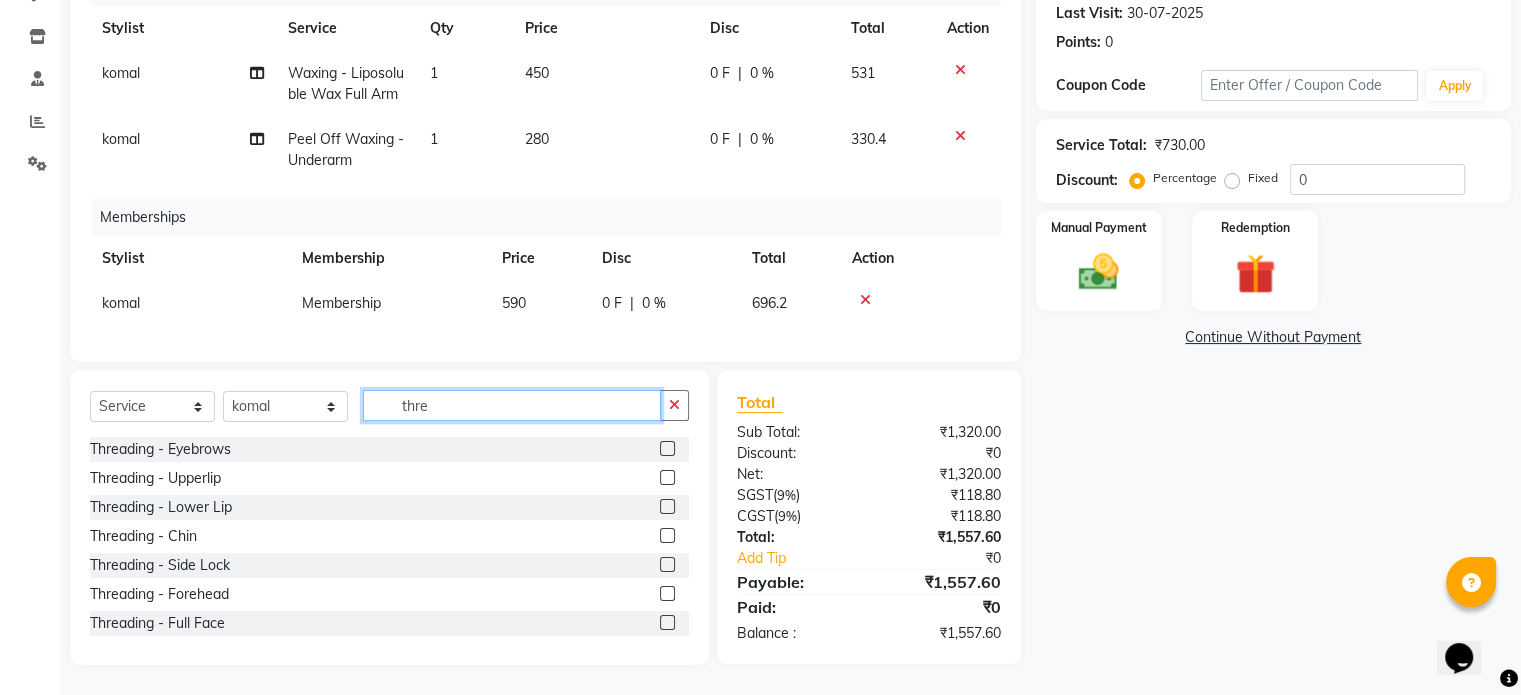 type on "thre" 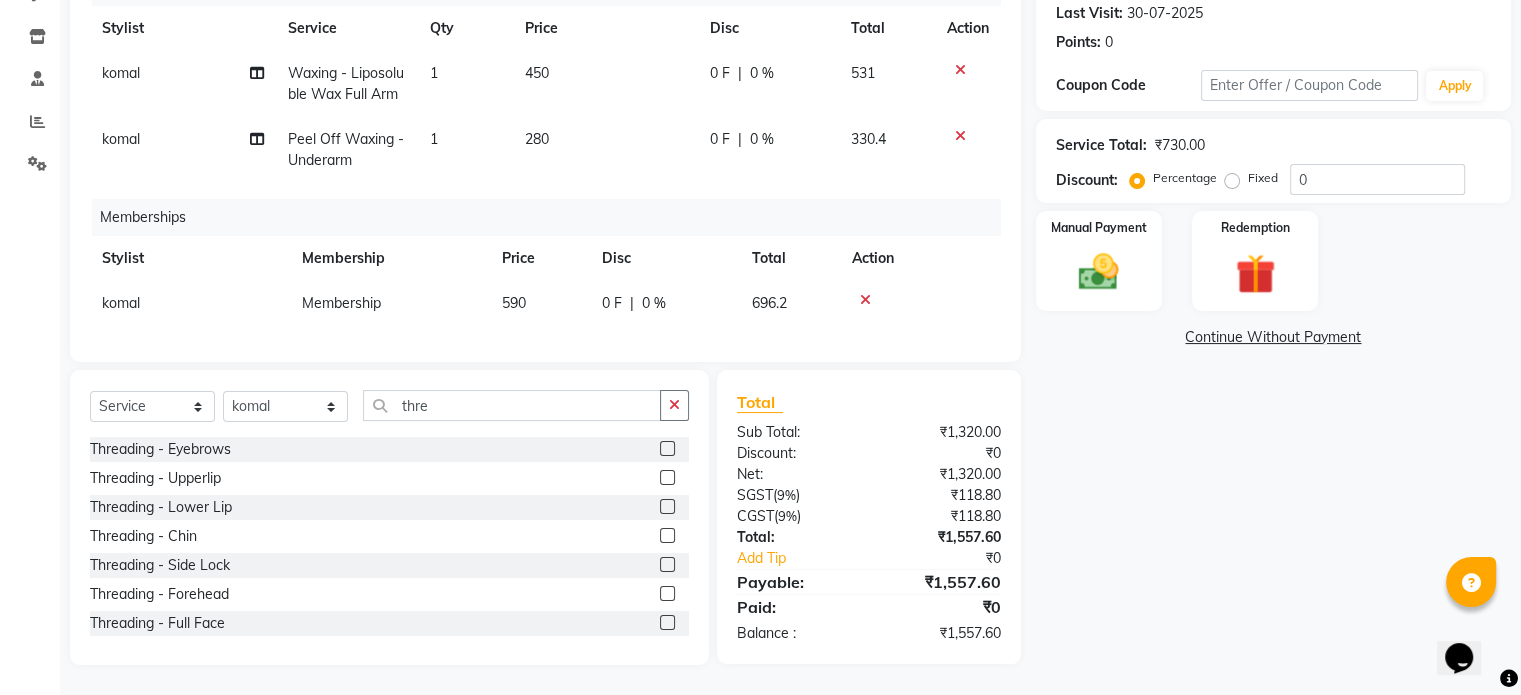 click 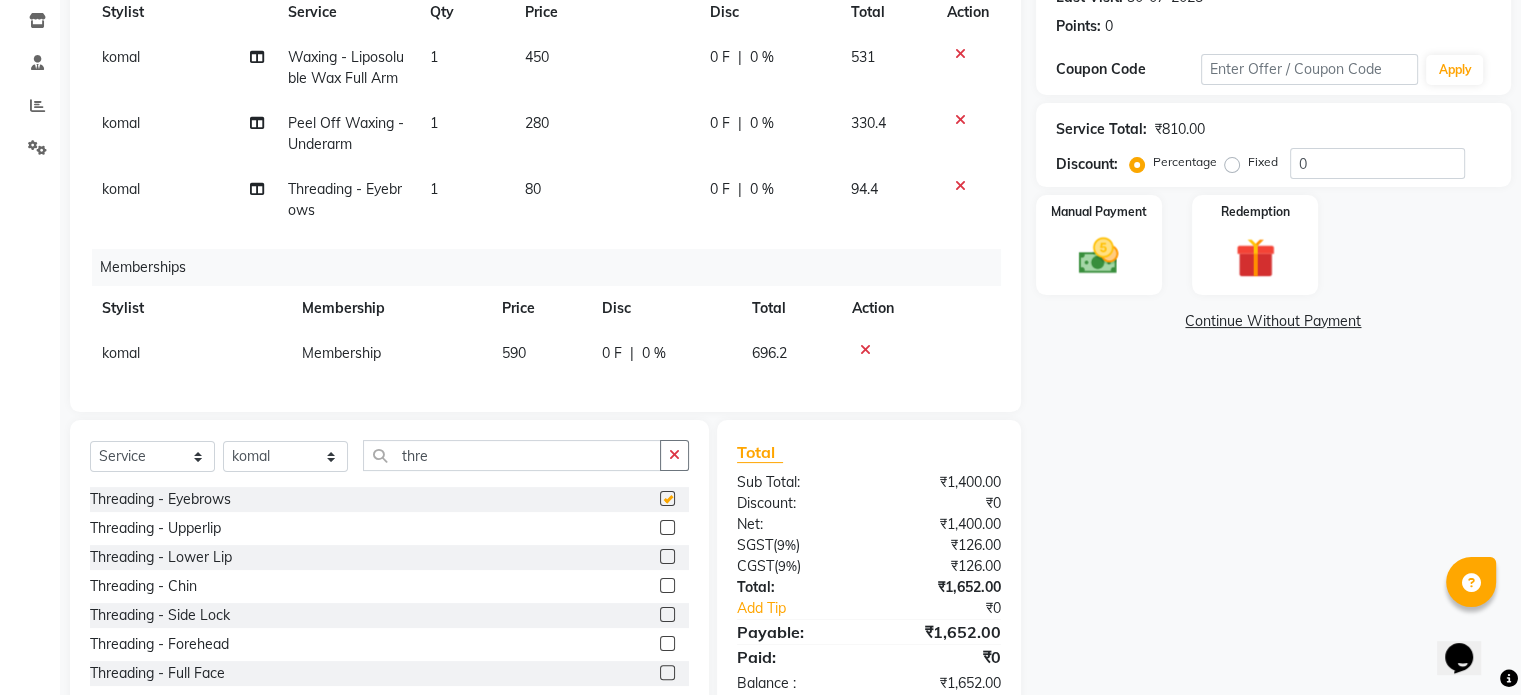 checkbox on "false" 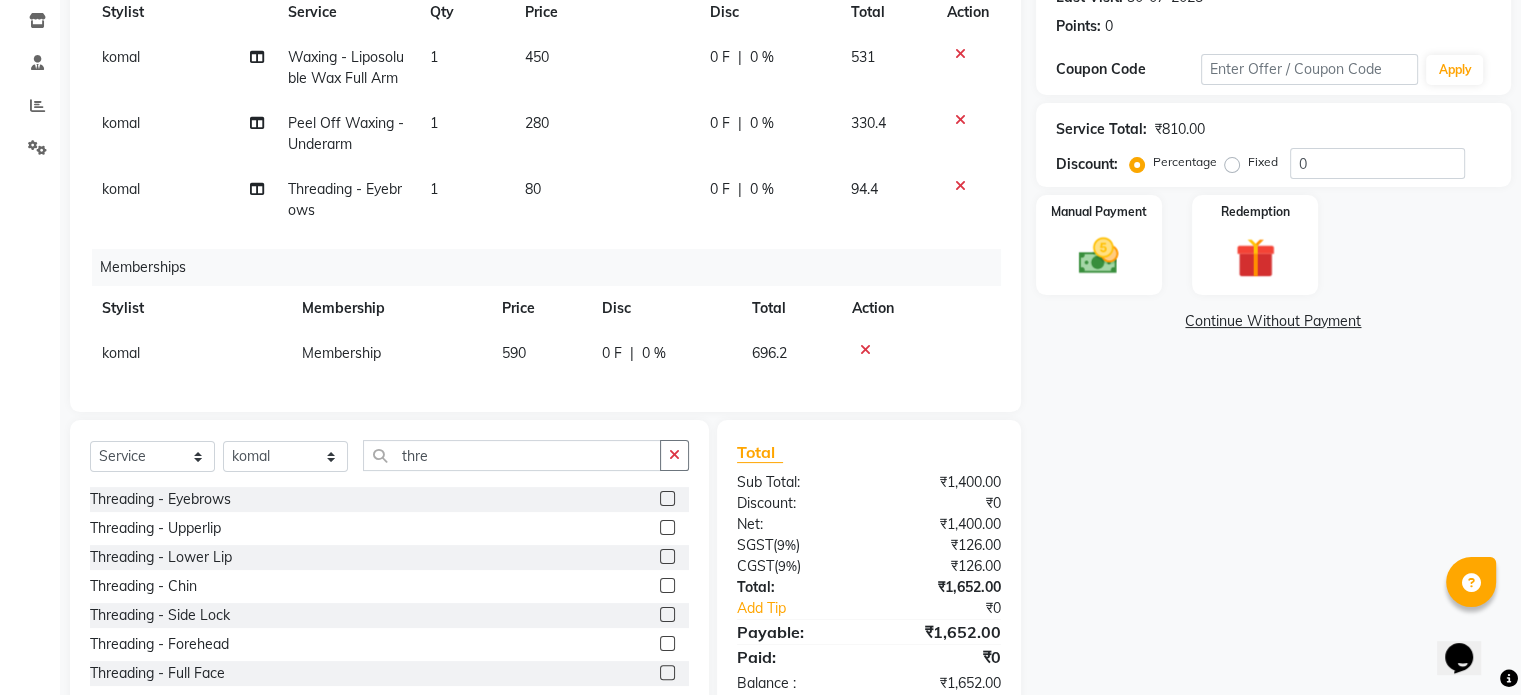 click 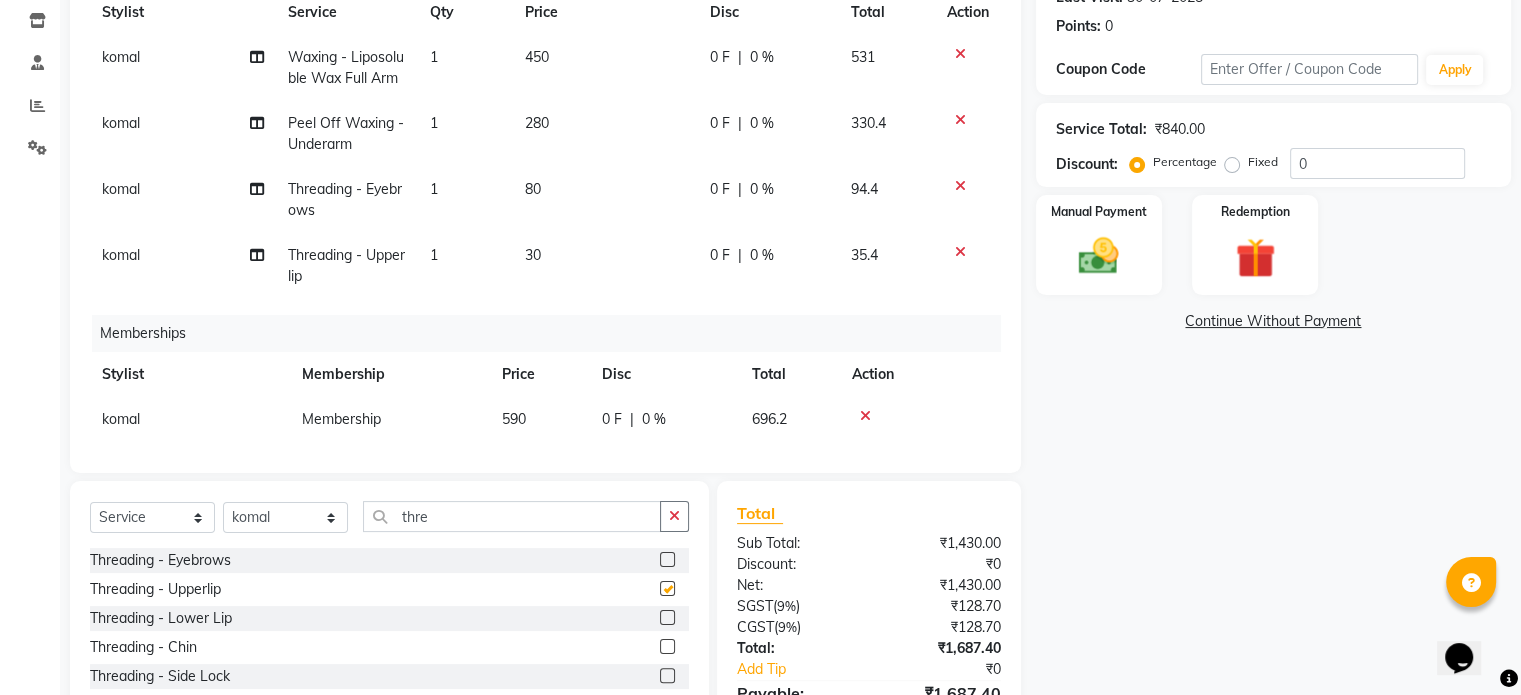 checkbox on "false" 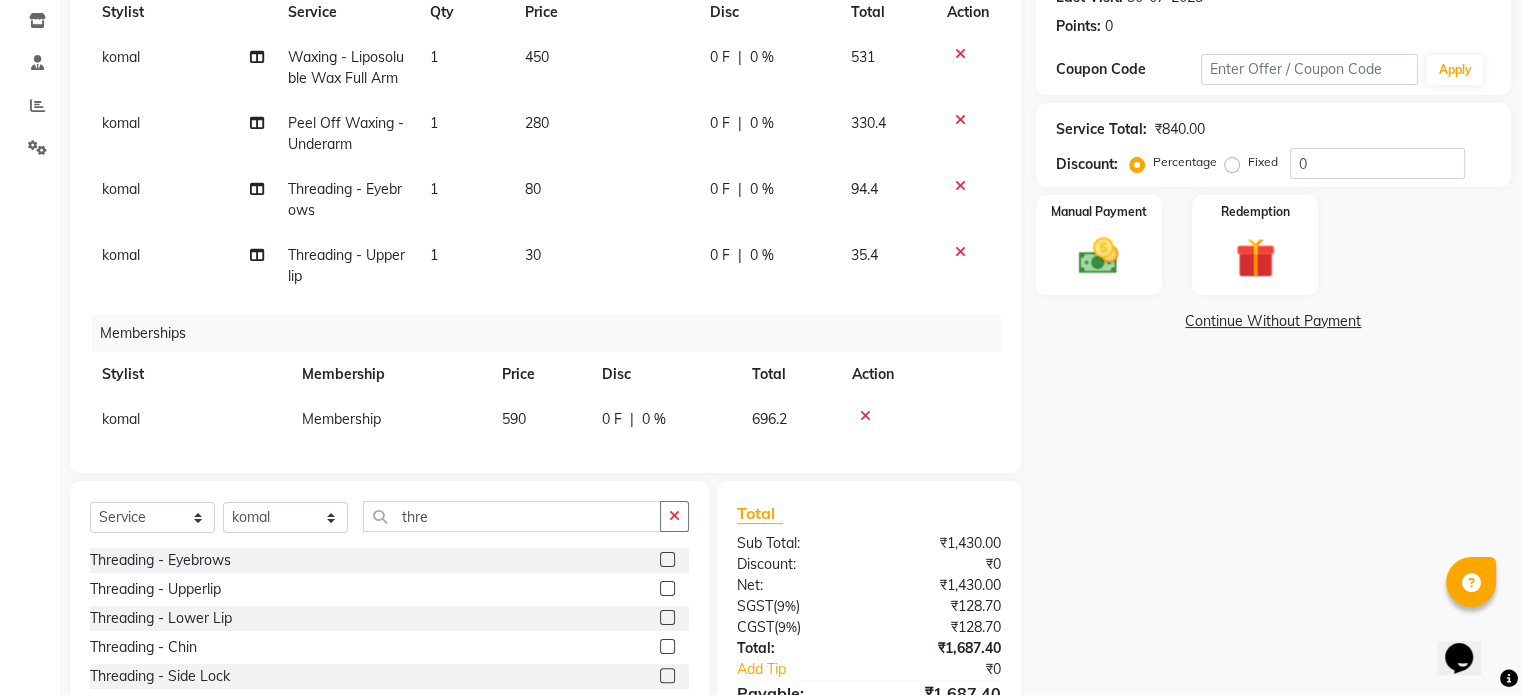 click on "80" 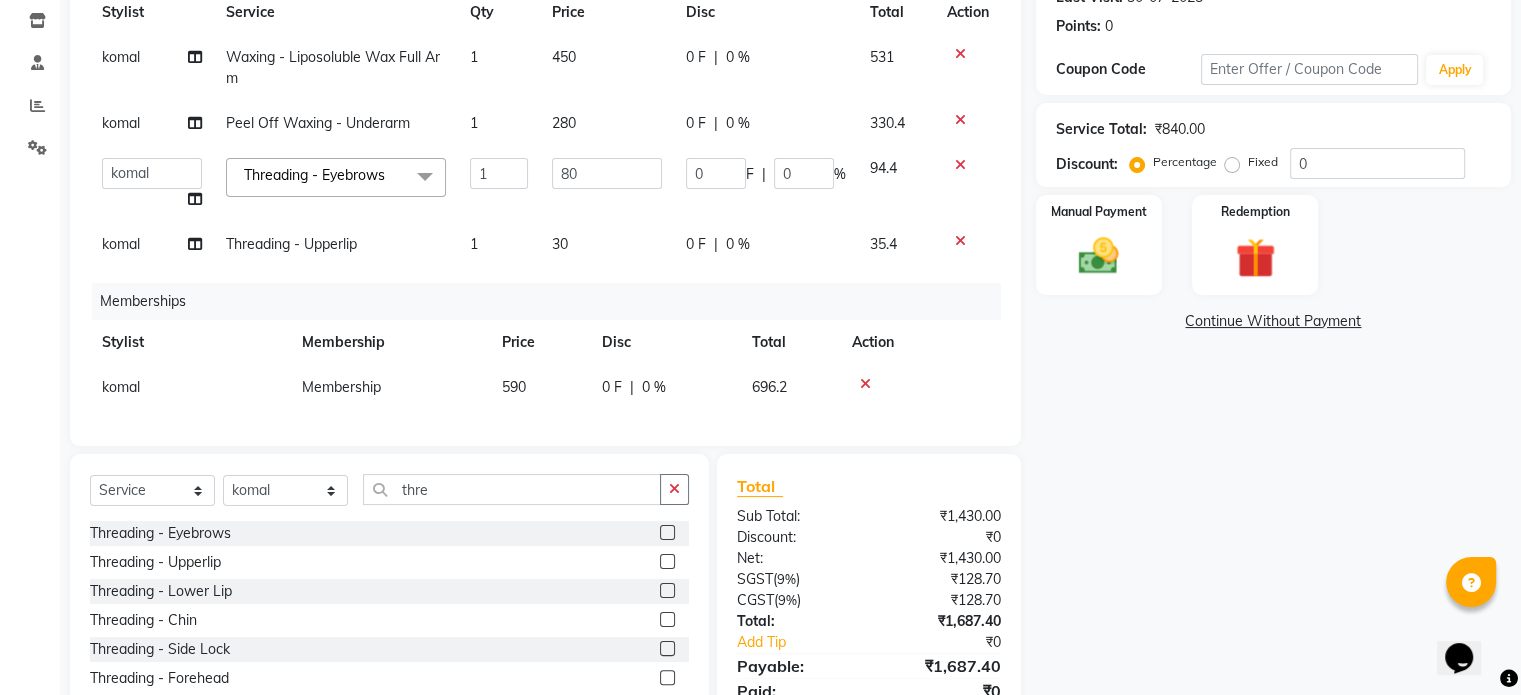 click on "30" 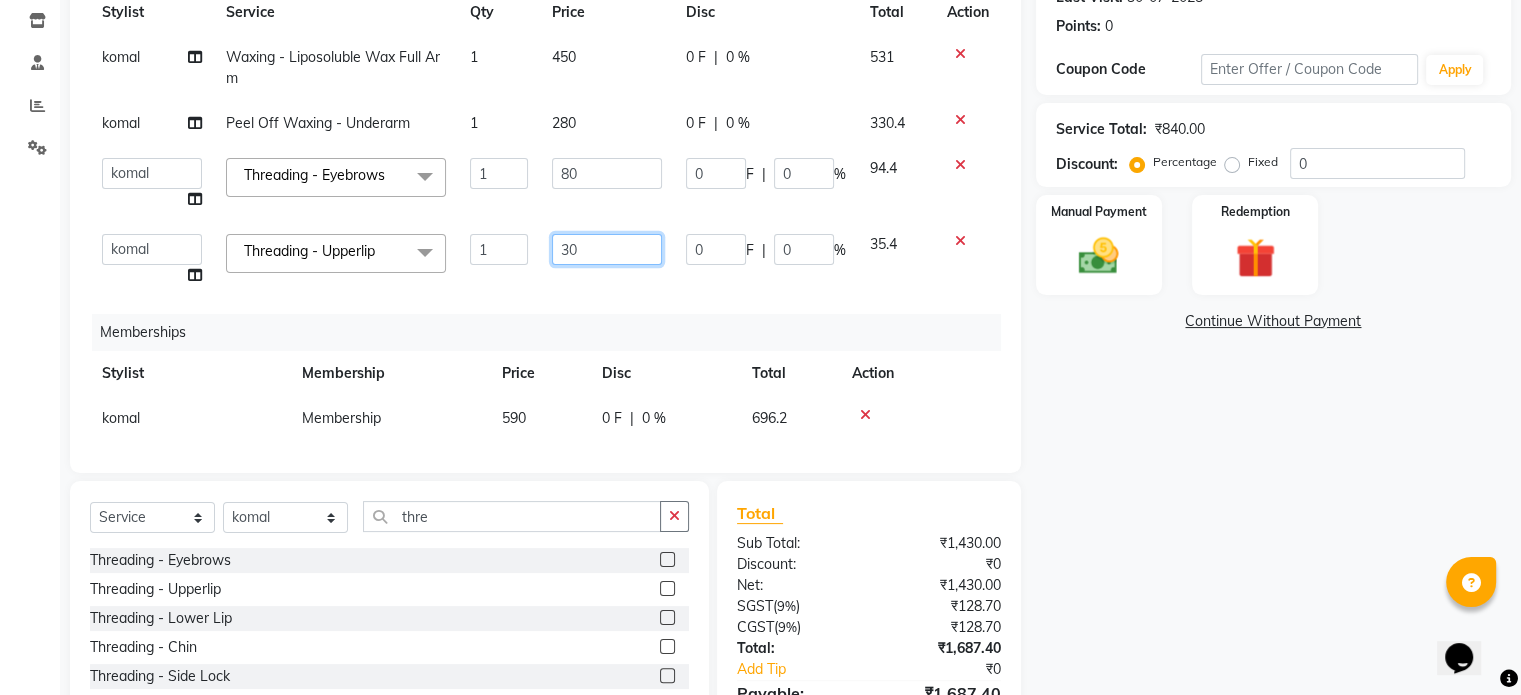 click on "30" 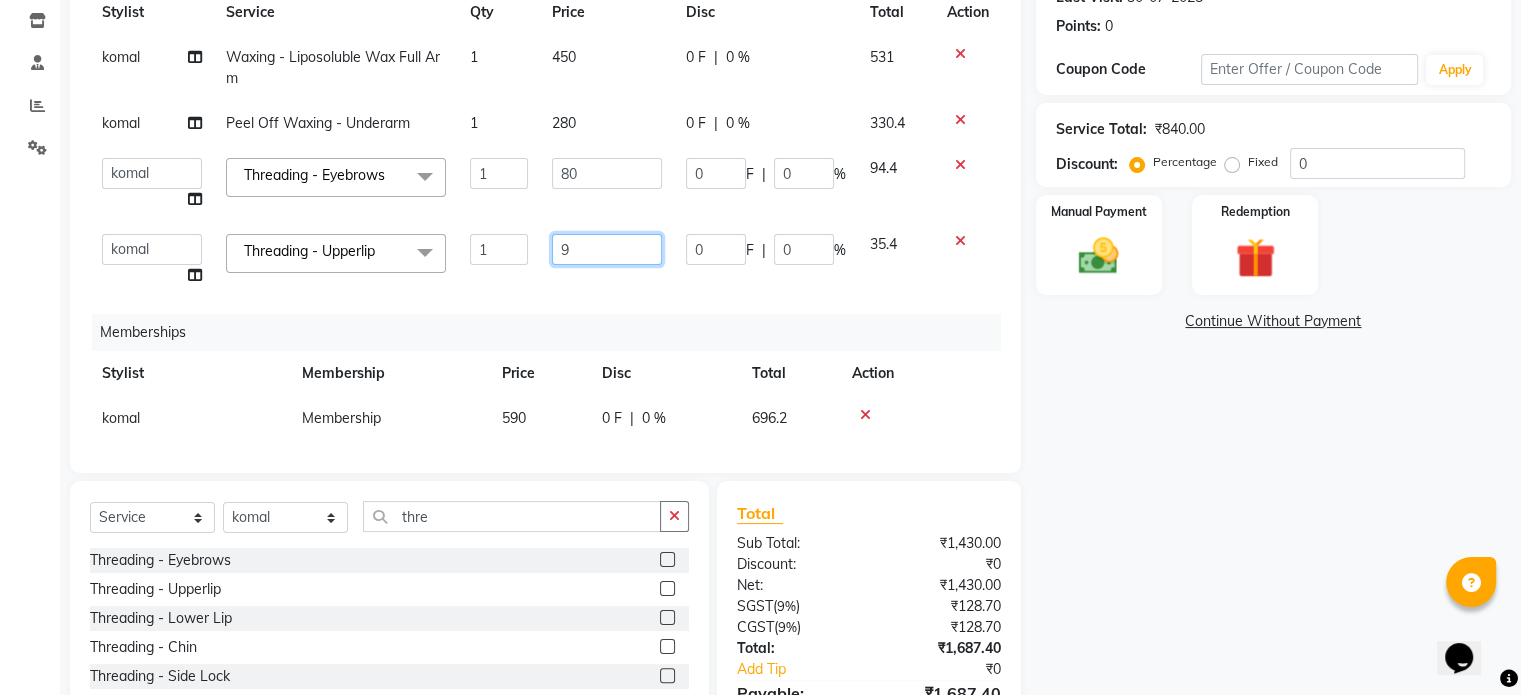 type on "95" 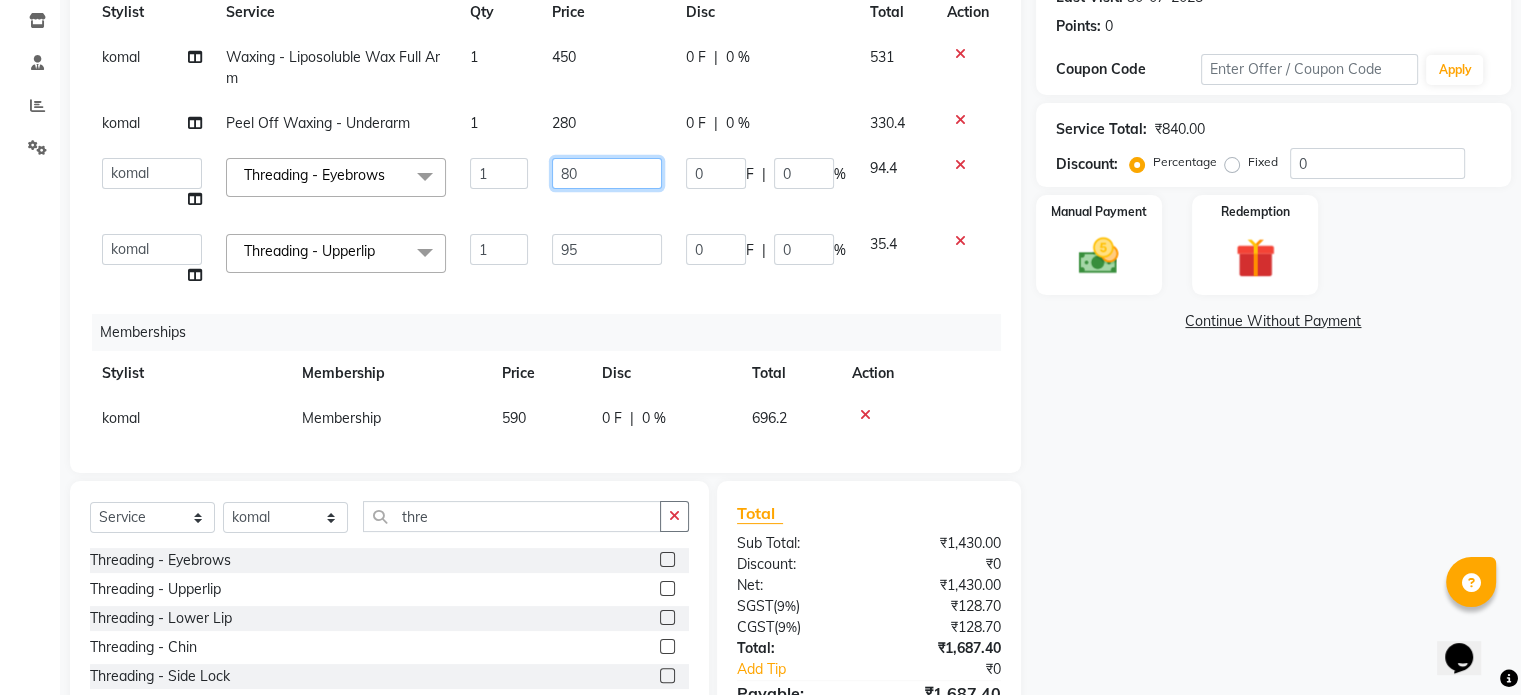 click on "80" 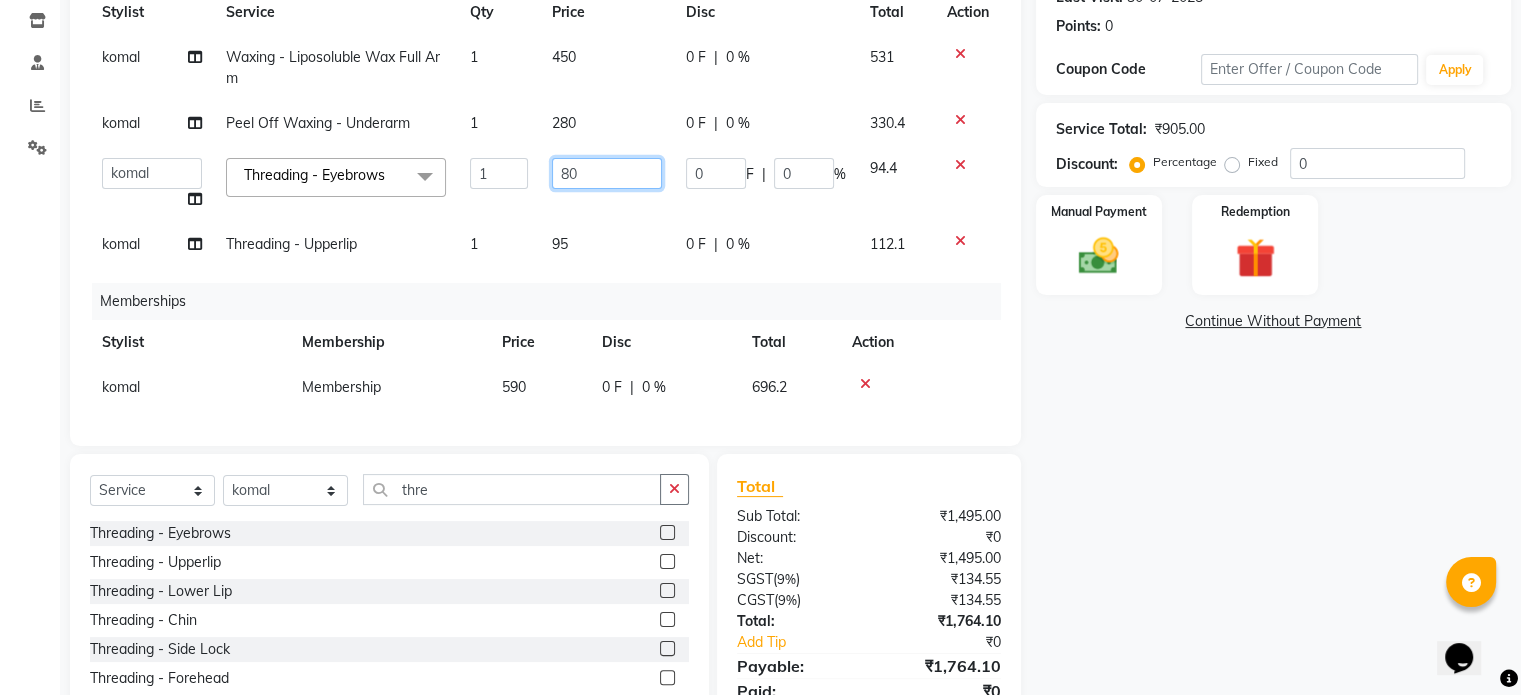 type on "8" 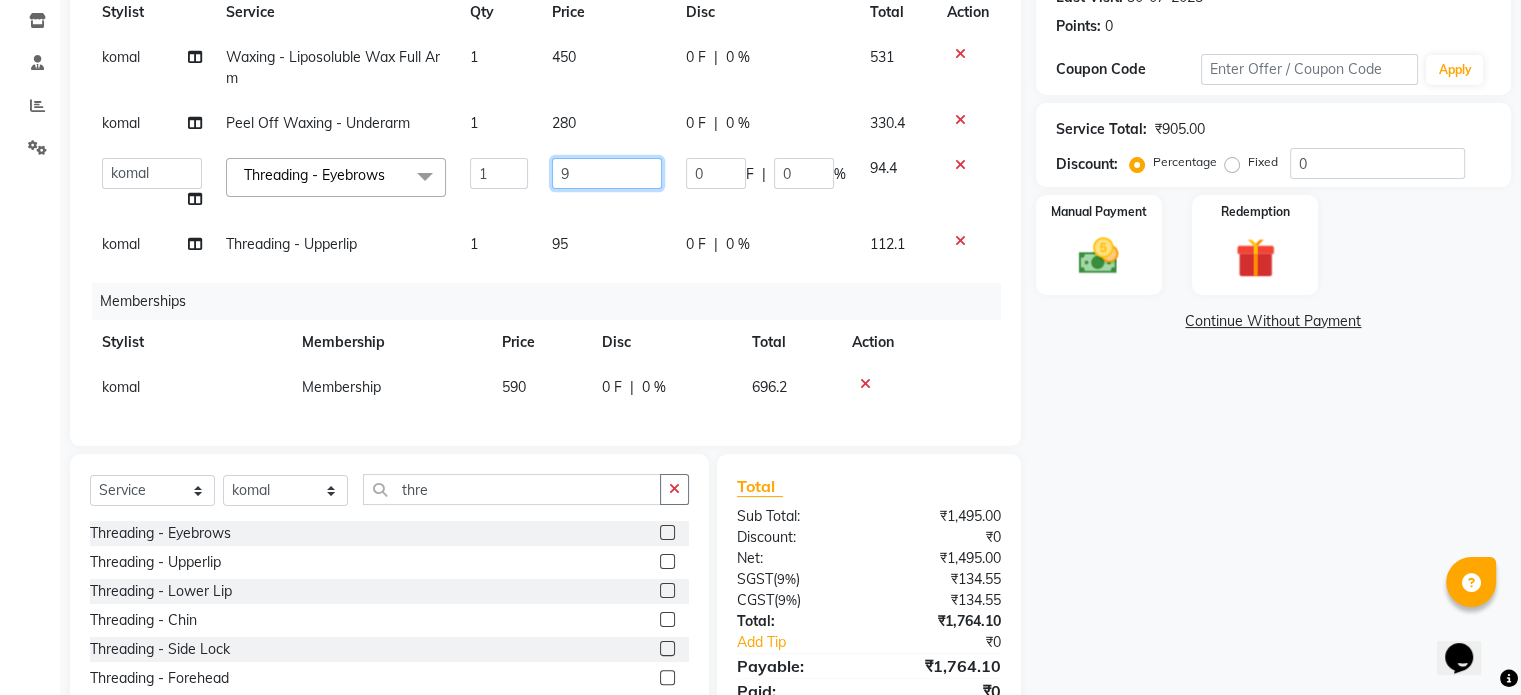 type on "95" 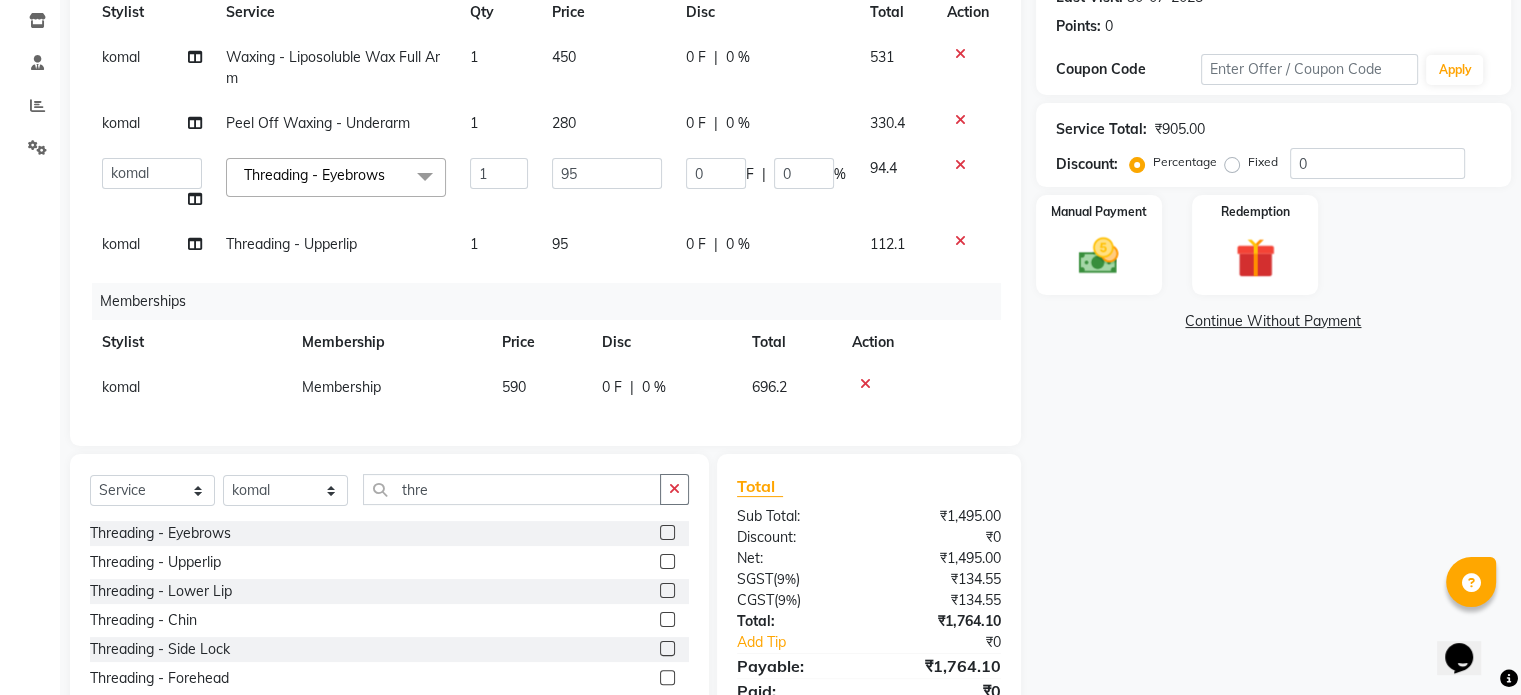 click on "[NAME] Waxing - Liposoluble Wax Full Arm 1 450 0 F | 0 % 531 [NAME] Peel Off Waxing - Underarm 1 280 0 F | 0 % 330.4 [NAME] [NAME] [NAME] [NAME] [NAME] Manager [NAME] [NAME] [NAME] [NAME] [NAME] [FIRST] [LAST] [NAME] [NAME] [NAME] Threading - Eyebrows x Threading - Eyebrows Threading - Upperlip Threading - Lower Lip Threading - Chin Threading - Side Lock Threading - Forehead Threading - Full Face Threading - Jawline Threading - Neck Scieutific Combing green peel DERMA PEELING LHR YELLOW PEEL LE MARINE TREATMENT tatto removal D - Tan - Underarm D - Tan - Feet D - Tan - Face & Neck D - Tan - Full Arm/Half Arm D - Tan - Half Back/Front D - Tan - Midriff D - Tan - Face Neck & Blouse Line D - Tan - Full Back/Front D - Tan - Full Leg/Half Leg D - Tan - Full Body Waxing - Sugar Wax Full Arm Waxing - Sugar Wax Full Leg Waxing - Sugar Wax Half Arm Waxing - Sugar Wax Half Leg Waxing - Sugar Wax Under Arm Waxing - Sugar Wax Chin Waxing - Sugar Wax Upperlip/Lowerlip 1 95" 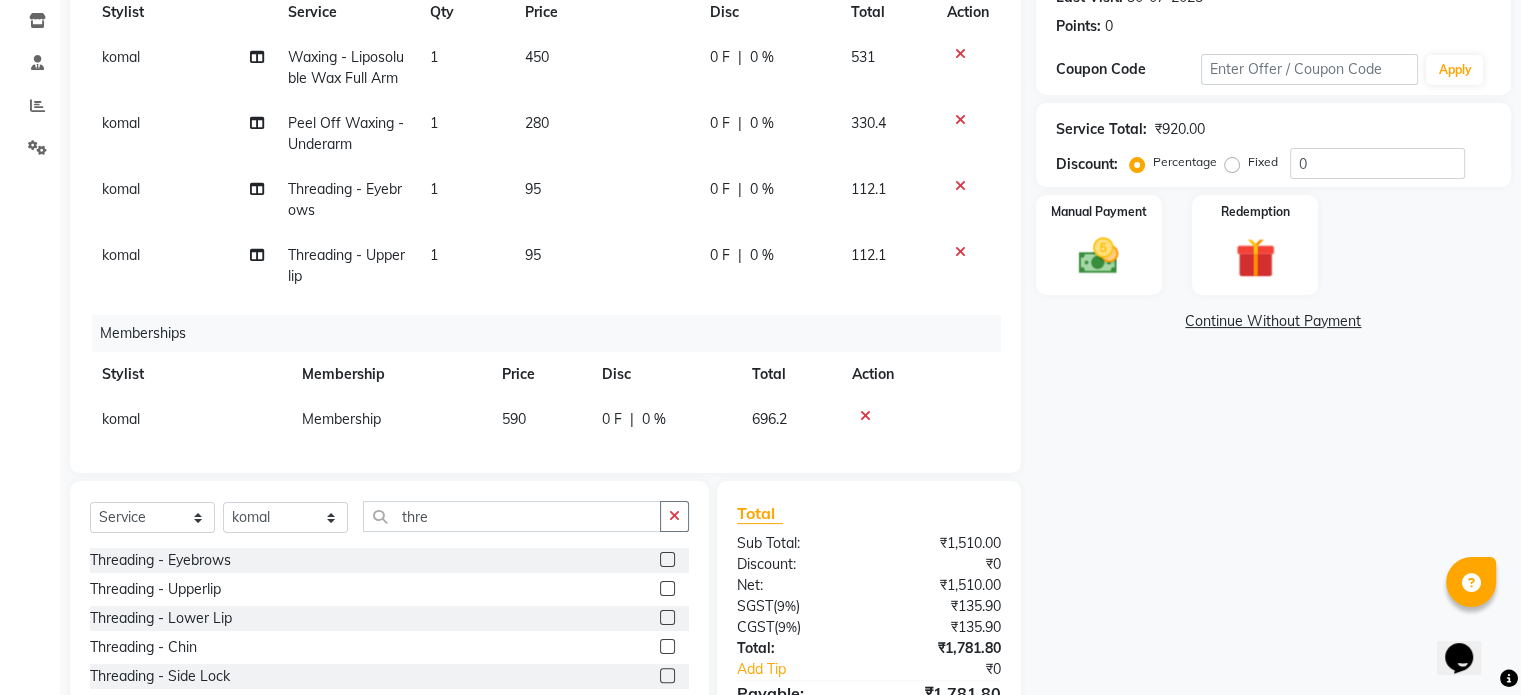 click on "280" 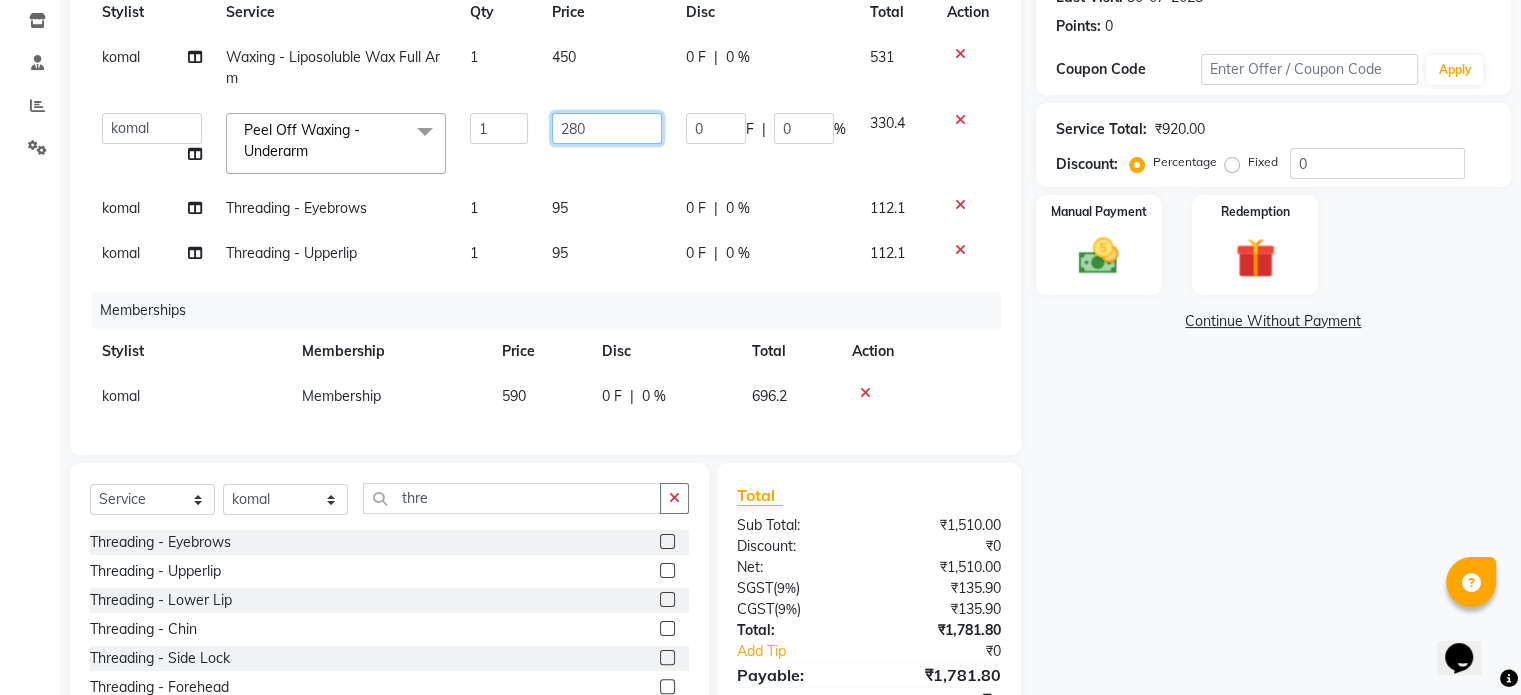 click on "280" 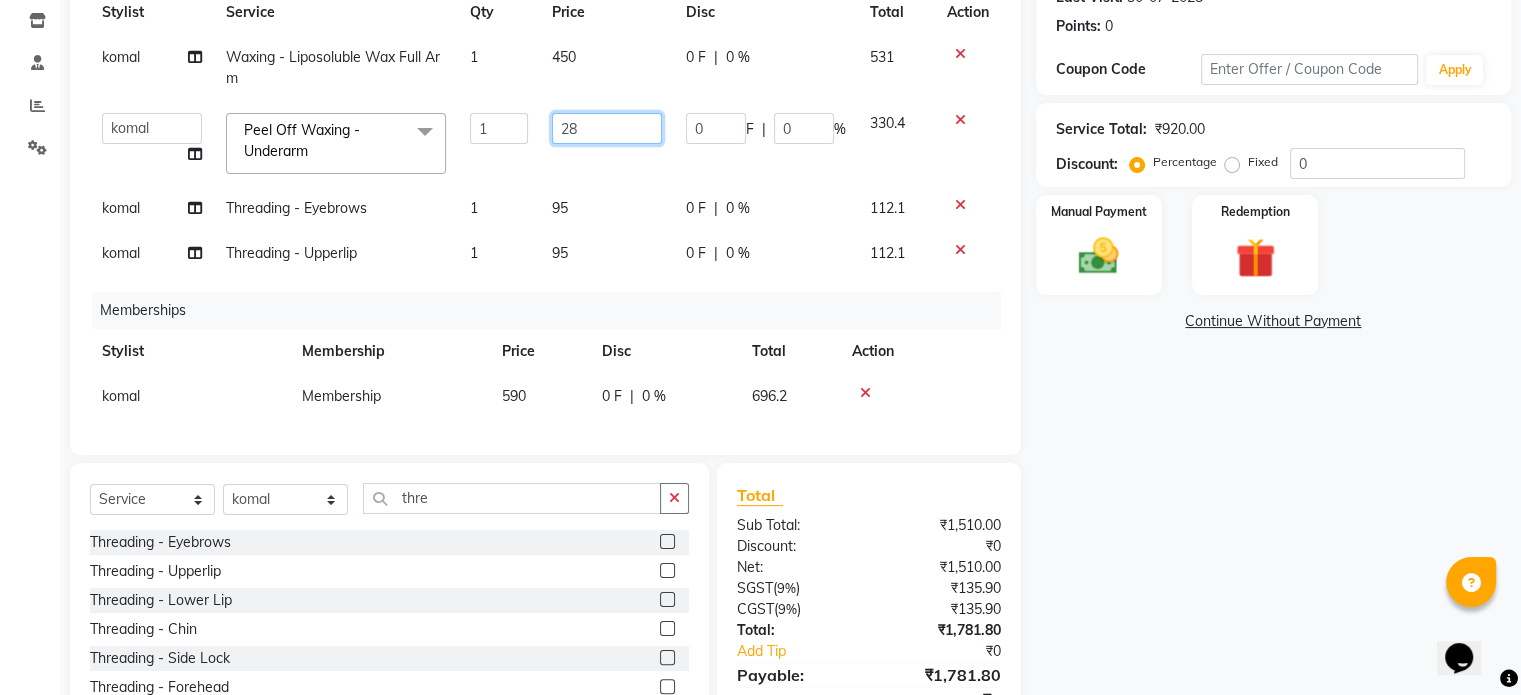 type on "2" 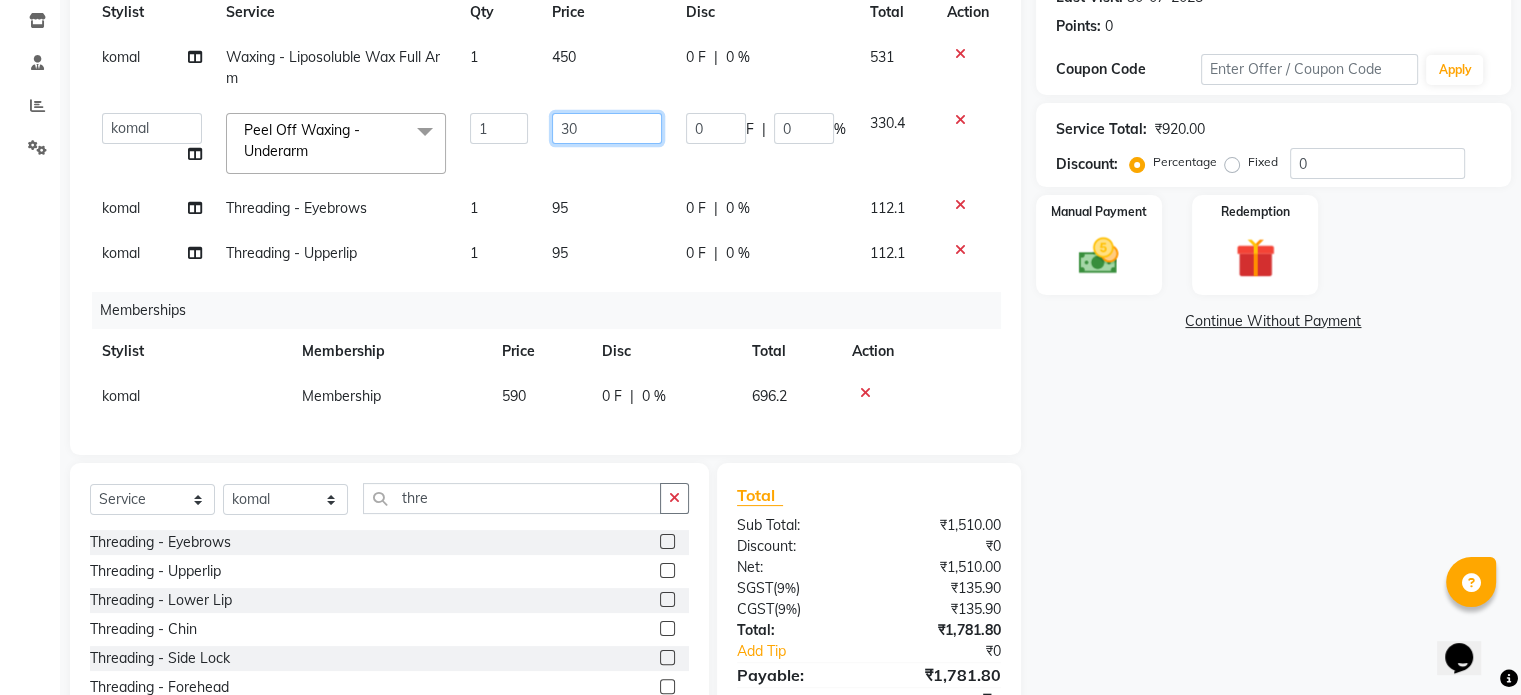 type on "300" 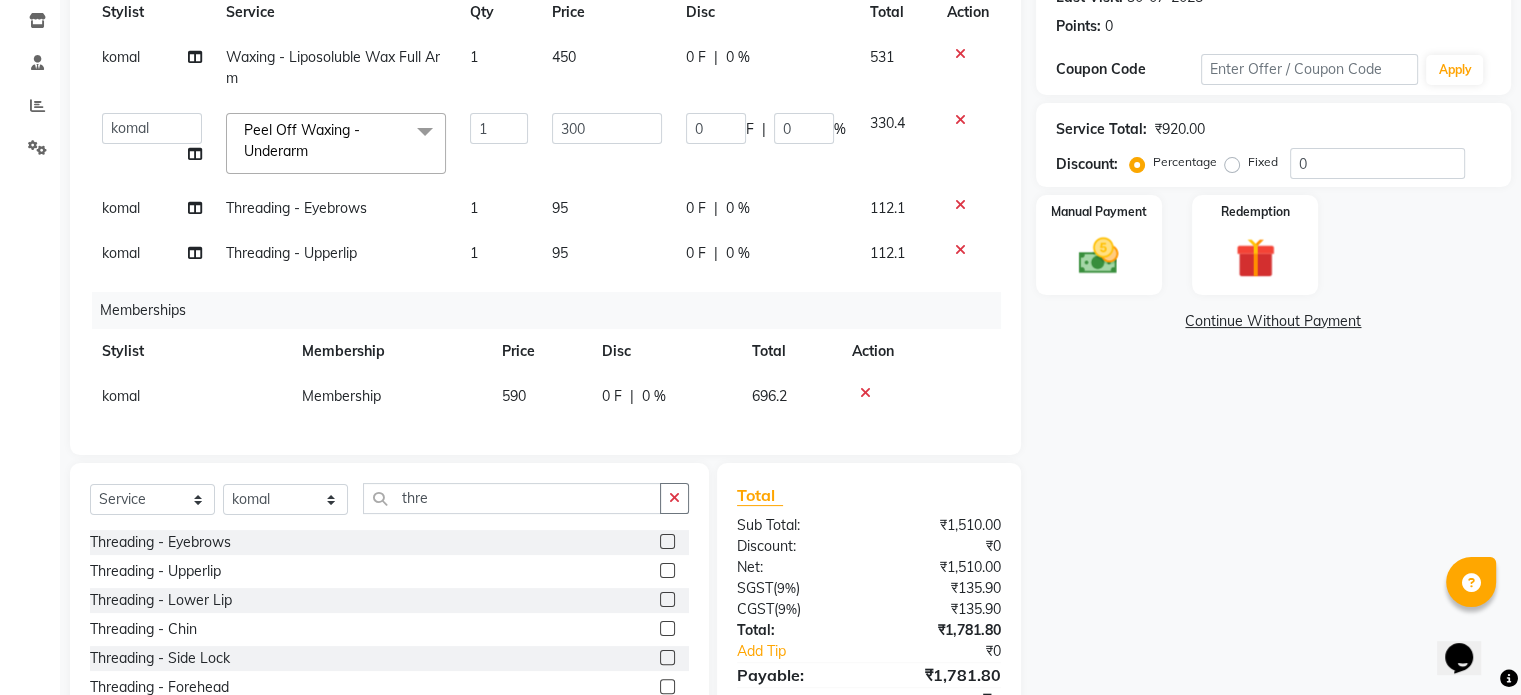 click on "450" 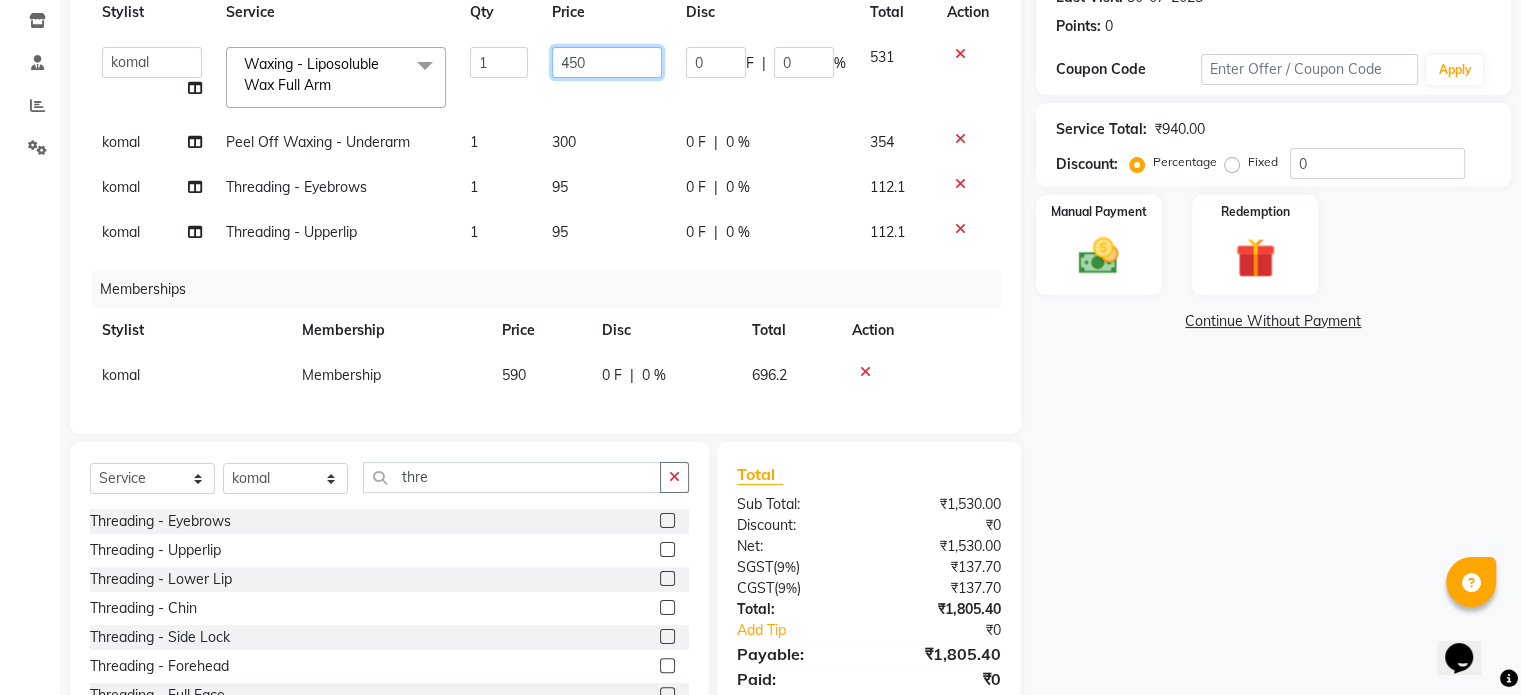 click on "450" 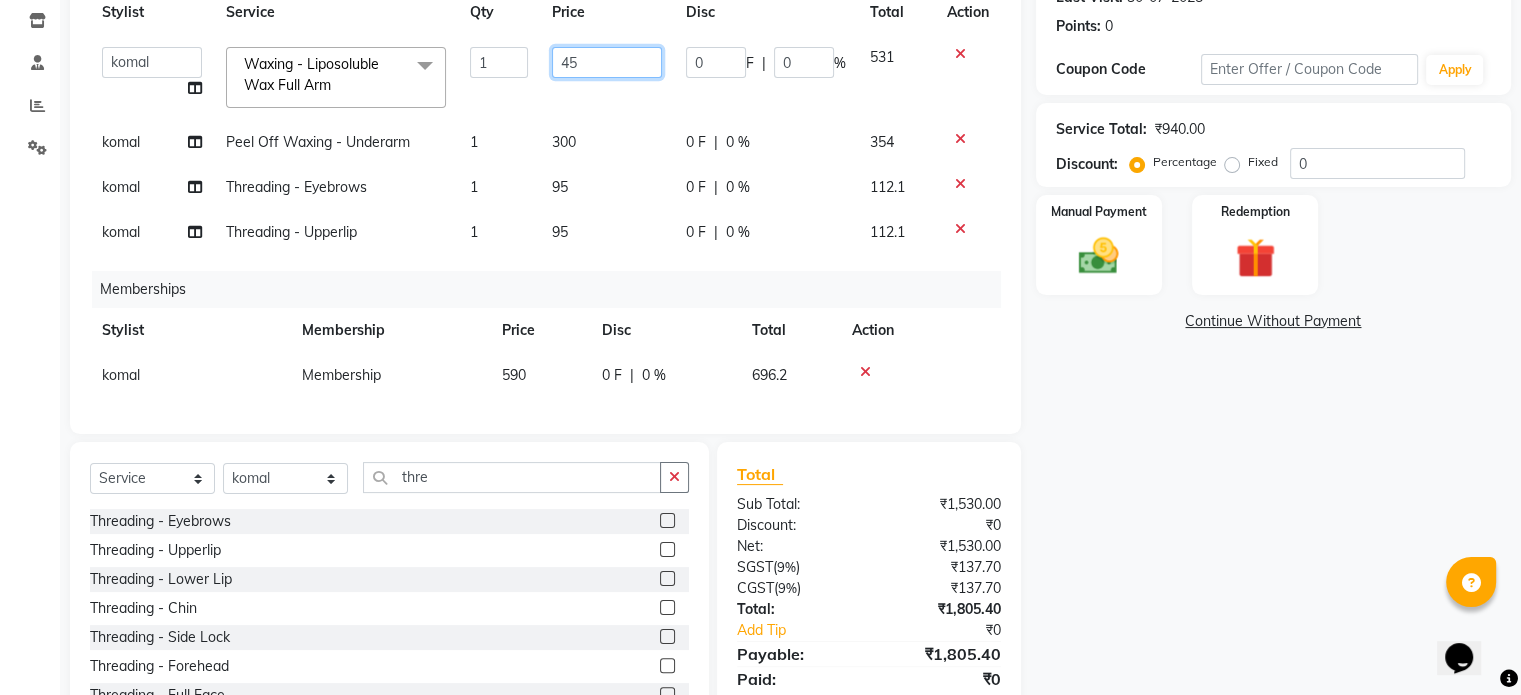 type on "4" 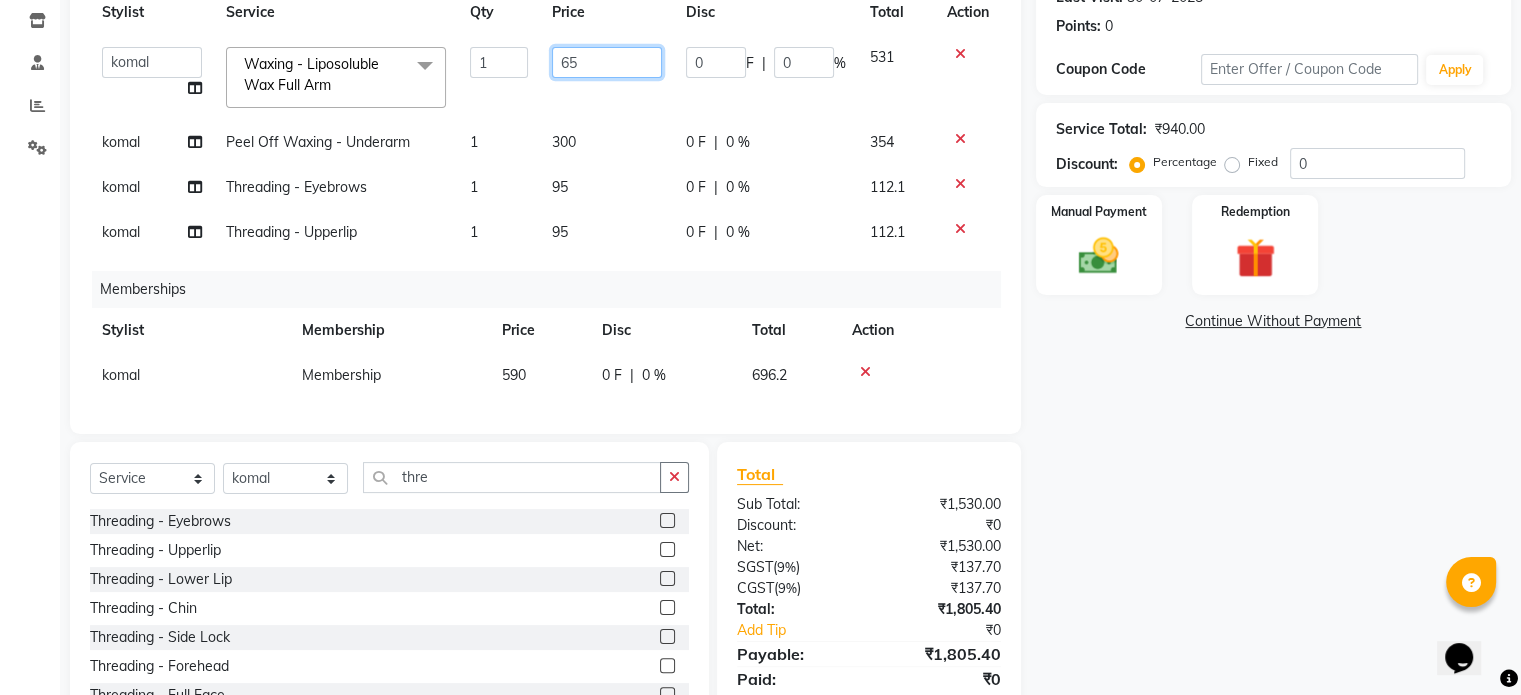 type on "650" 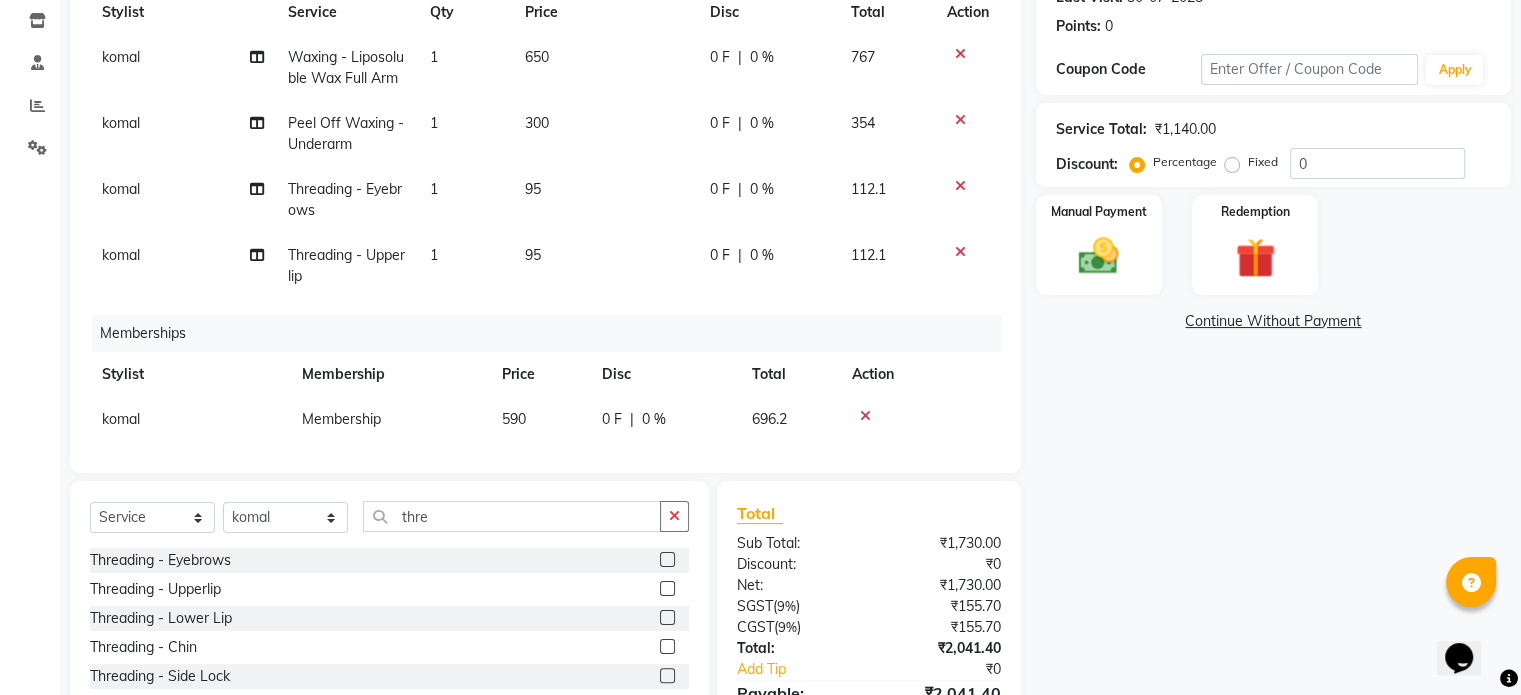 click on "650" 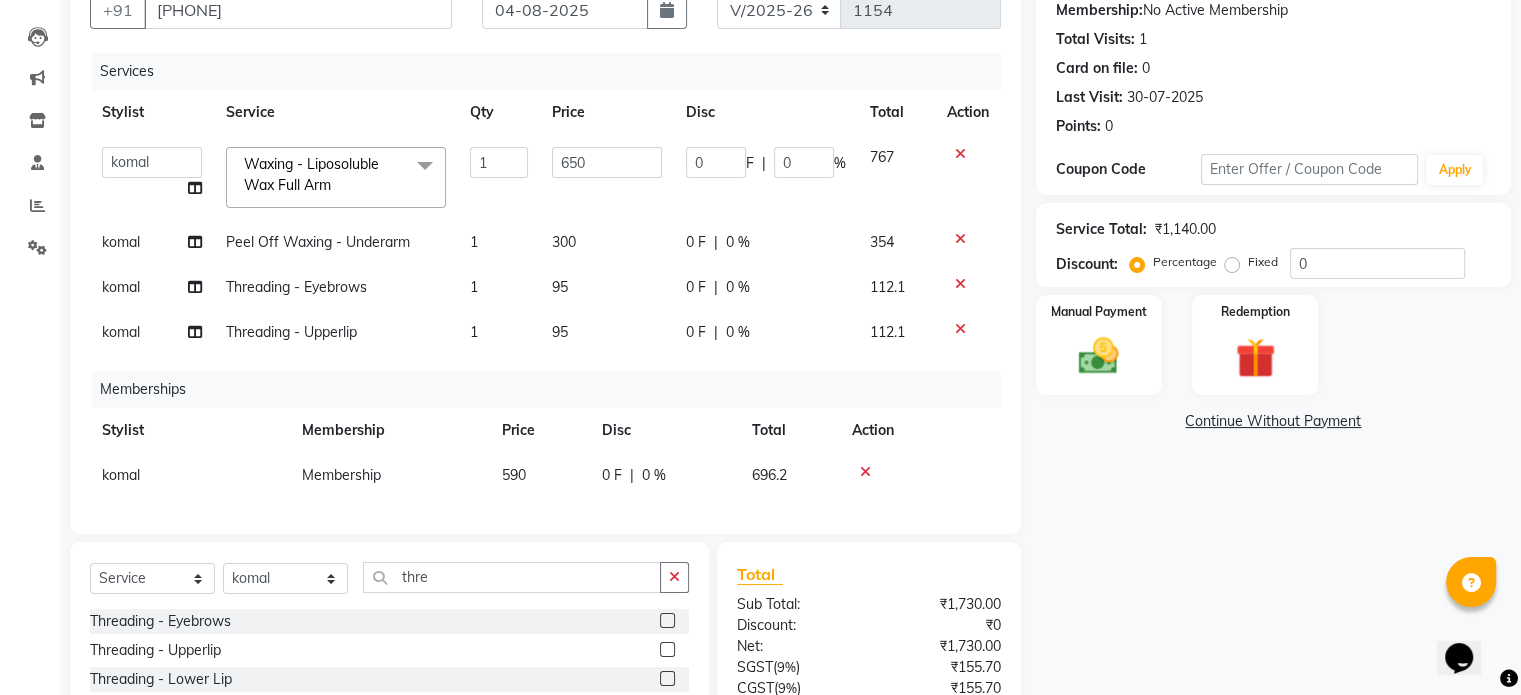 scroll, scrollTop: 95, scrollLeft: 0, axis: vertical 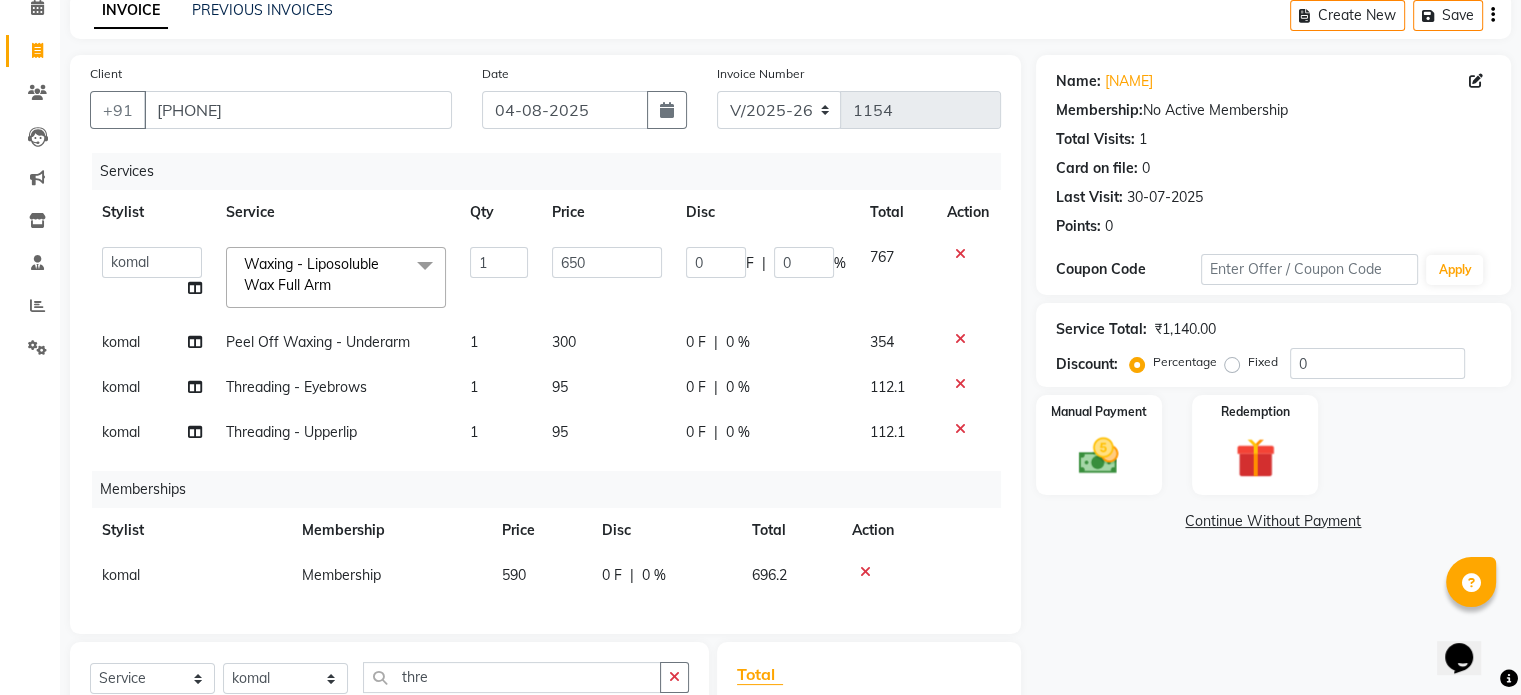 click 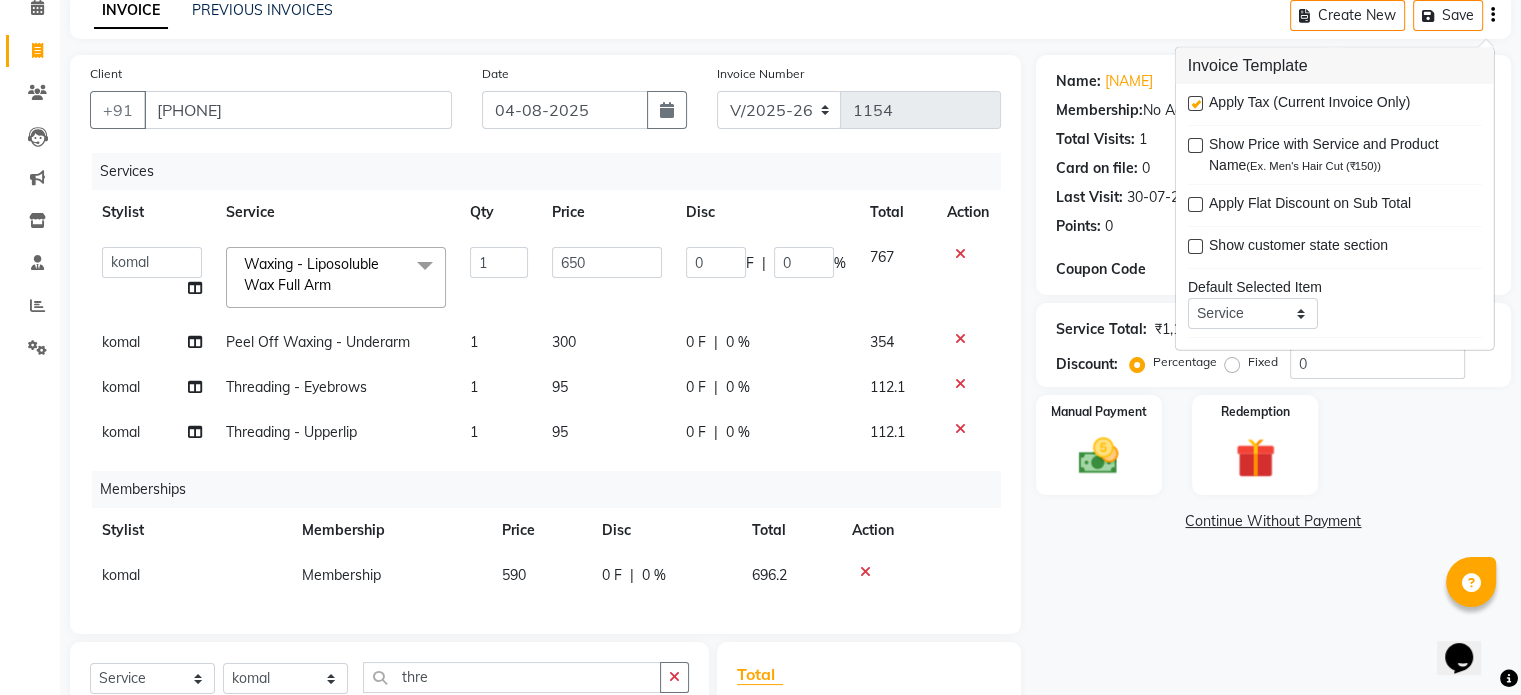 click at bounding box center (1195, 103) 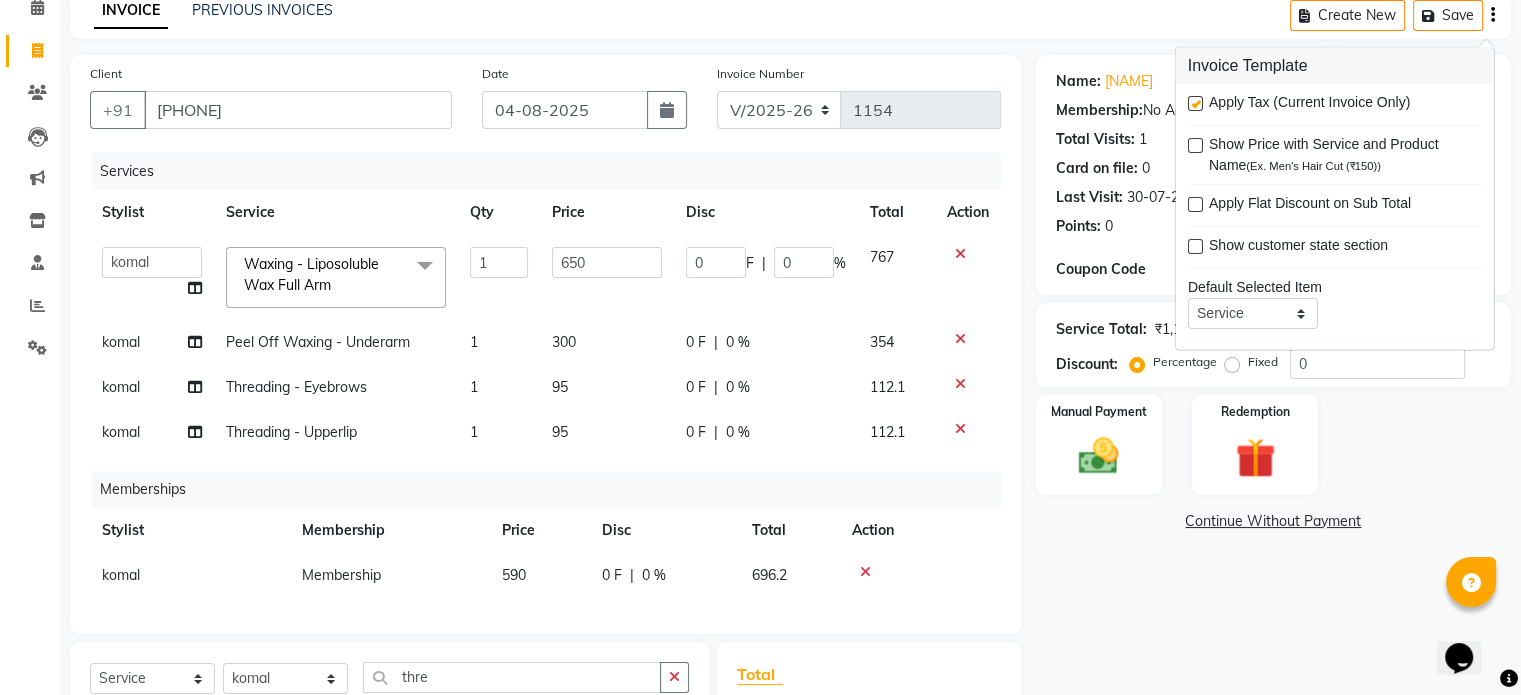 click at bounding box center [1194, 104] 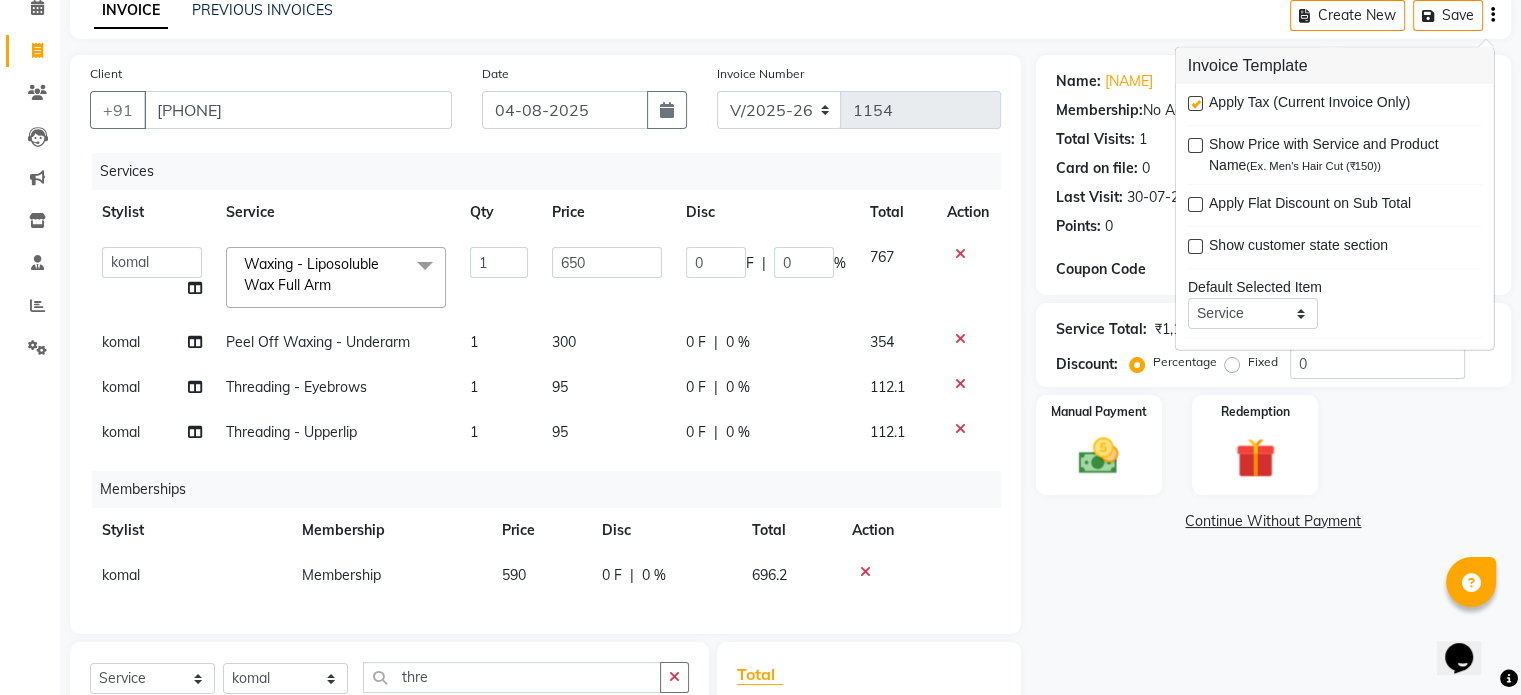 checkbox on "false" 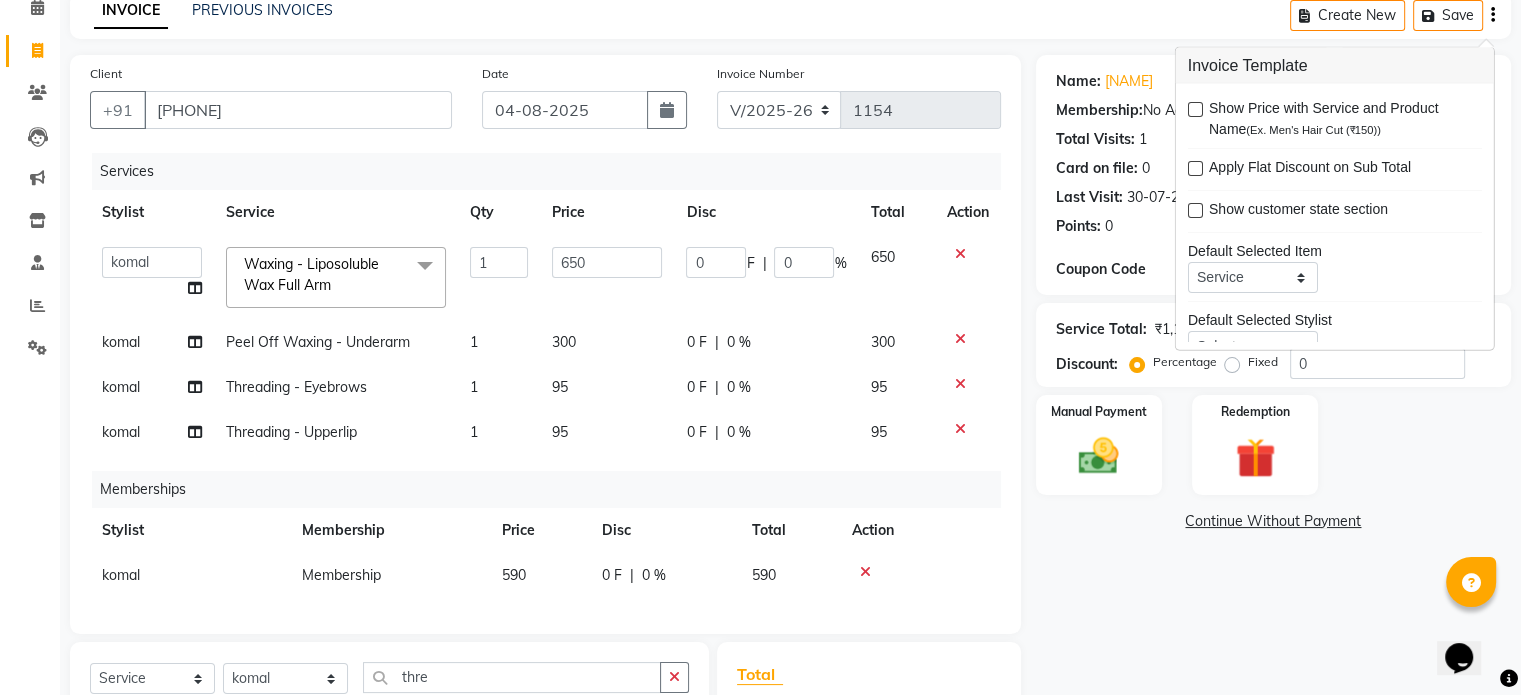 scroll, scrollTop: 96, scrollLeft: 0, axis: vertical 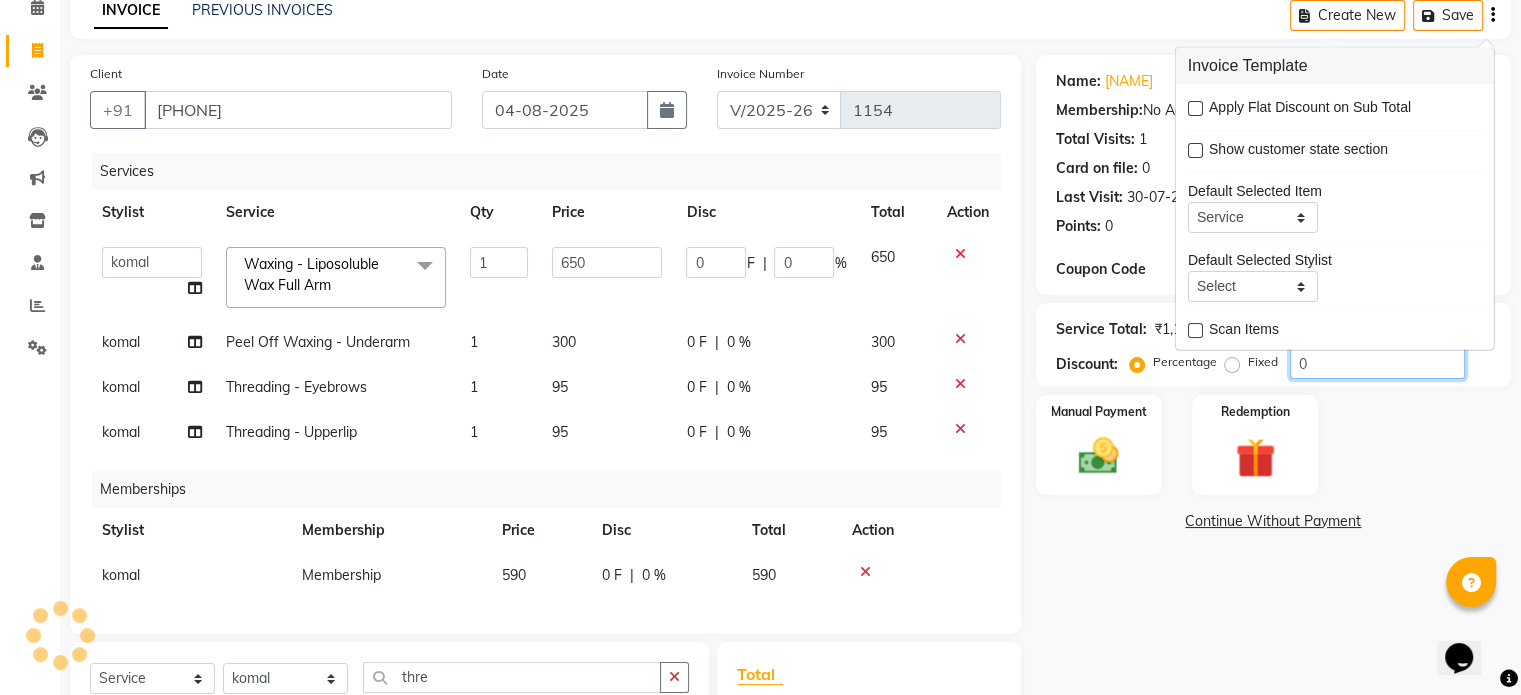 click on "0" 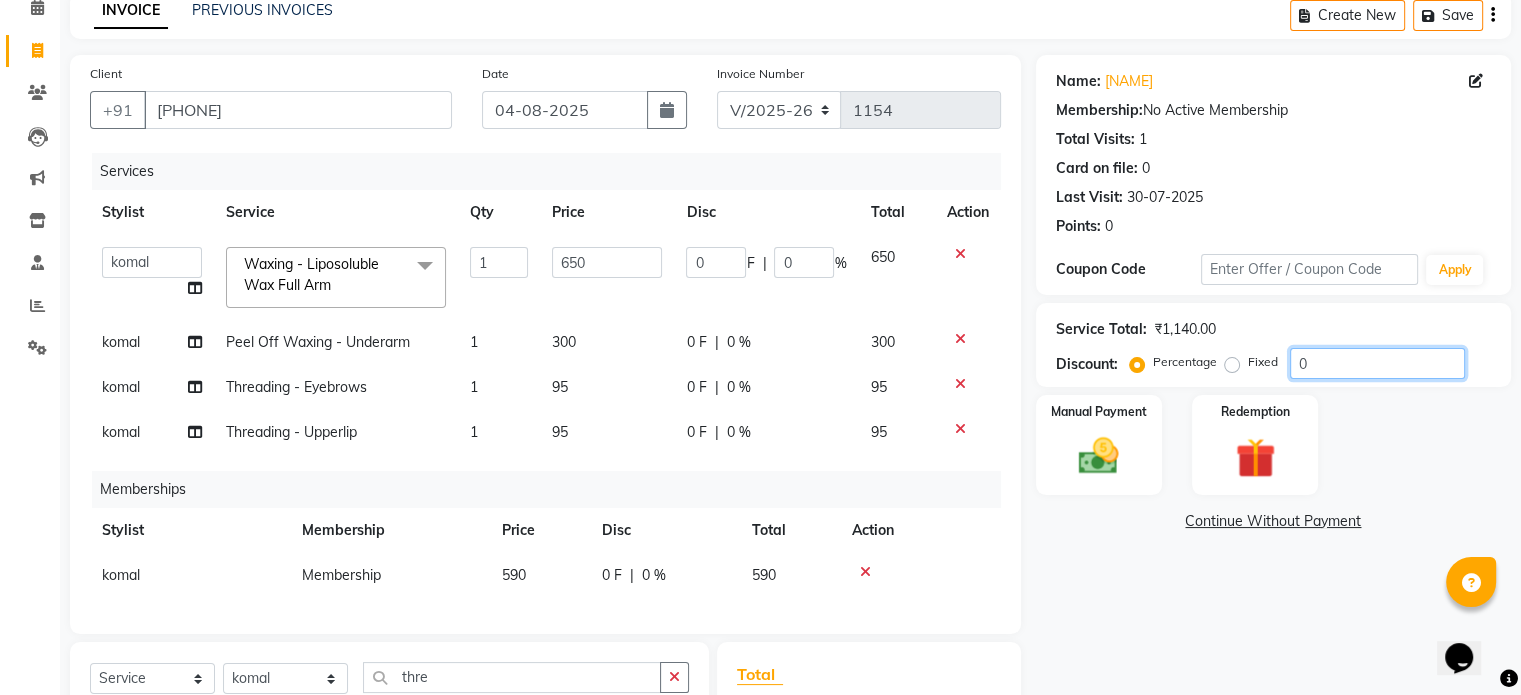 click on "0" 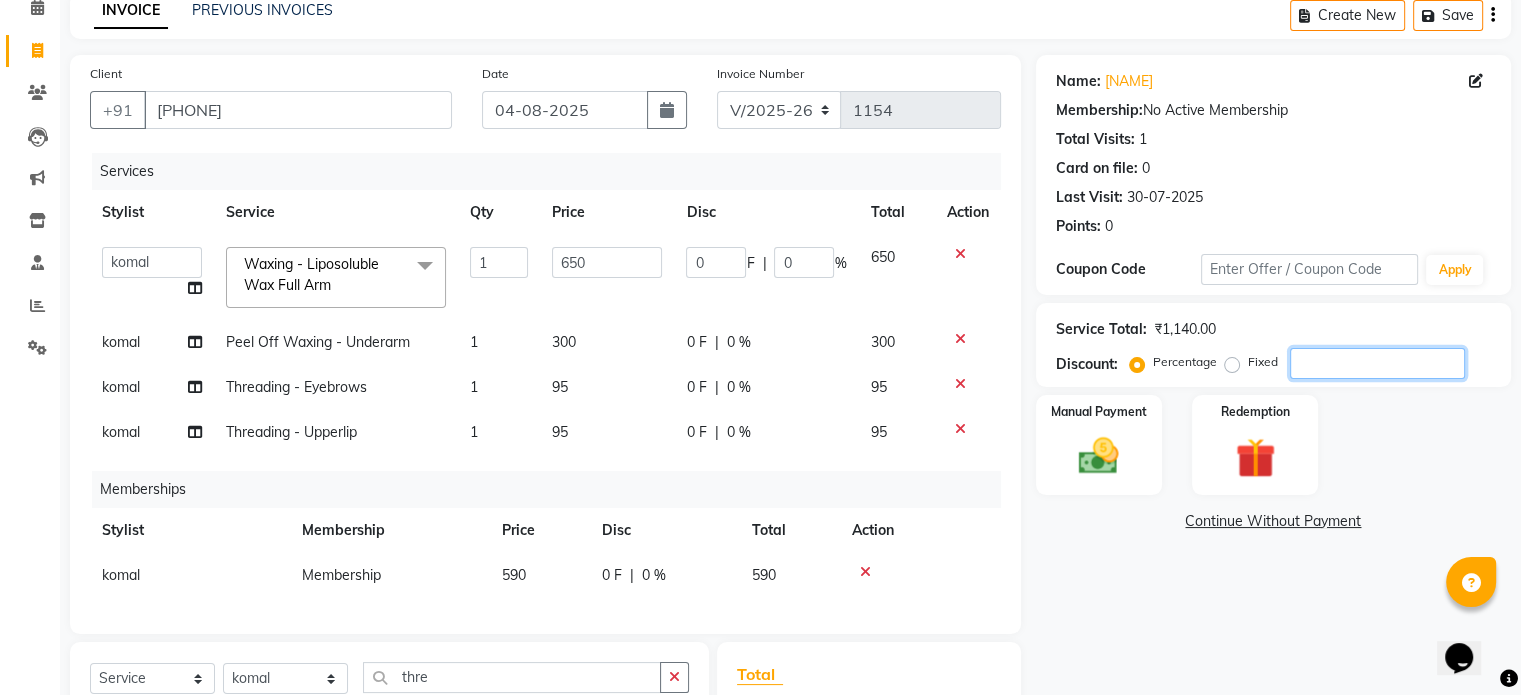 type on "2" 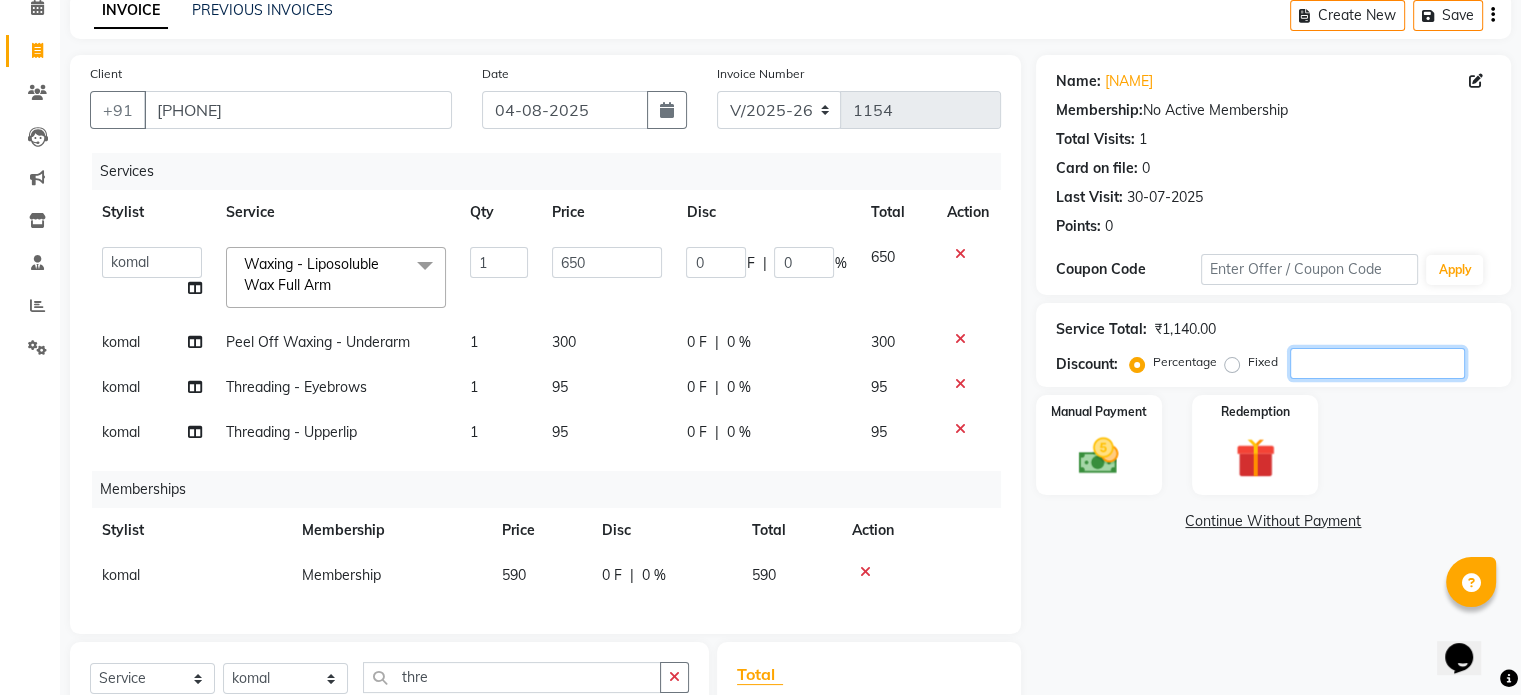 type on "13" 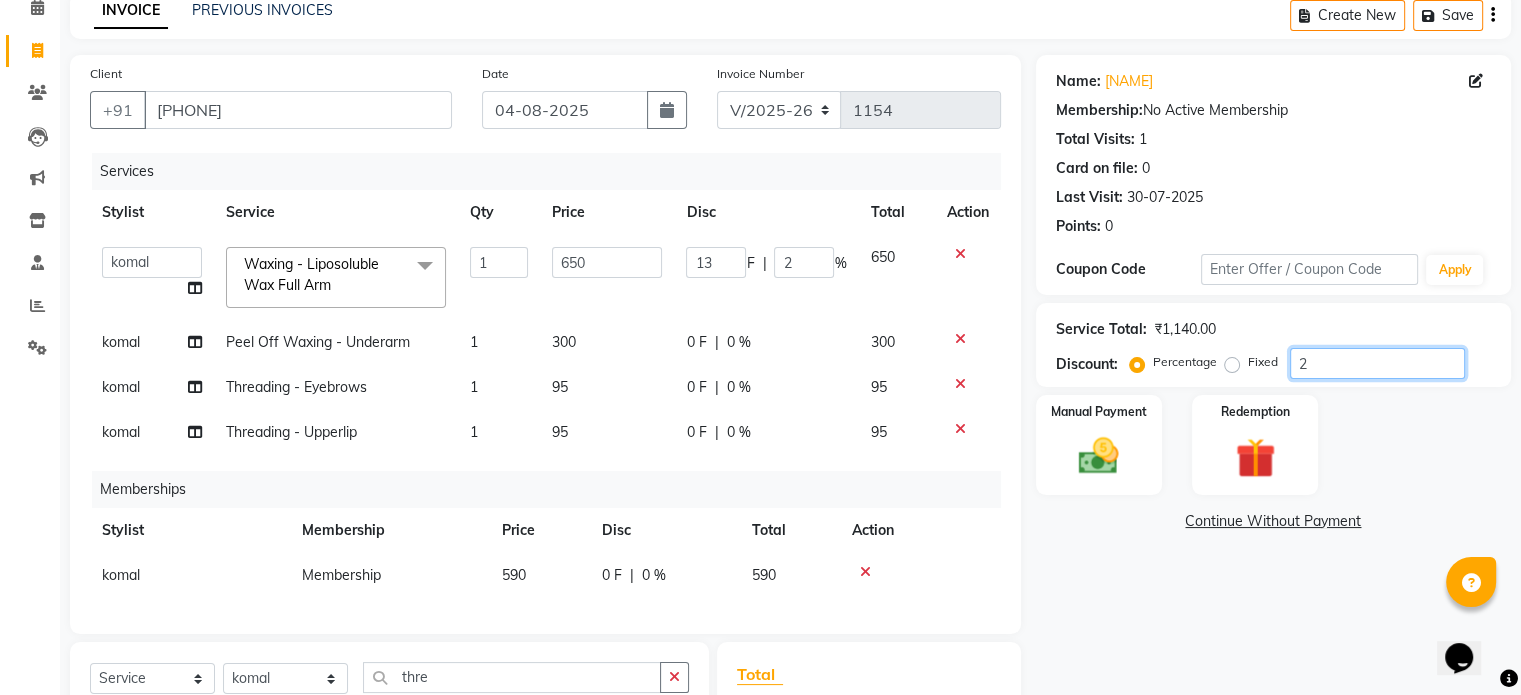 type on "20" 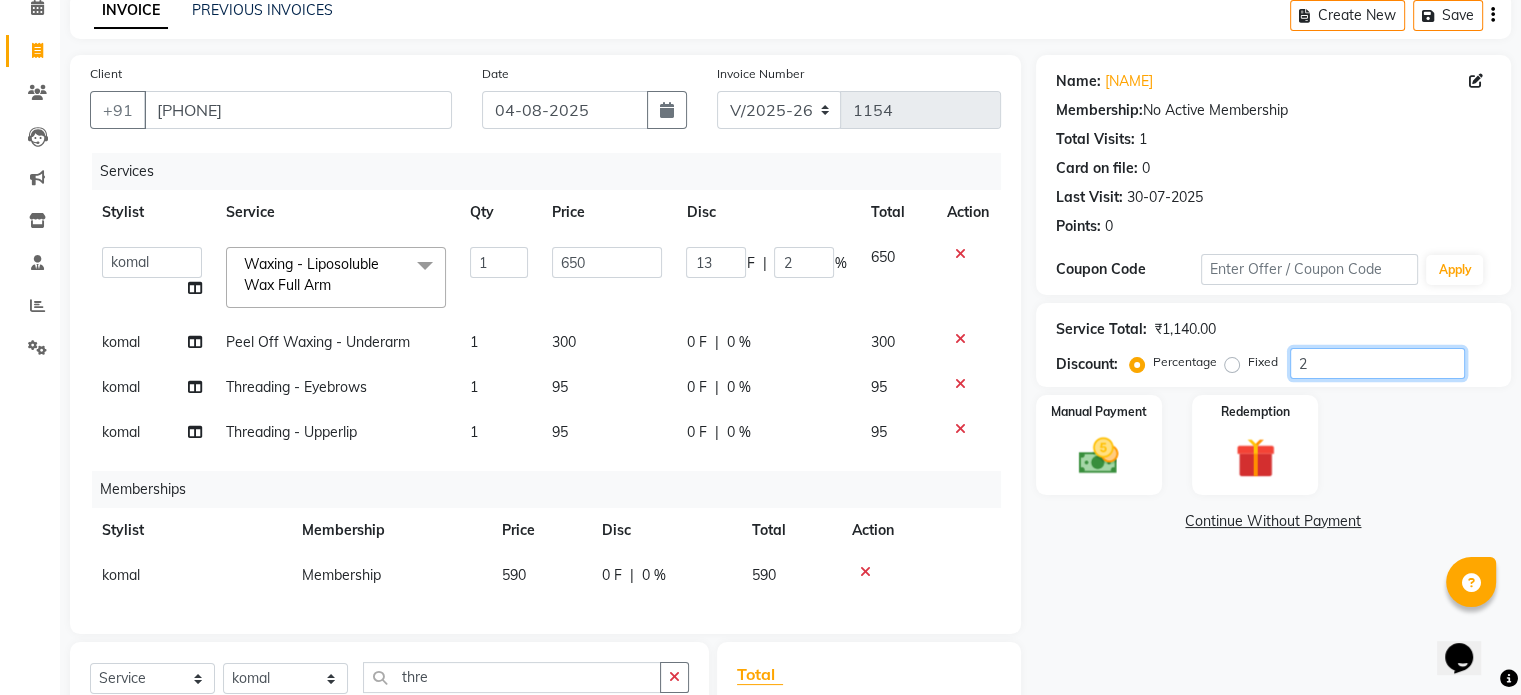 type on "130" 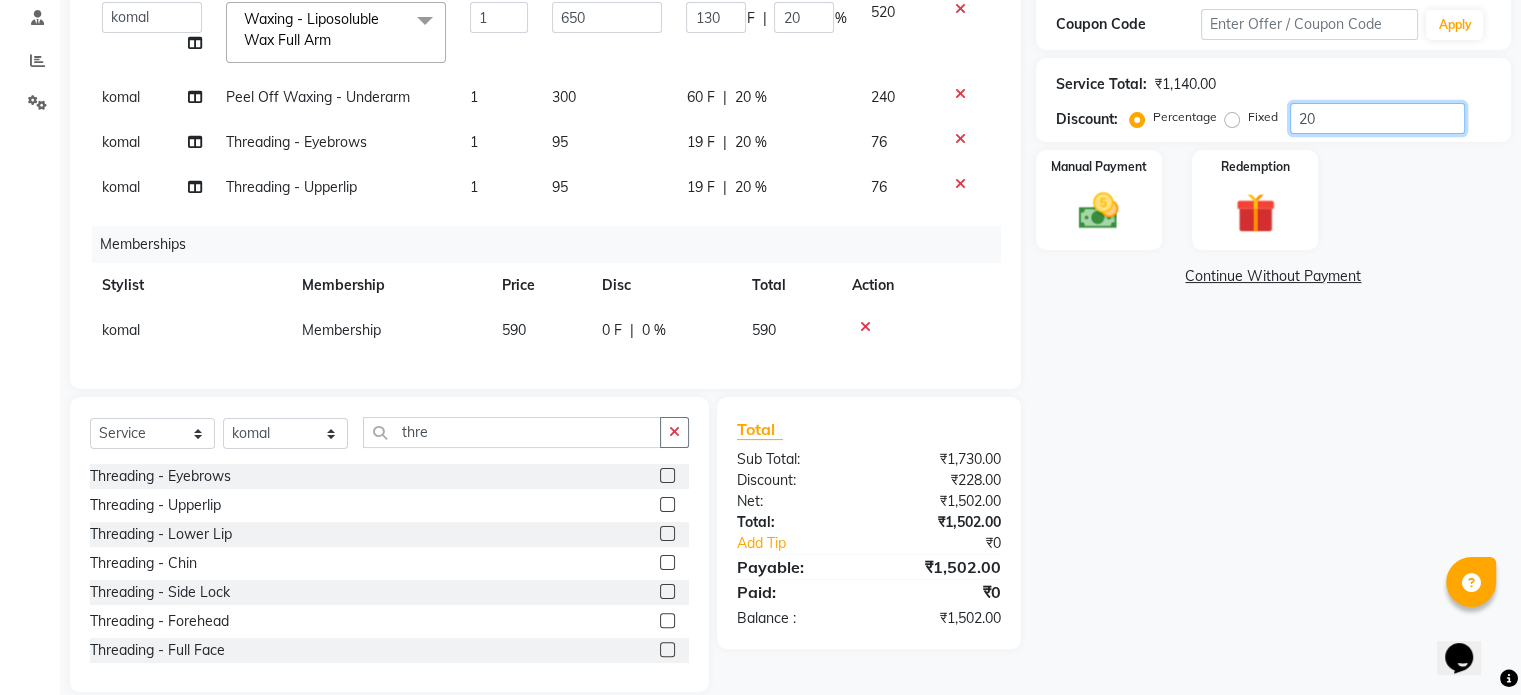 scroll, scrollTop: 382, scrollLeft: 0, axis: vertical 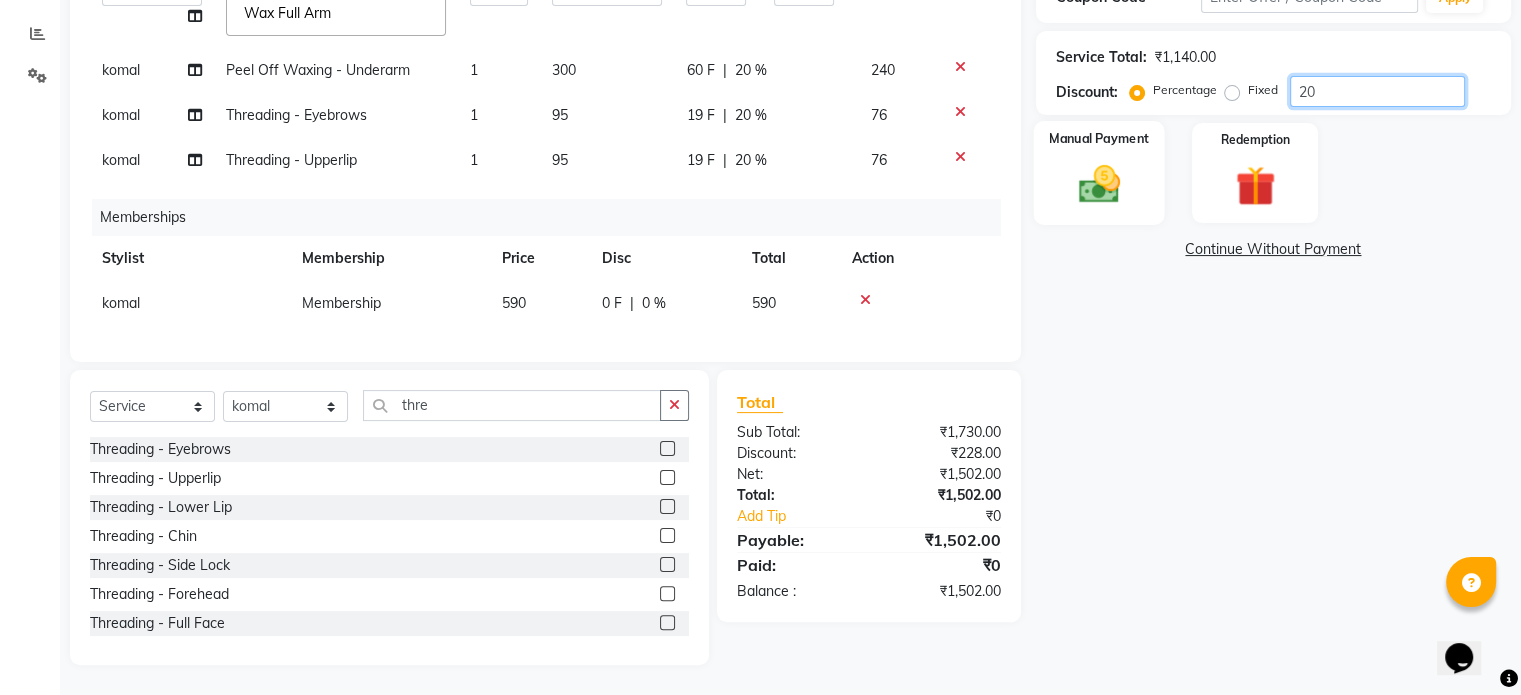 type on "20" 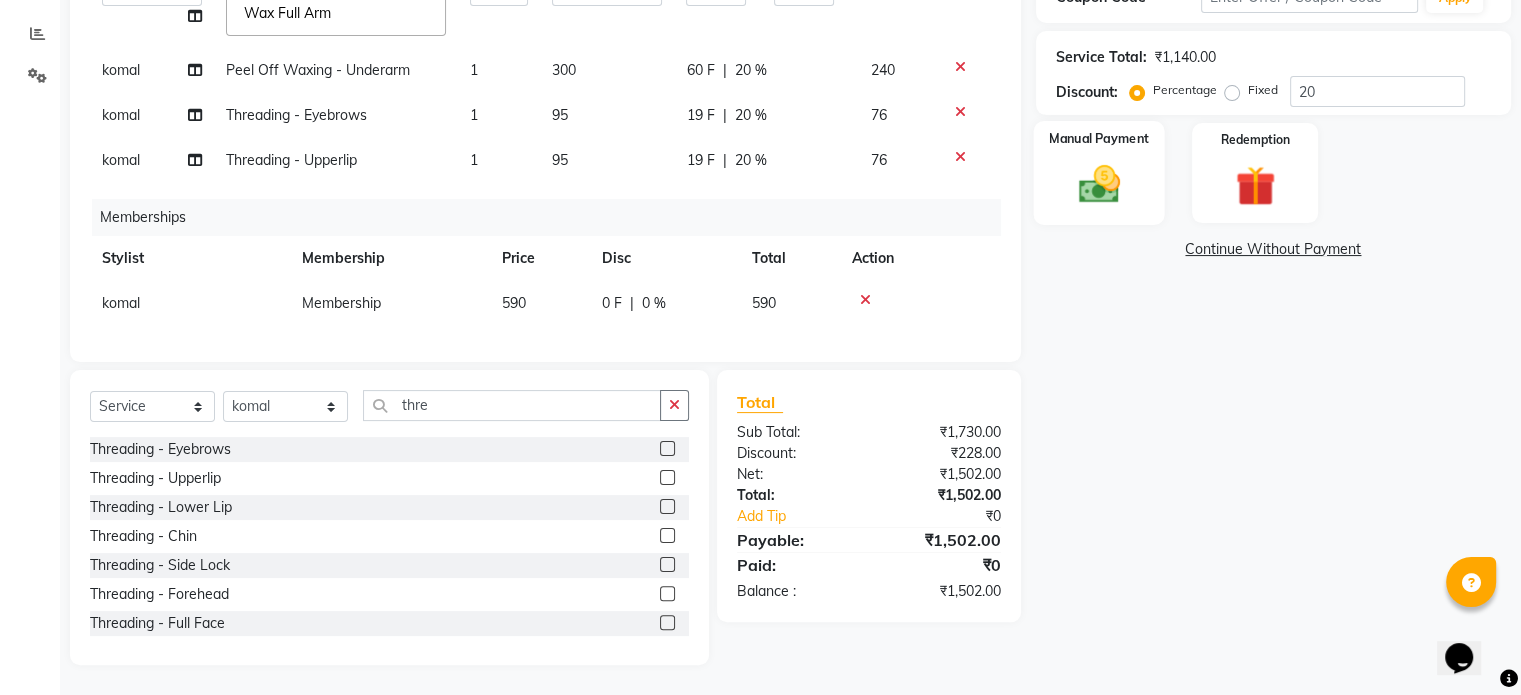 click 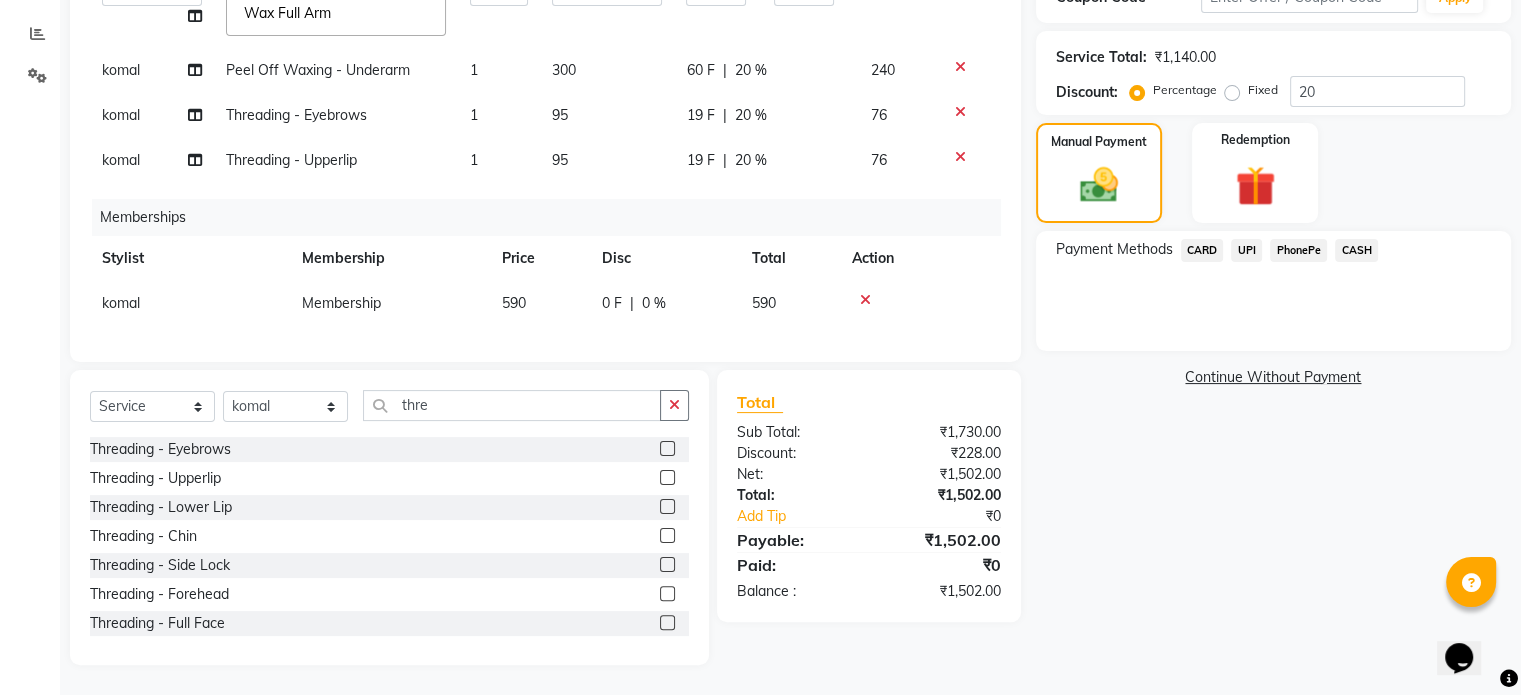 click on "UPI" 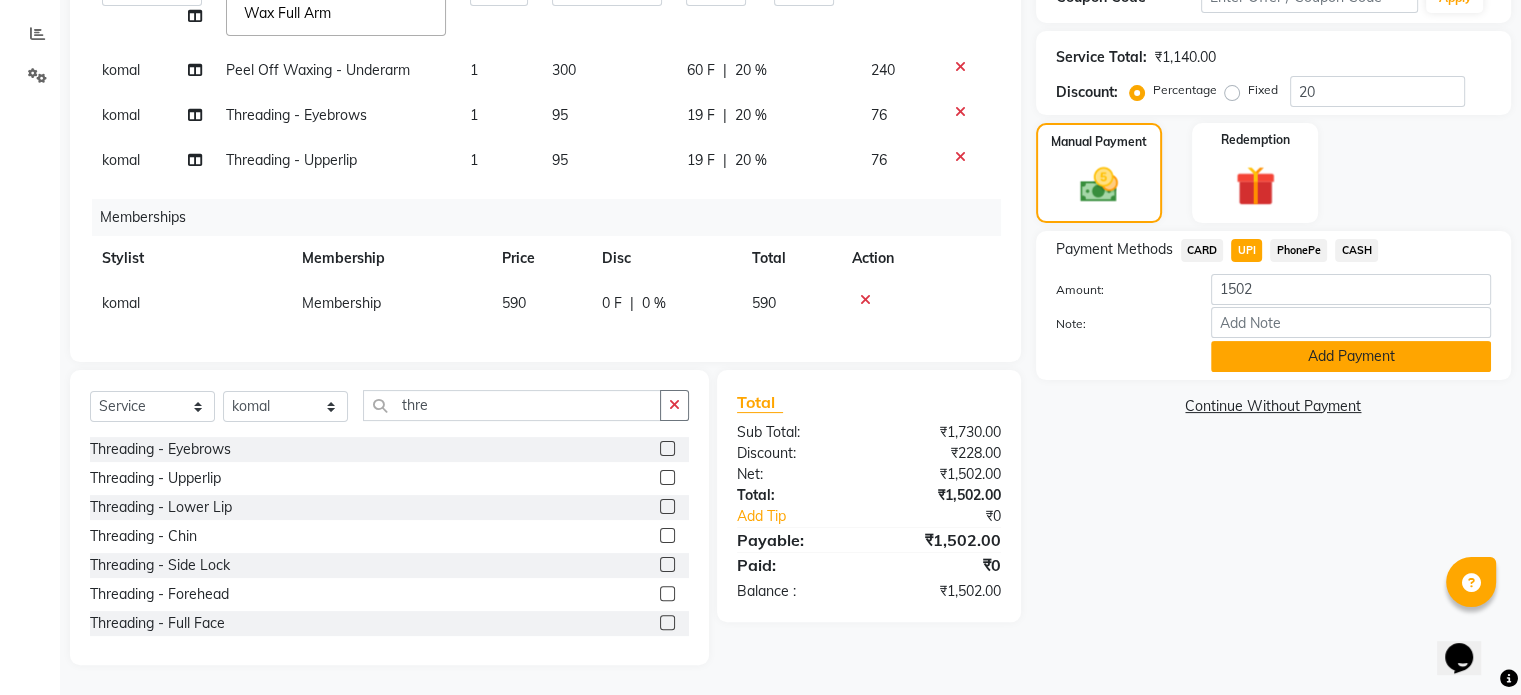 click on "Add Payment" 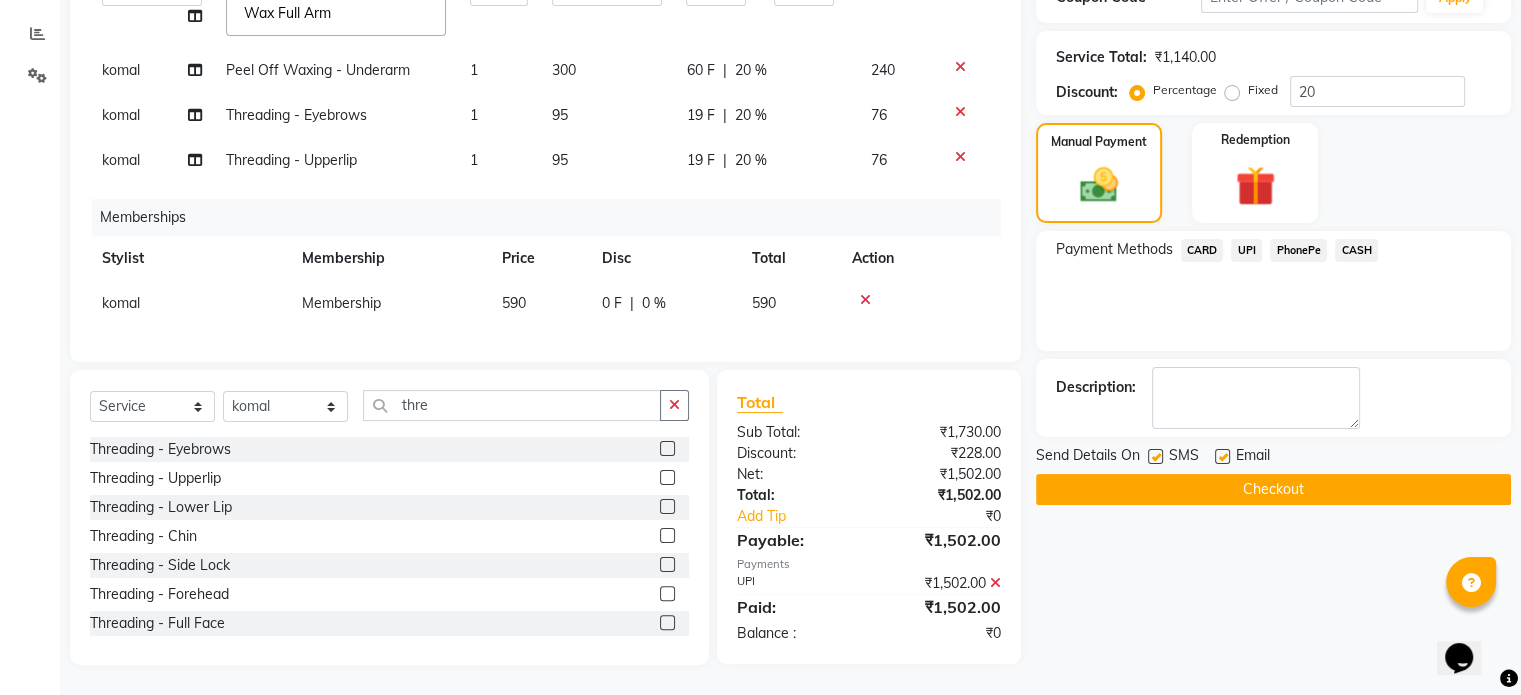 click on "Checkout" 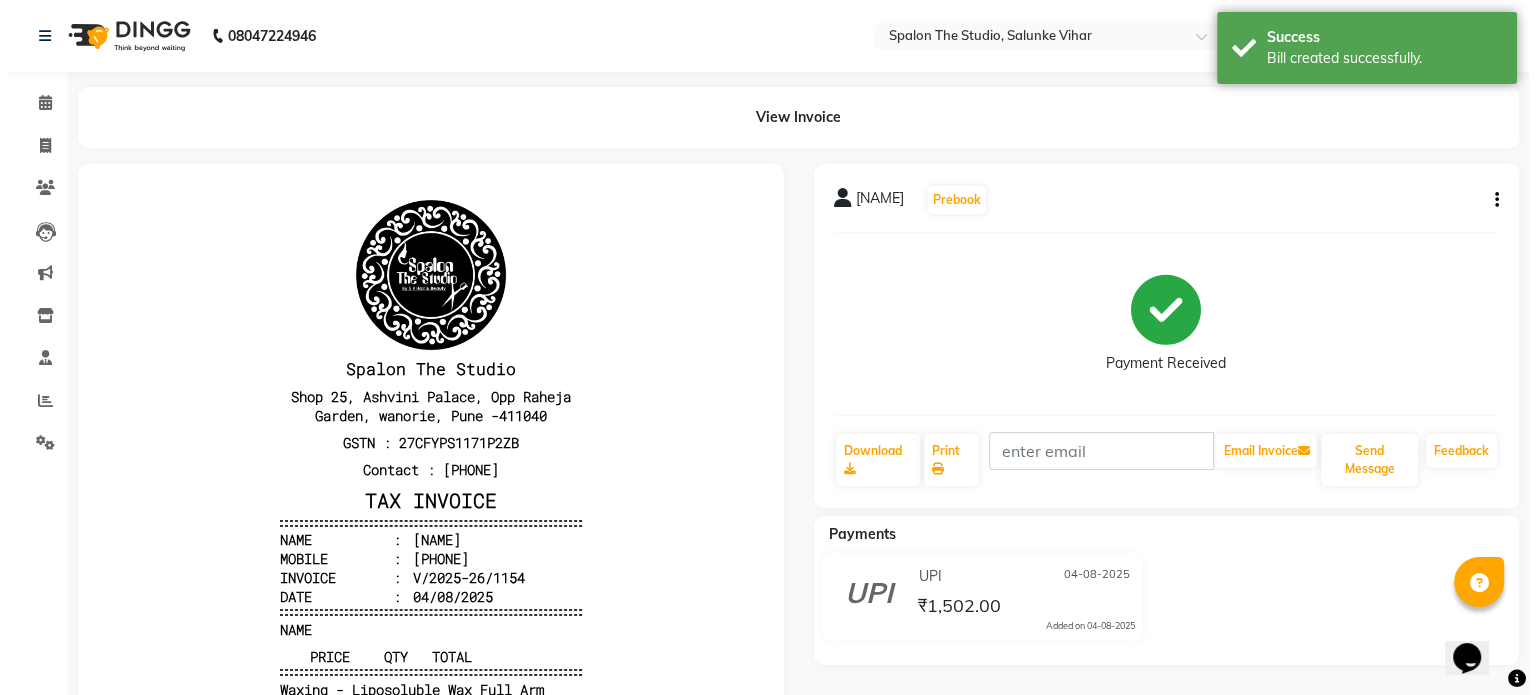 scroll, scrollTop: 0, scrollLeft: 0, axis: both 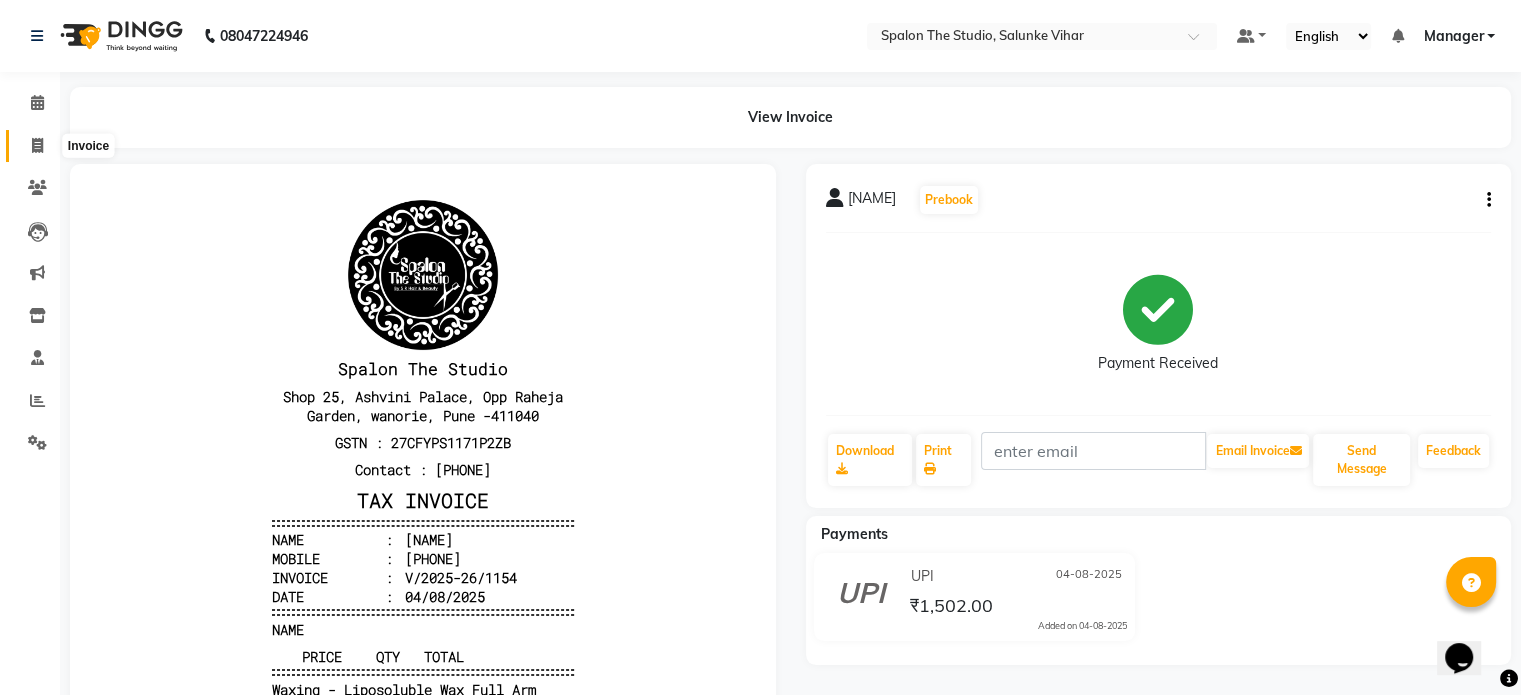 drag, startPoint x: 40, startPoint y: 144, endPoint x: 48, endPoint y: 135, distance: 12.0415945 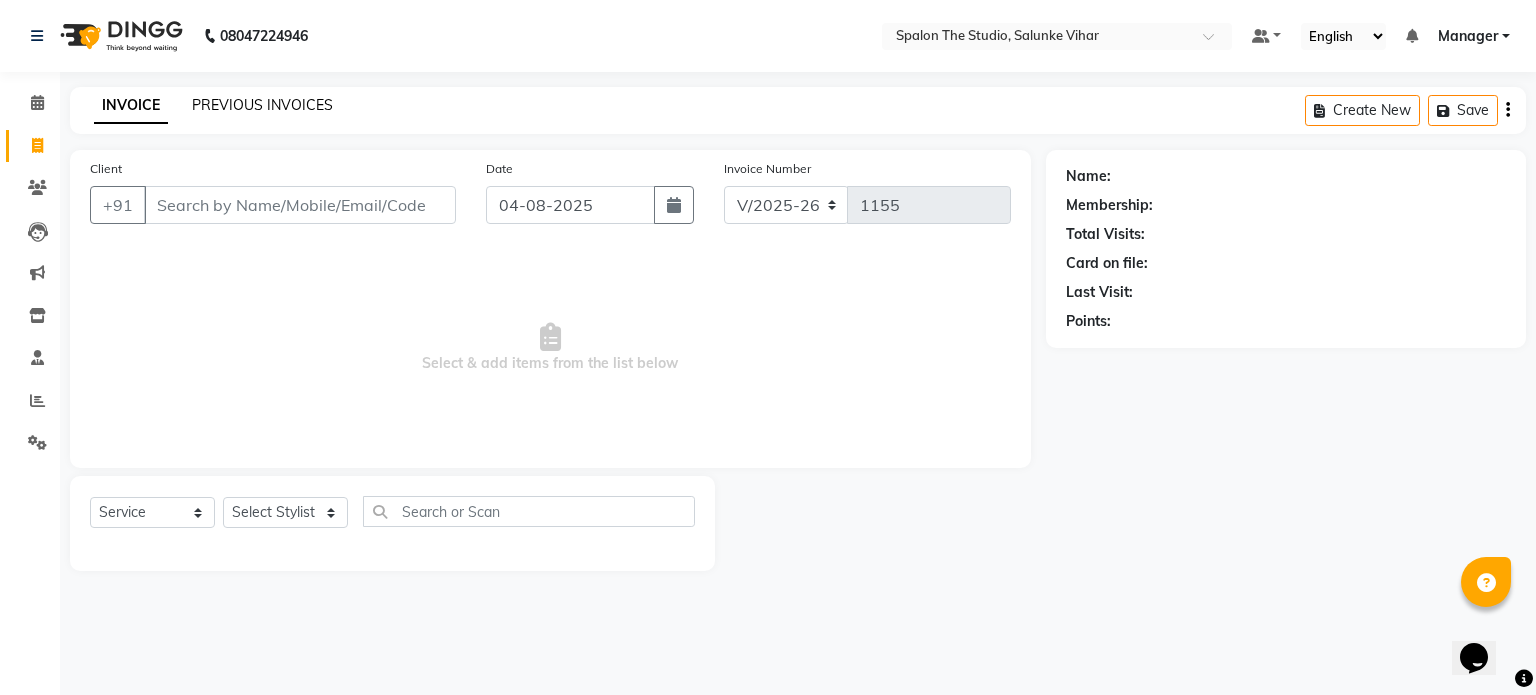 click on "PREVIOUS INVOICES" 